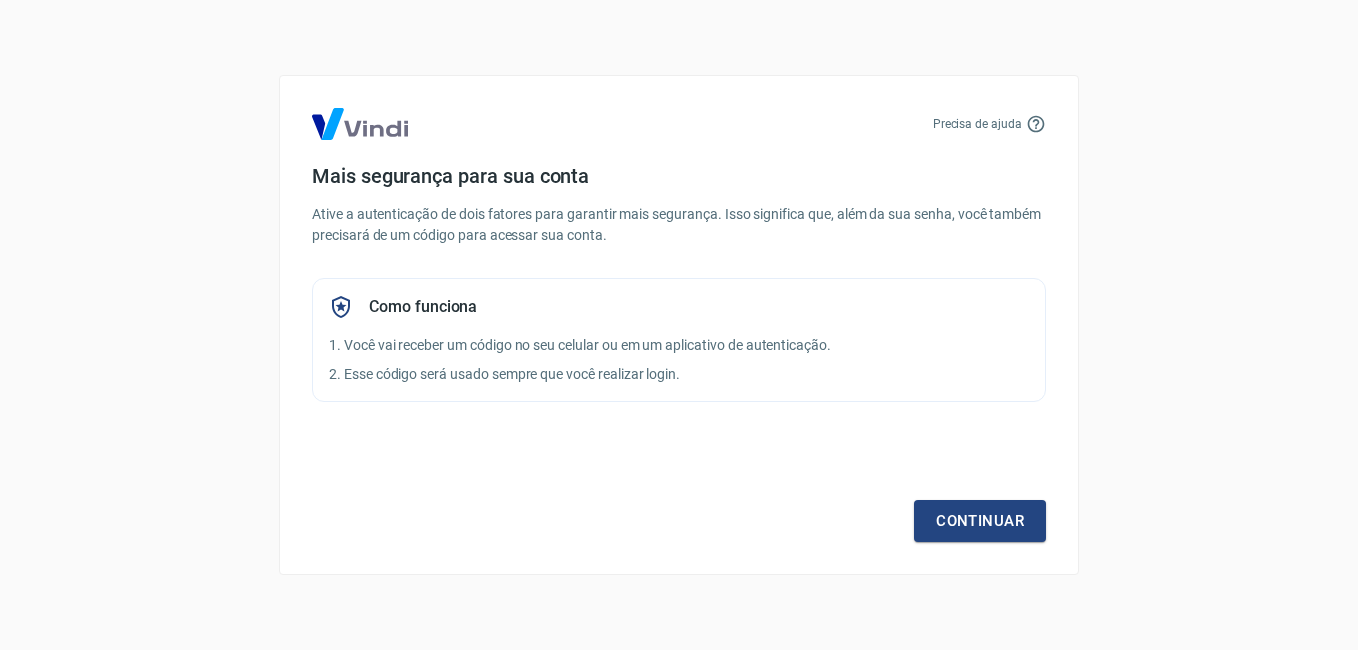 scroll, scrollTop: 0, scrollLeft: 0, axis: both 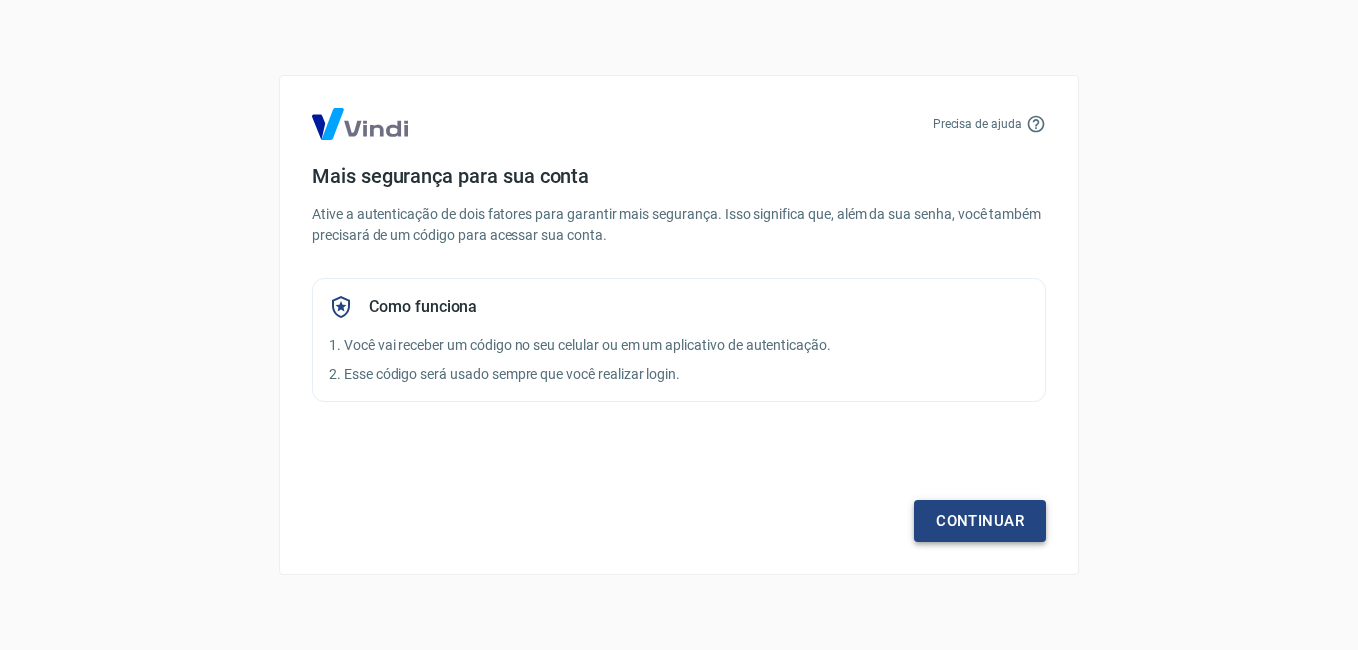click on "Continuar" at bounding box center (980, 521) 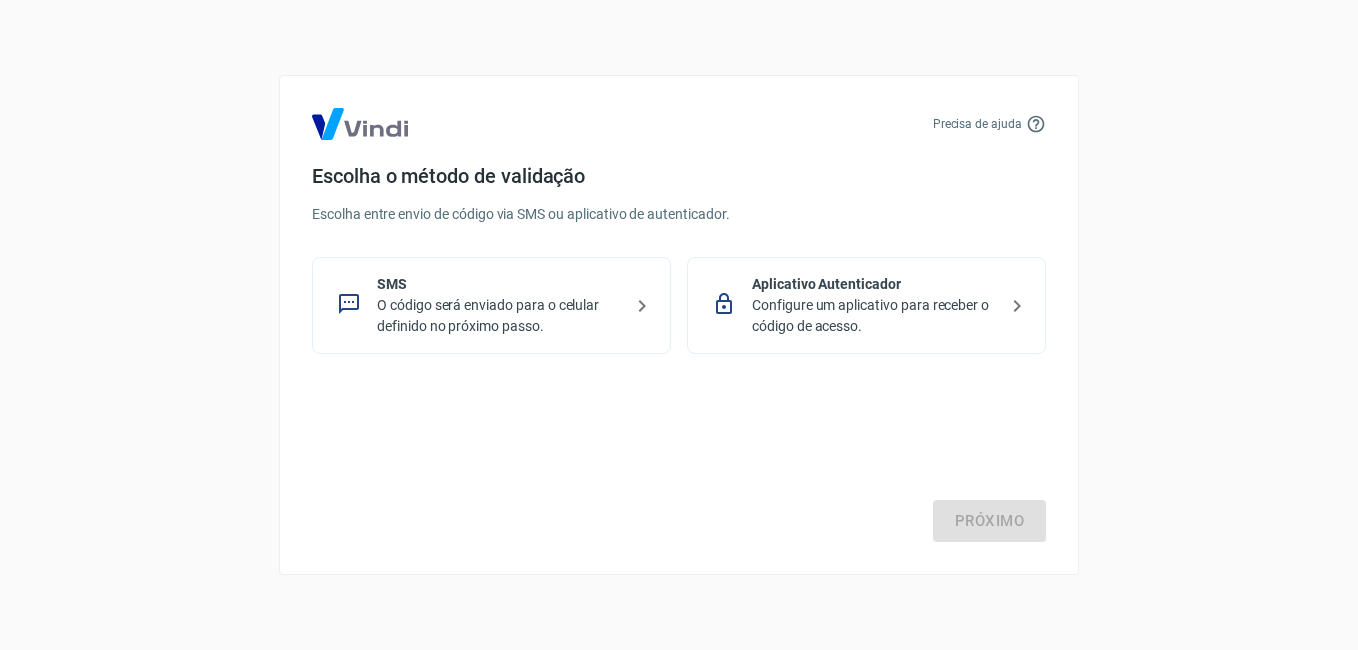 click on "O código será enviado para o celular definido no próximo passo." at bounding box center [499, 316] 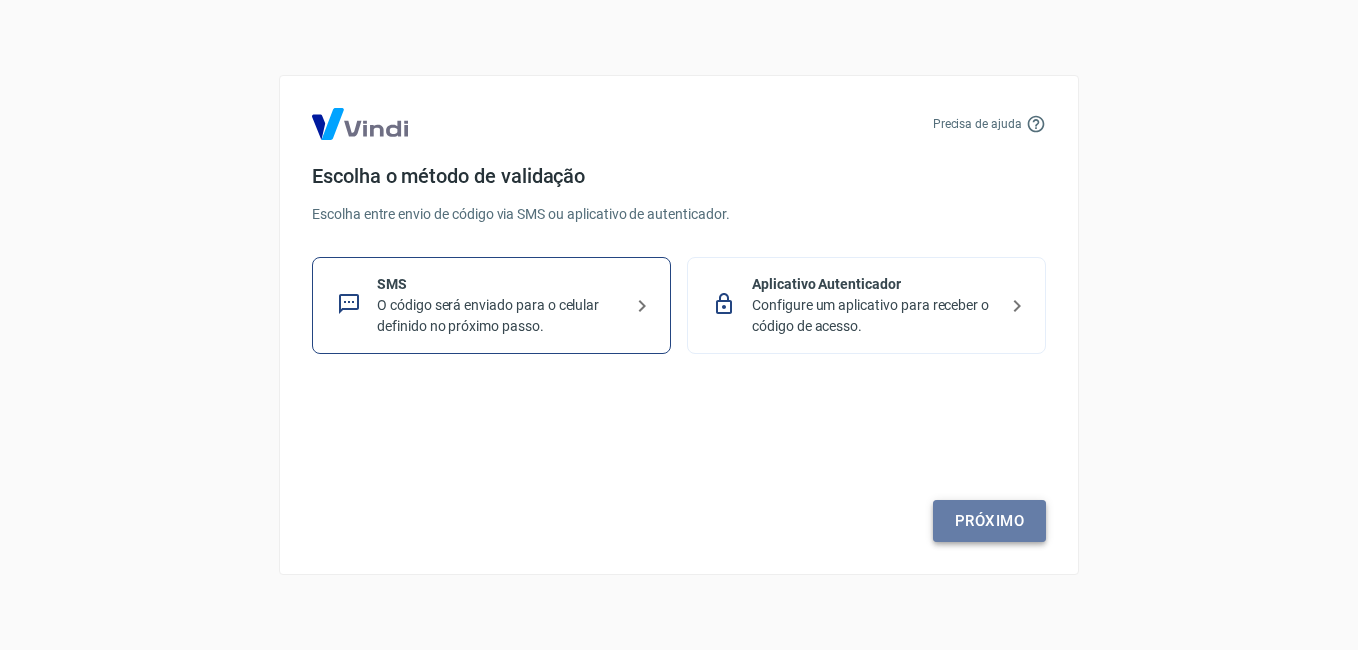 click on "Próximo" at bounding box center [989, 521] 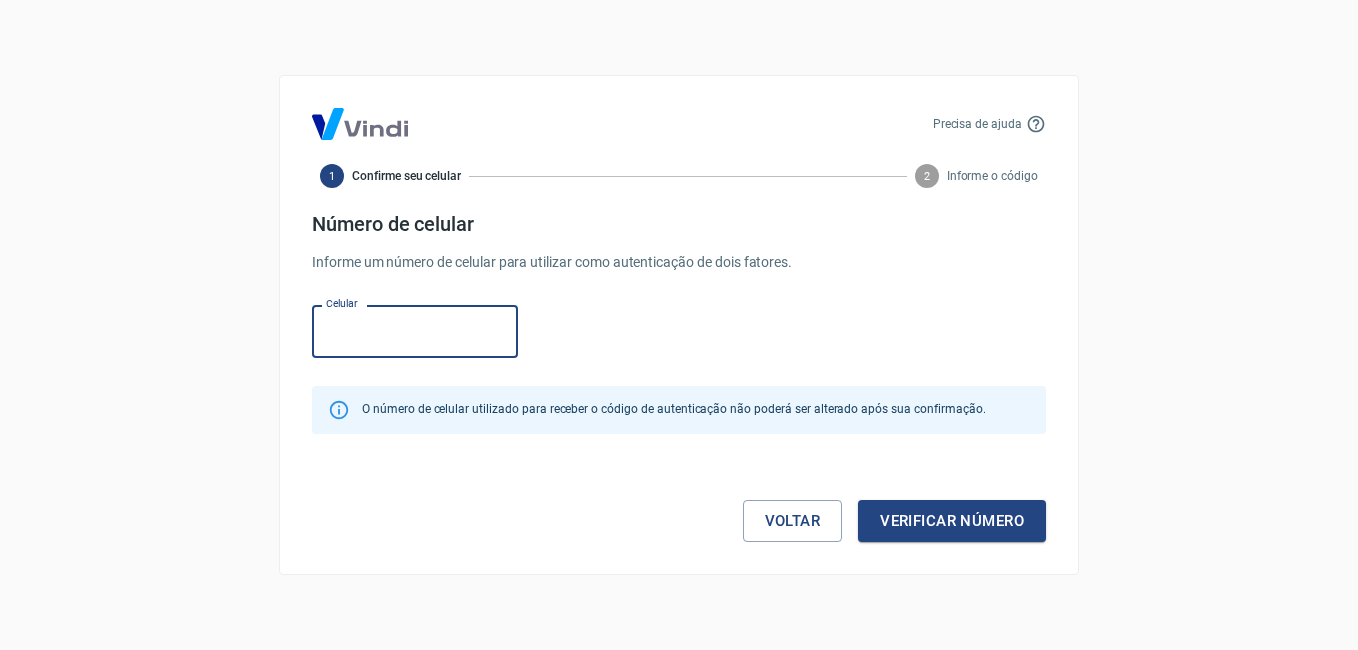 click on "Celular" at bounding box center [415, 331] 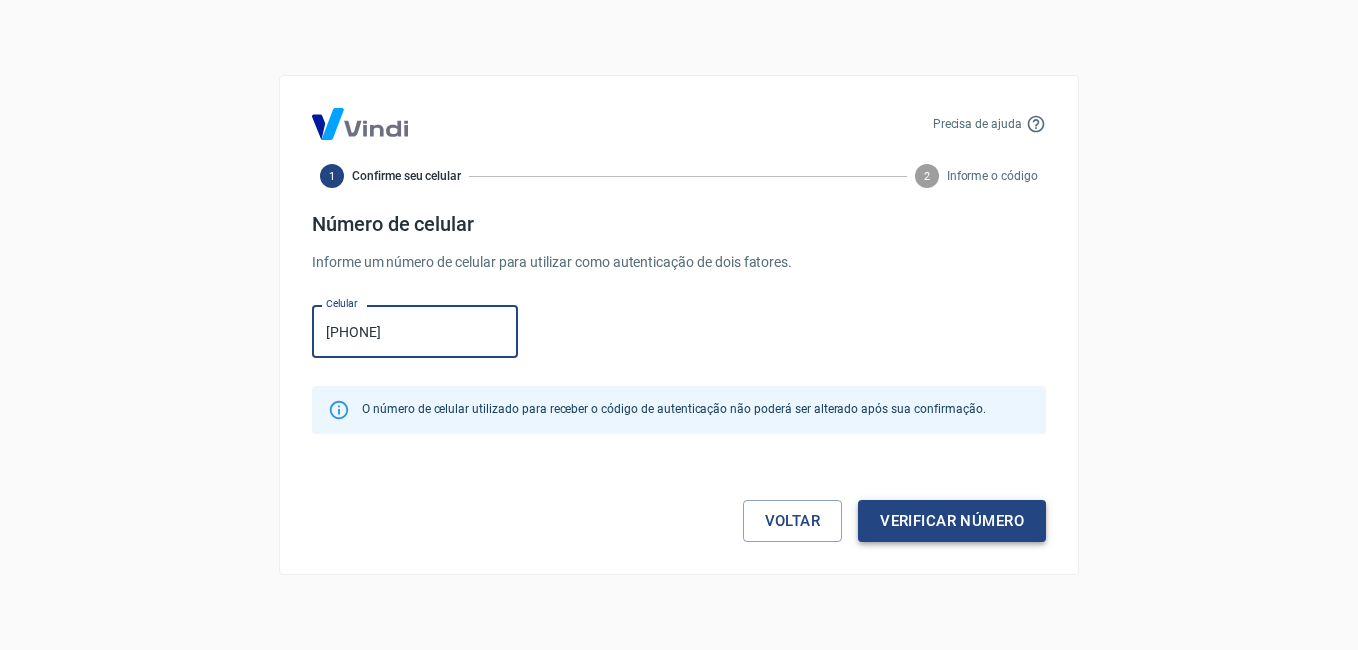 click on "Verificar número" at bounding box center (952, 521) 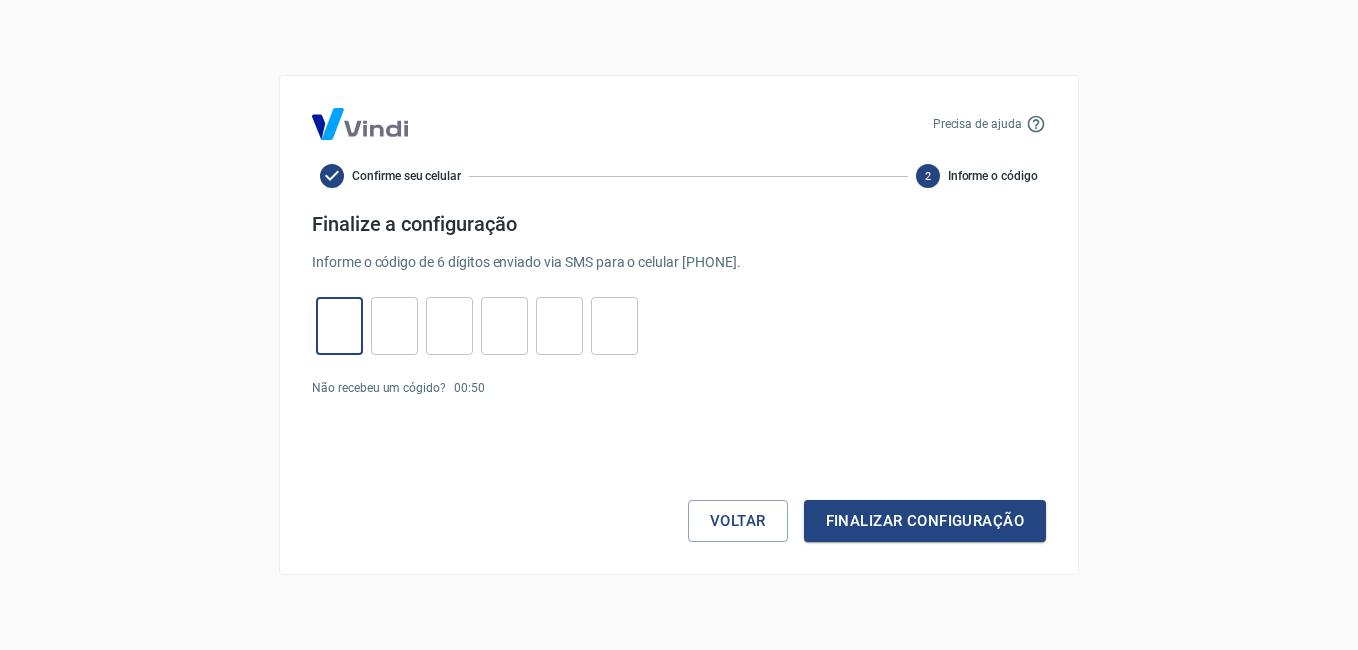 click at bounding box center (339, 326) 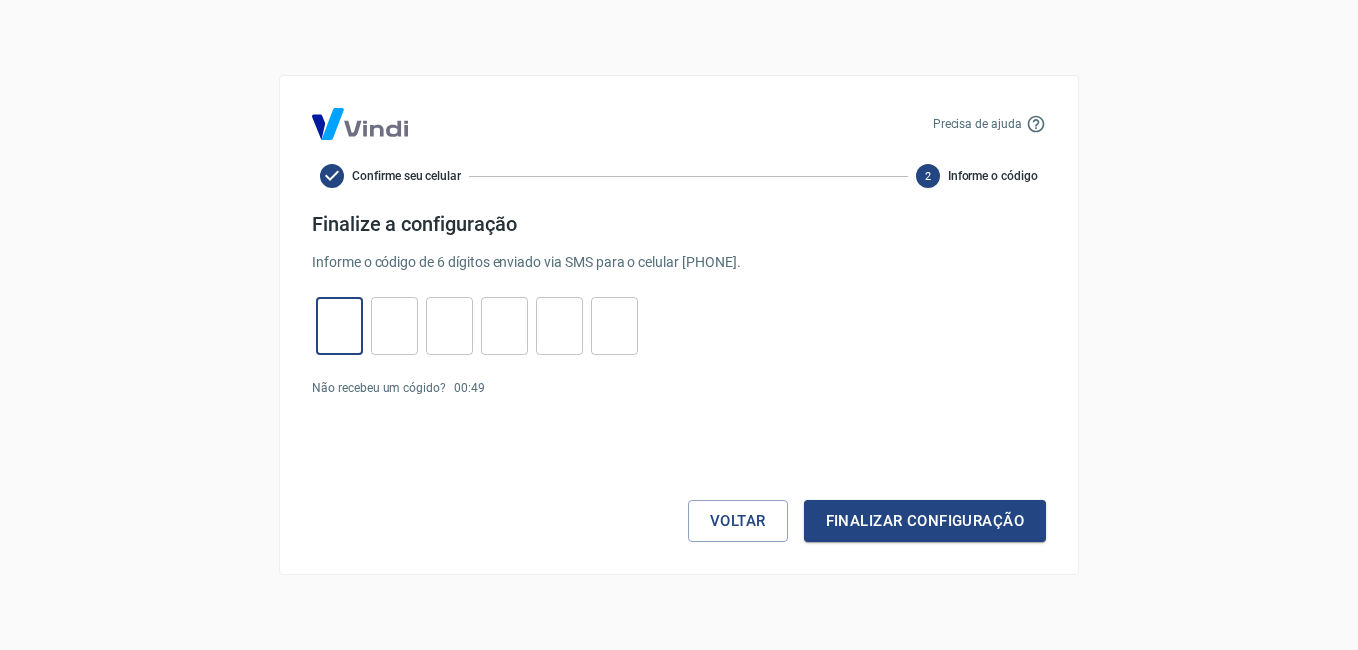 type on "7" 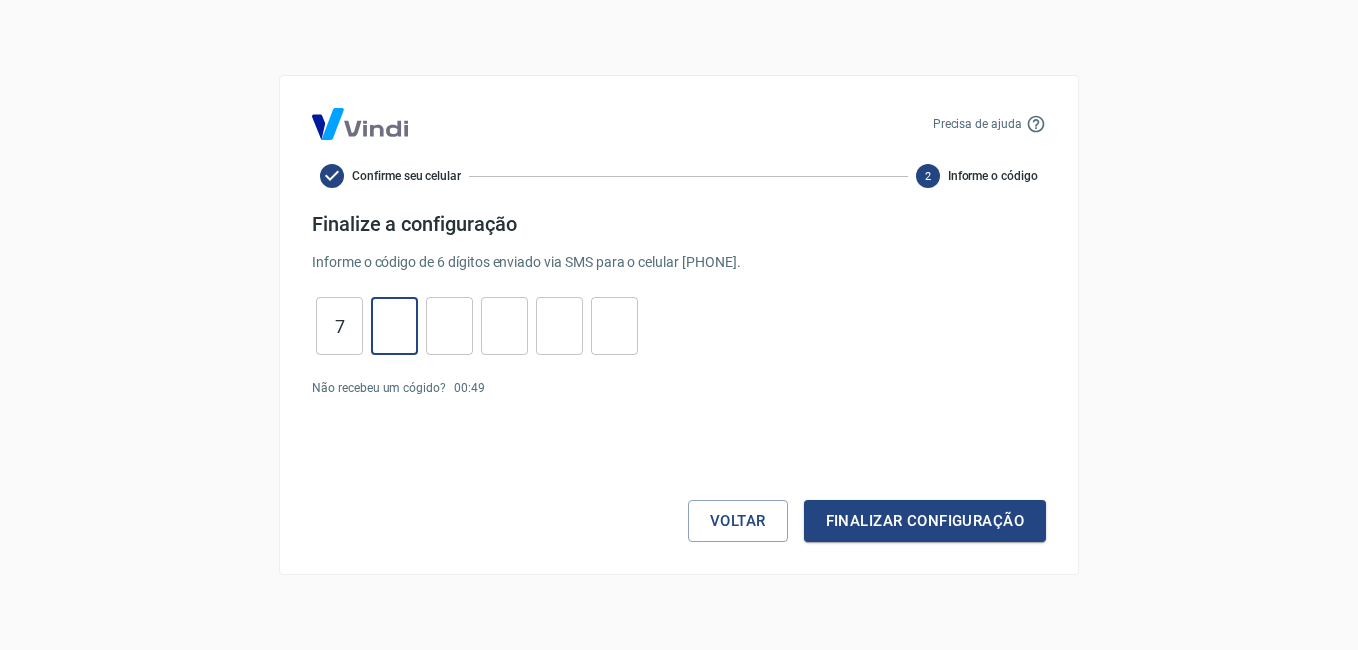 type on "6" 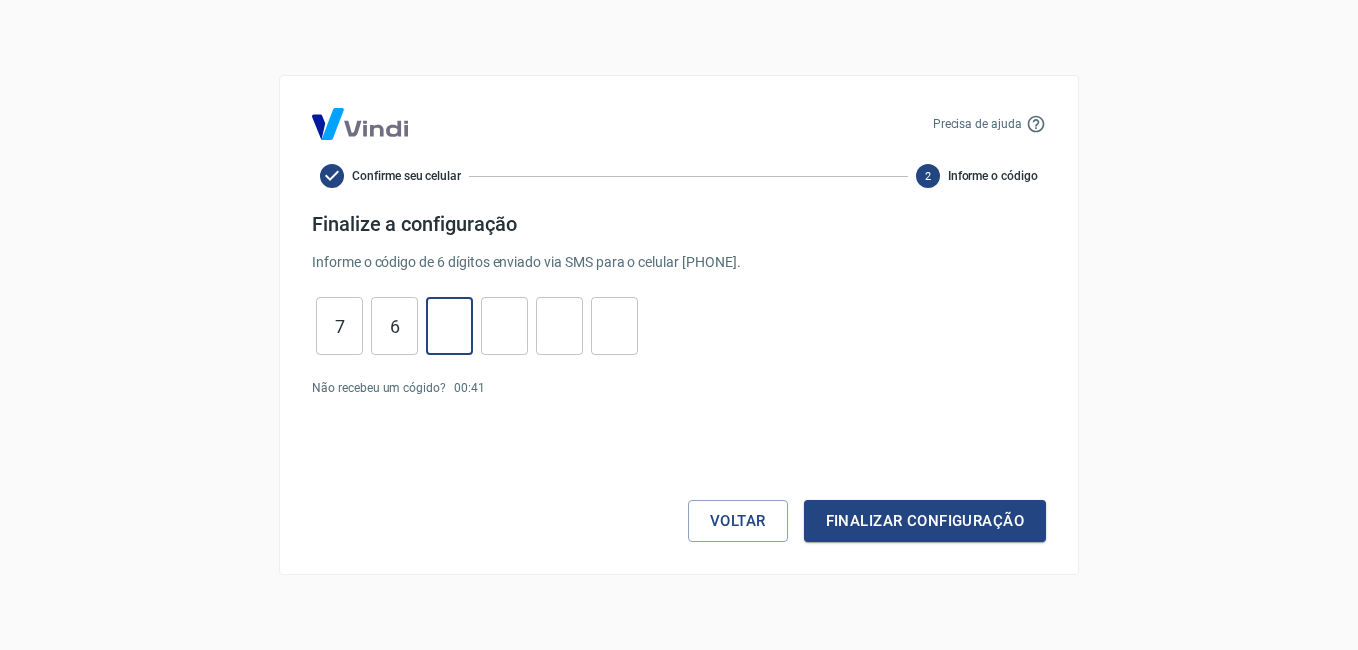 type on "2" 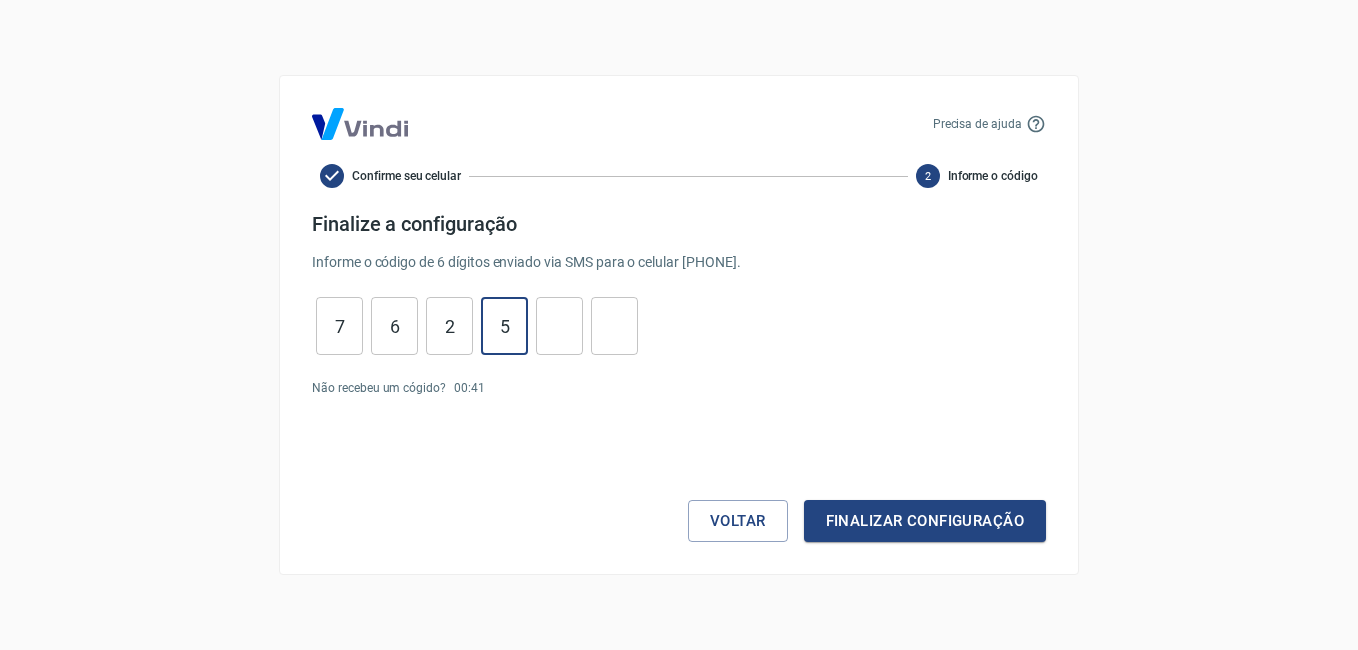 type on "5" 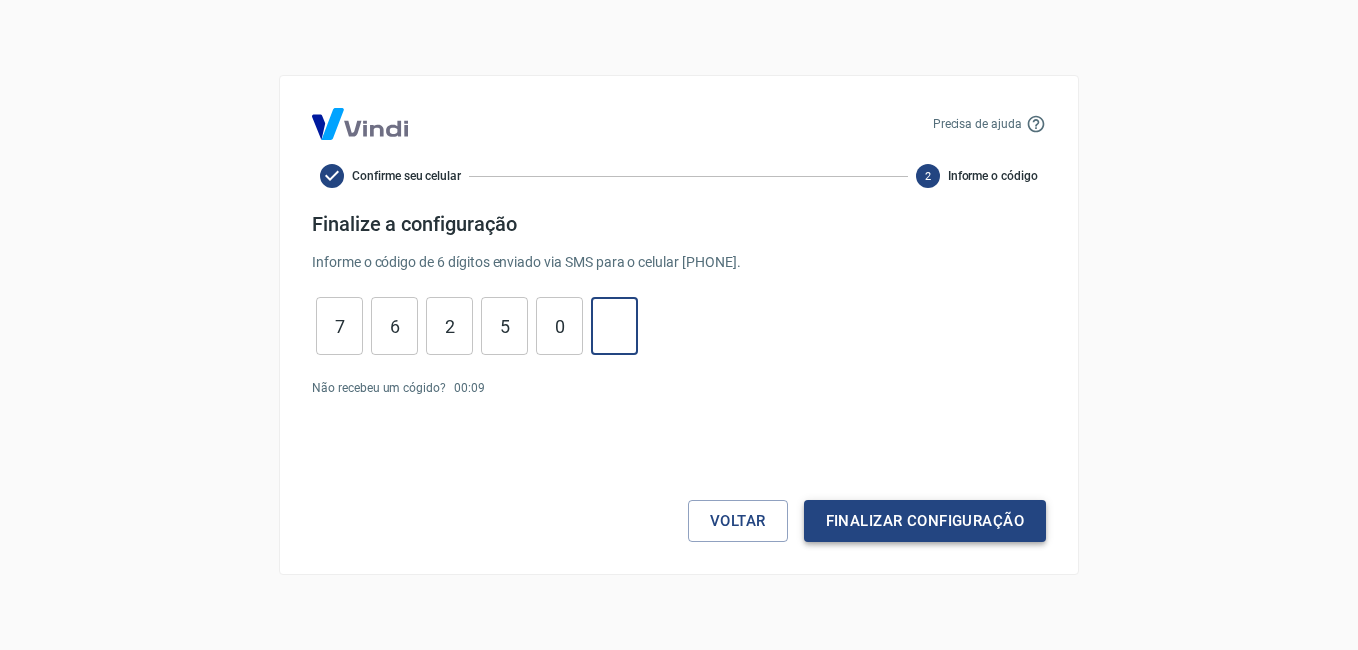 click on "Finalizar configuração" at bounding box center [925, 521] 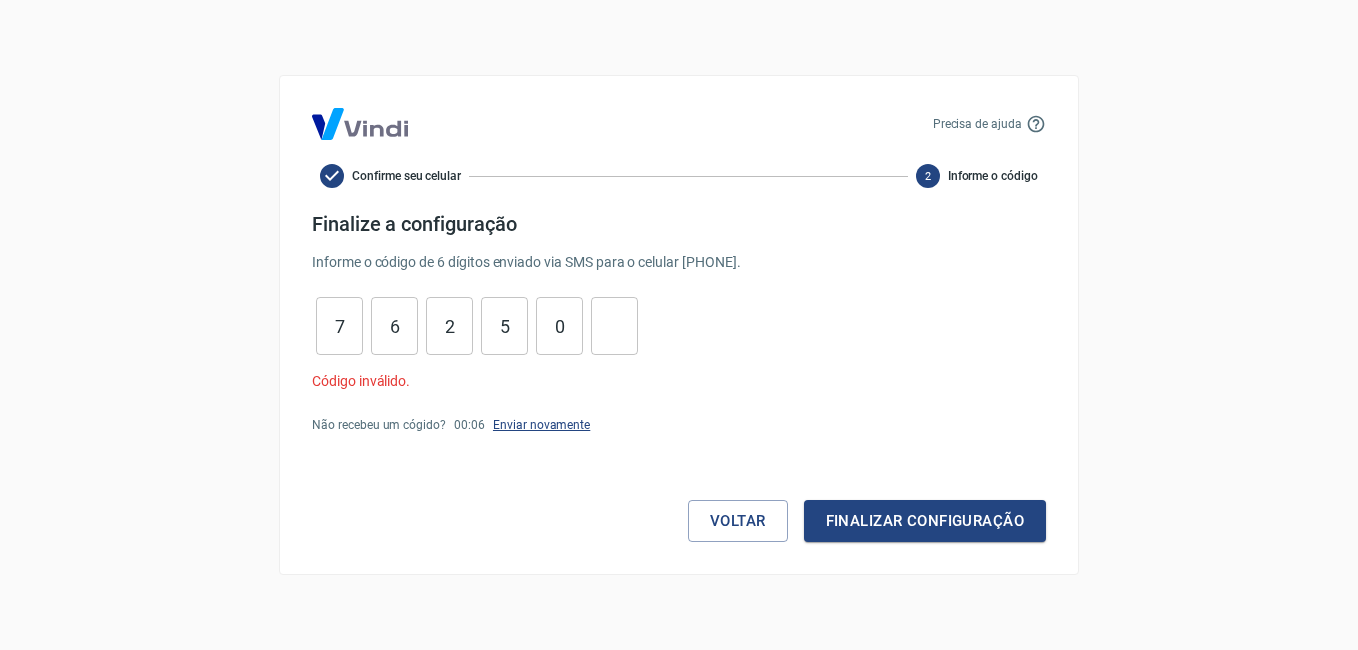 click on "Enviar novamente" at bounding box center (541, 425) 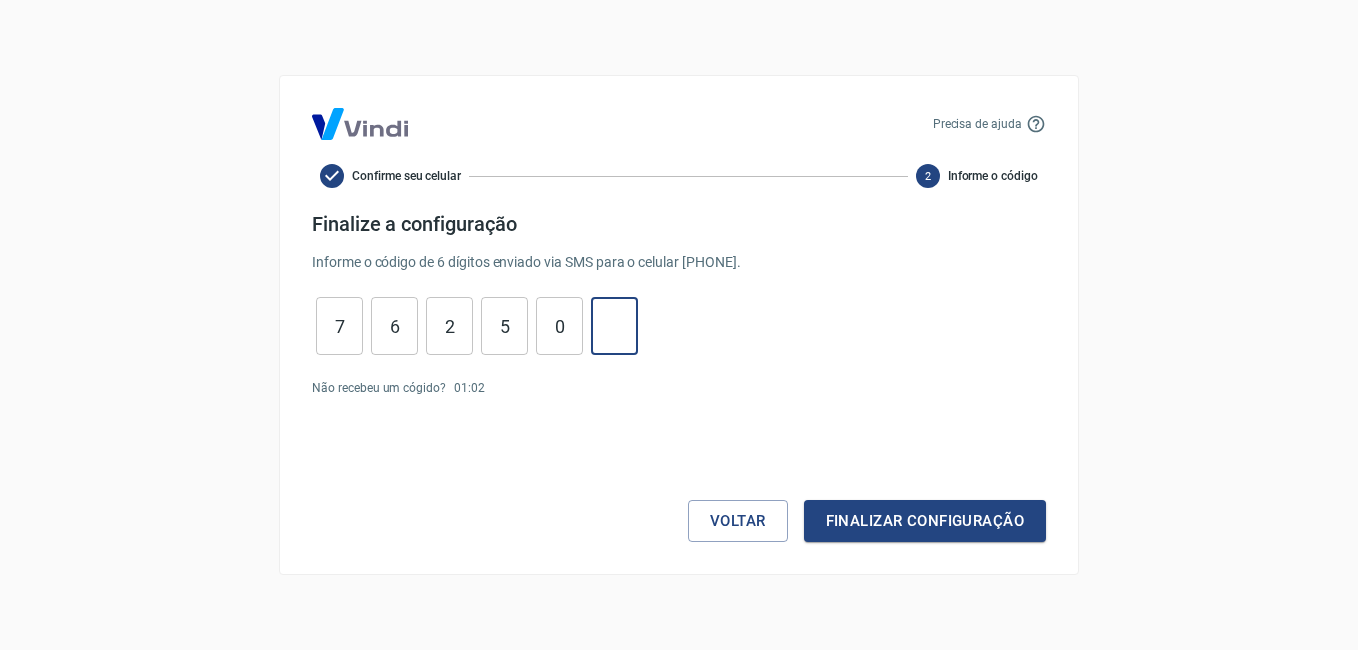 drag, startPoint x: 598, startPoint y: 319, endPoint x: 255, endPoint y: 299, distance: 343.58258 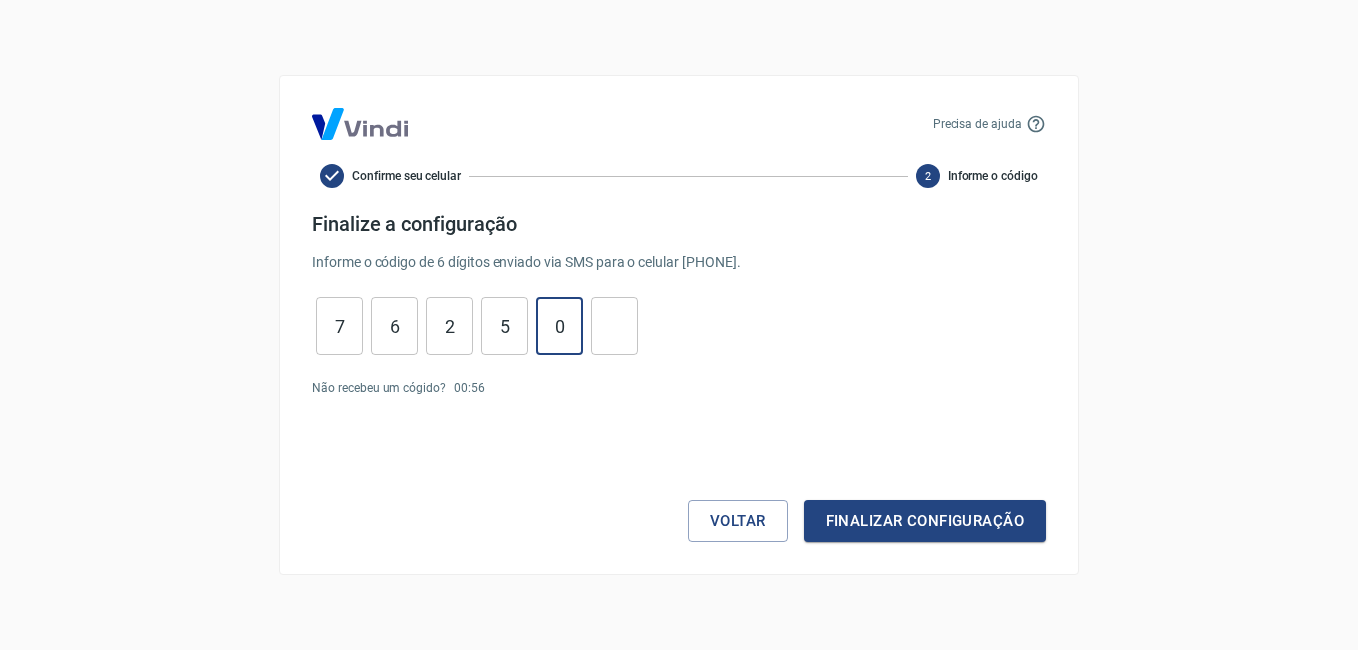 type on "0" 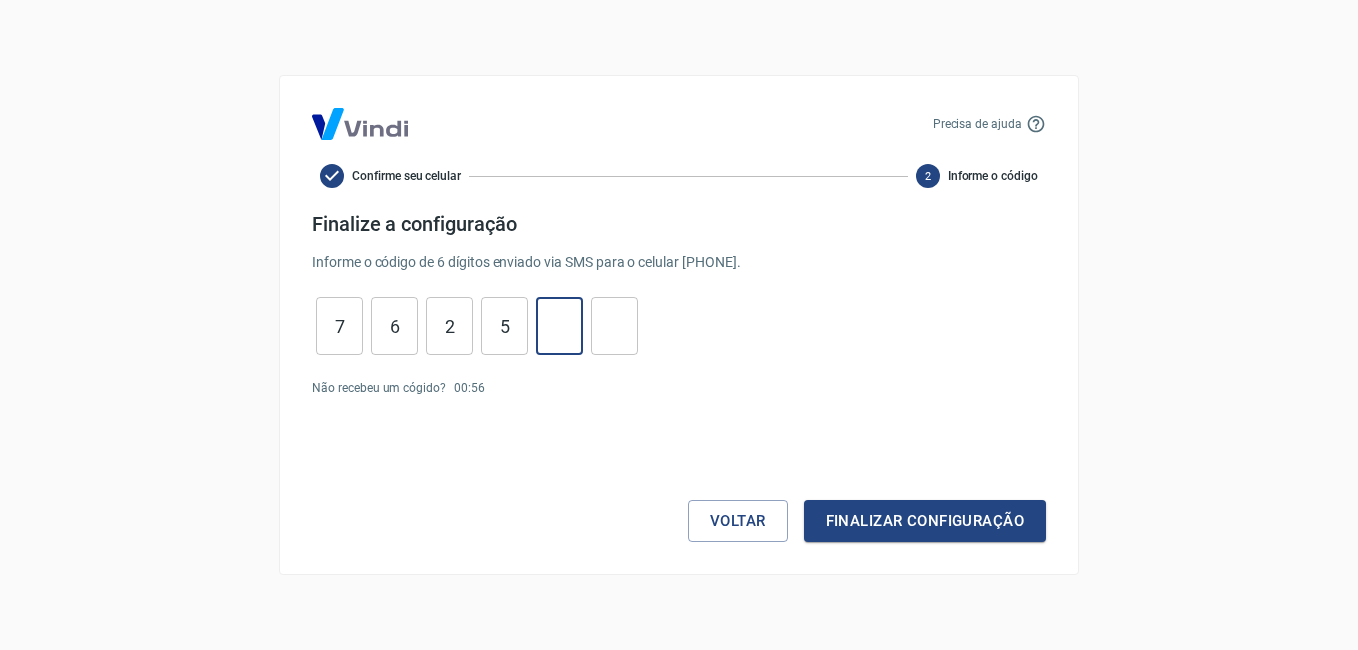 type 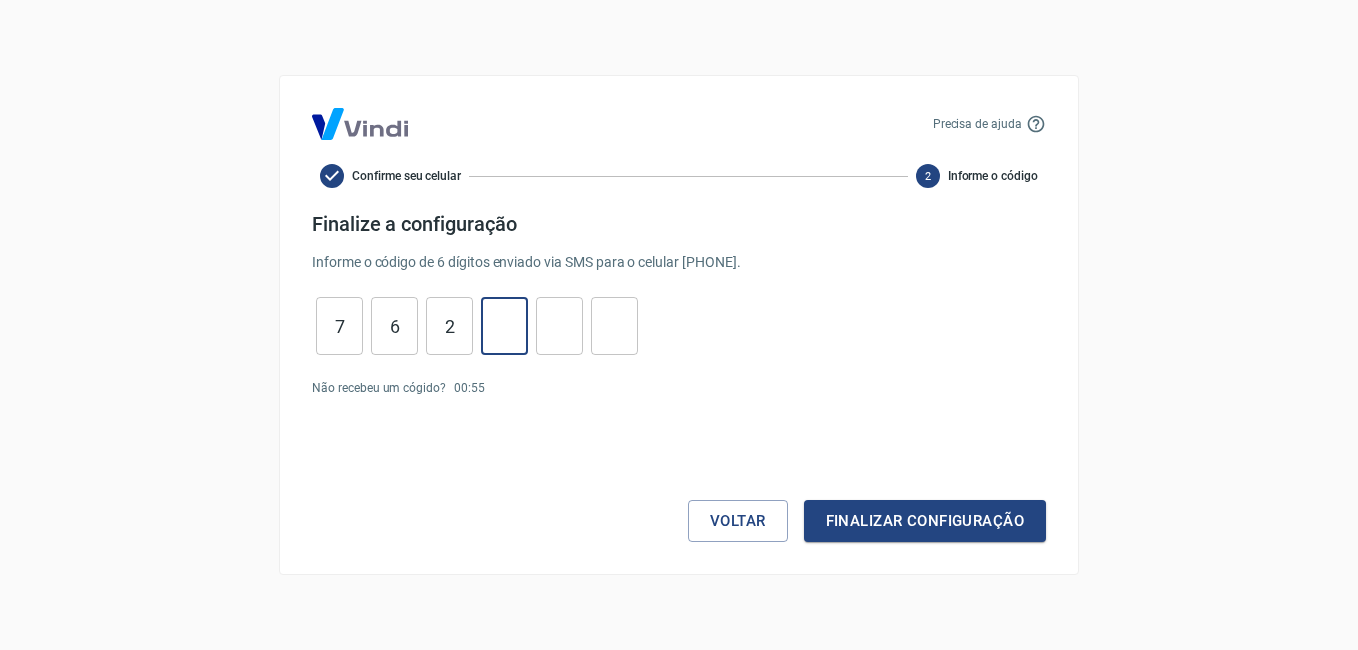 type 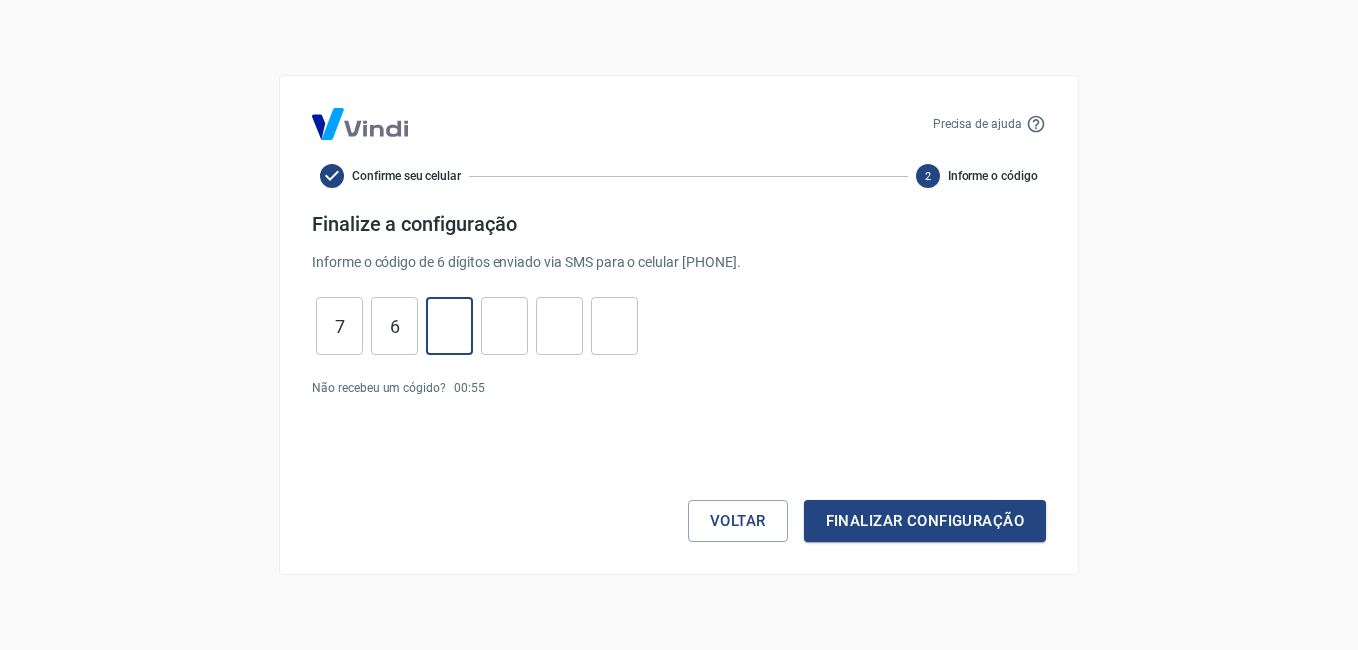 type 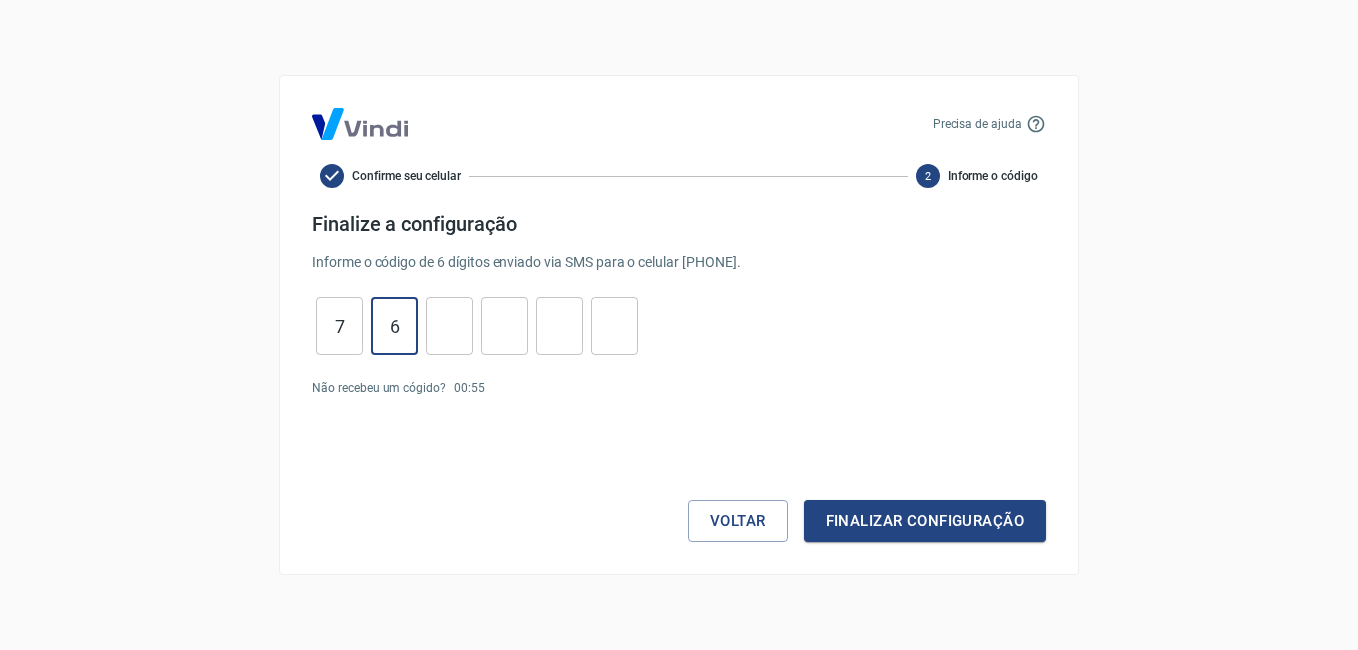 type on "6" 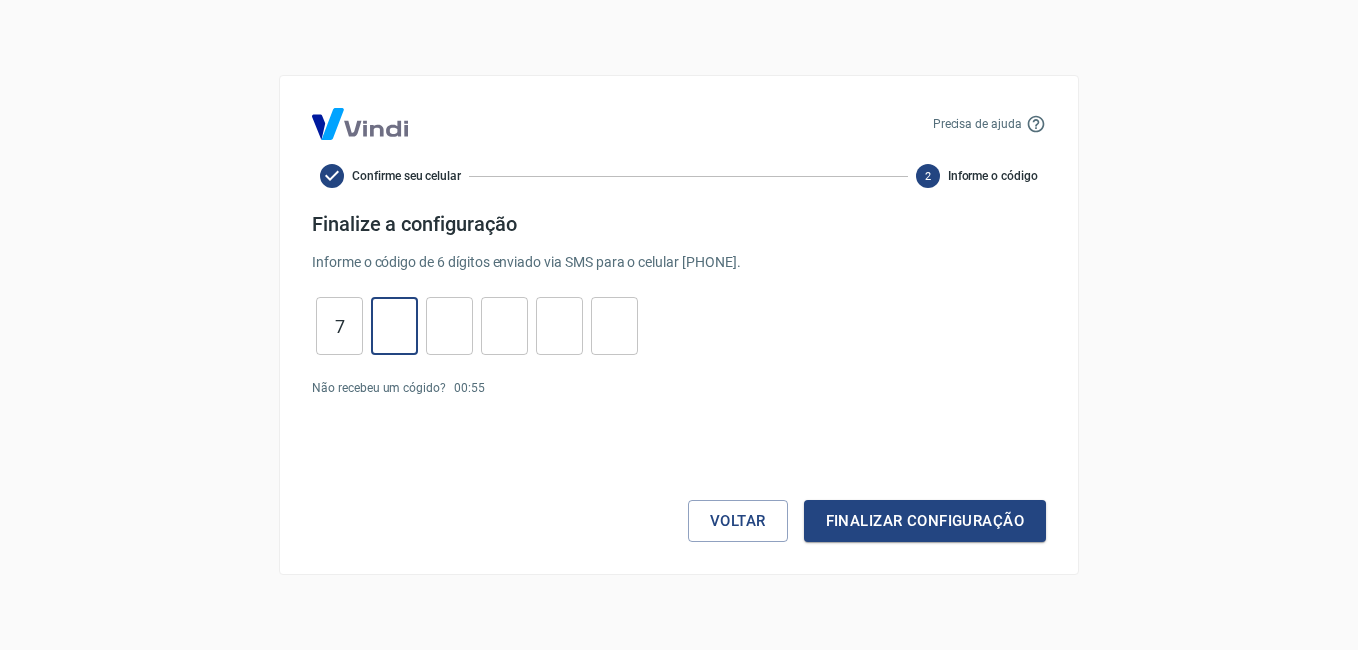 type 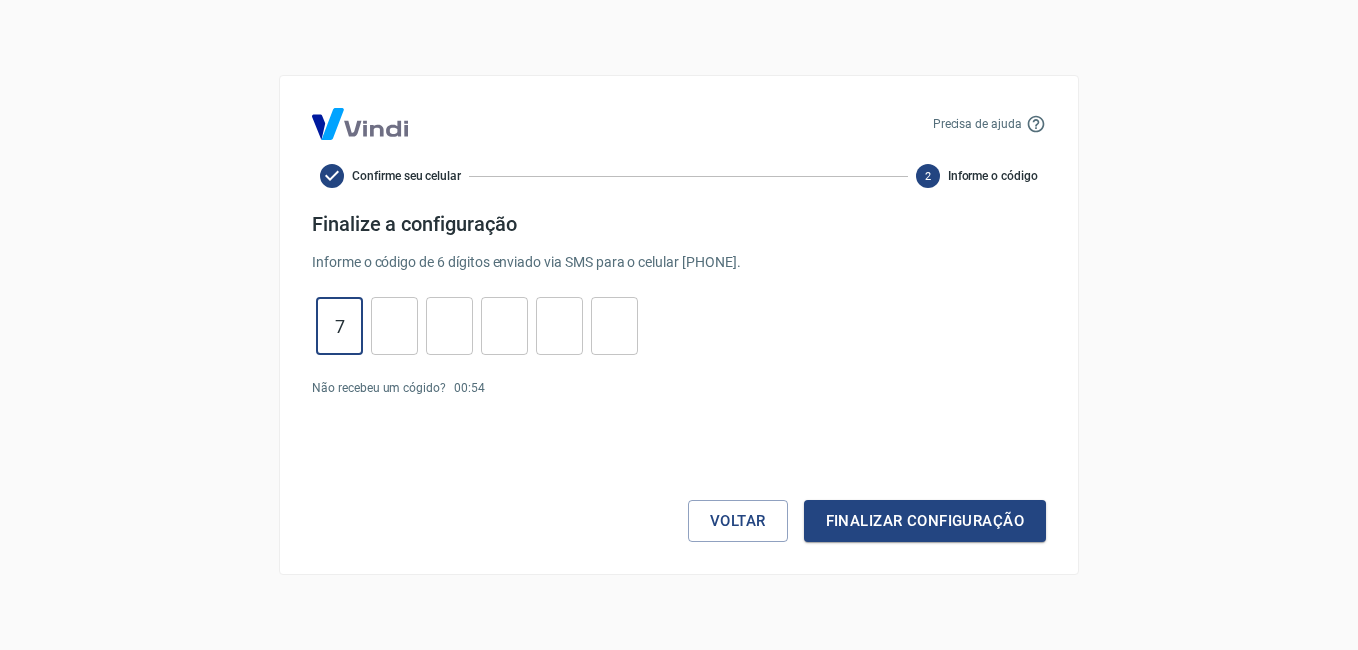 type on "7" 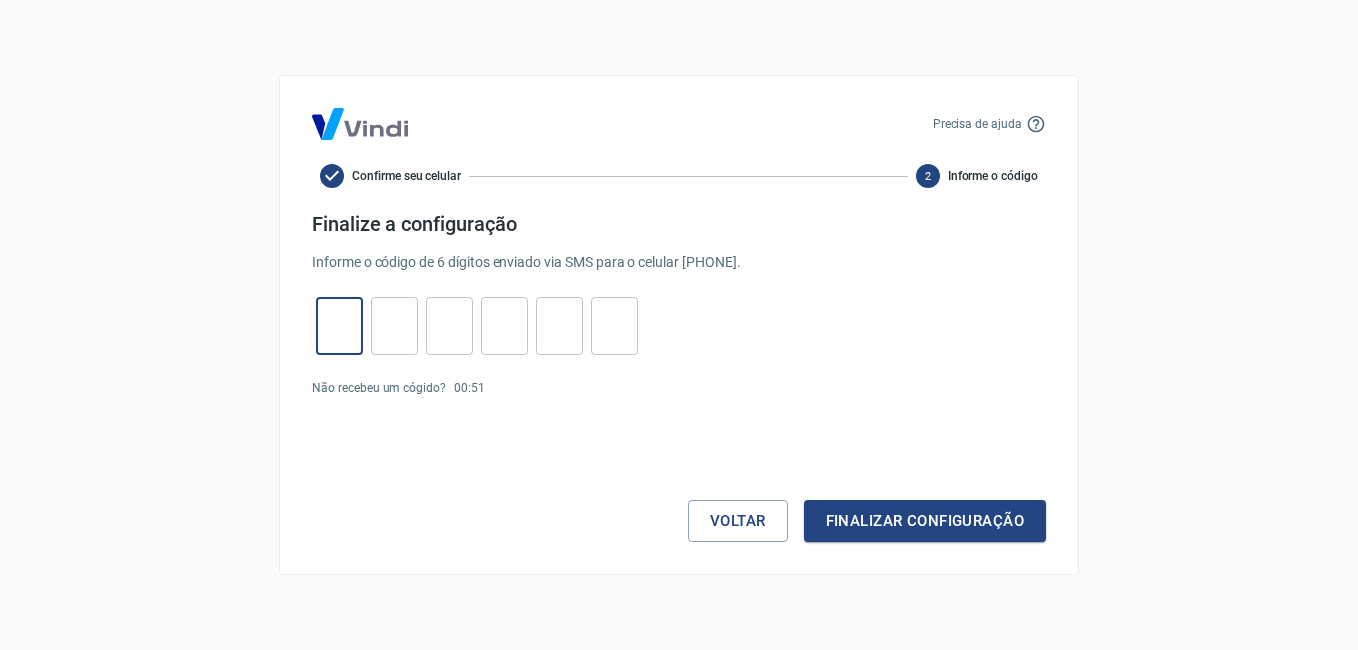 type on "7" 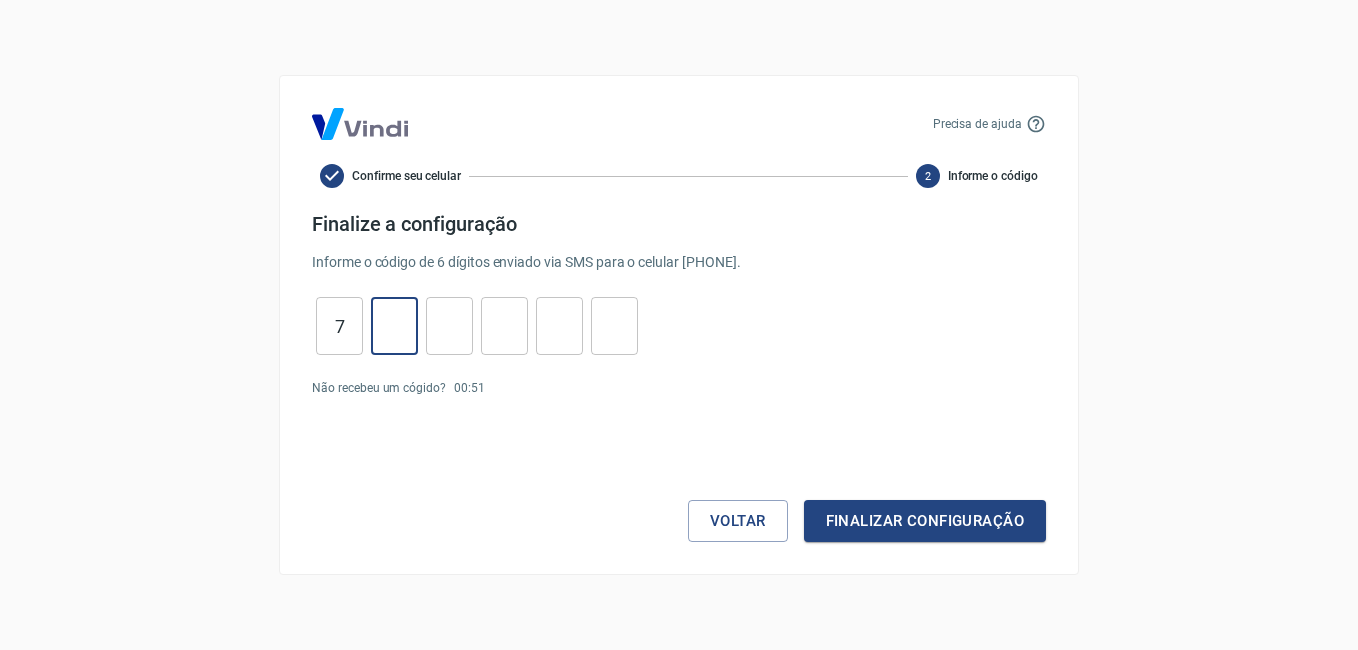 type on "6" 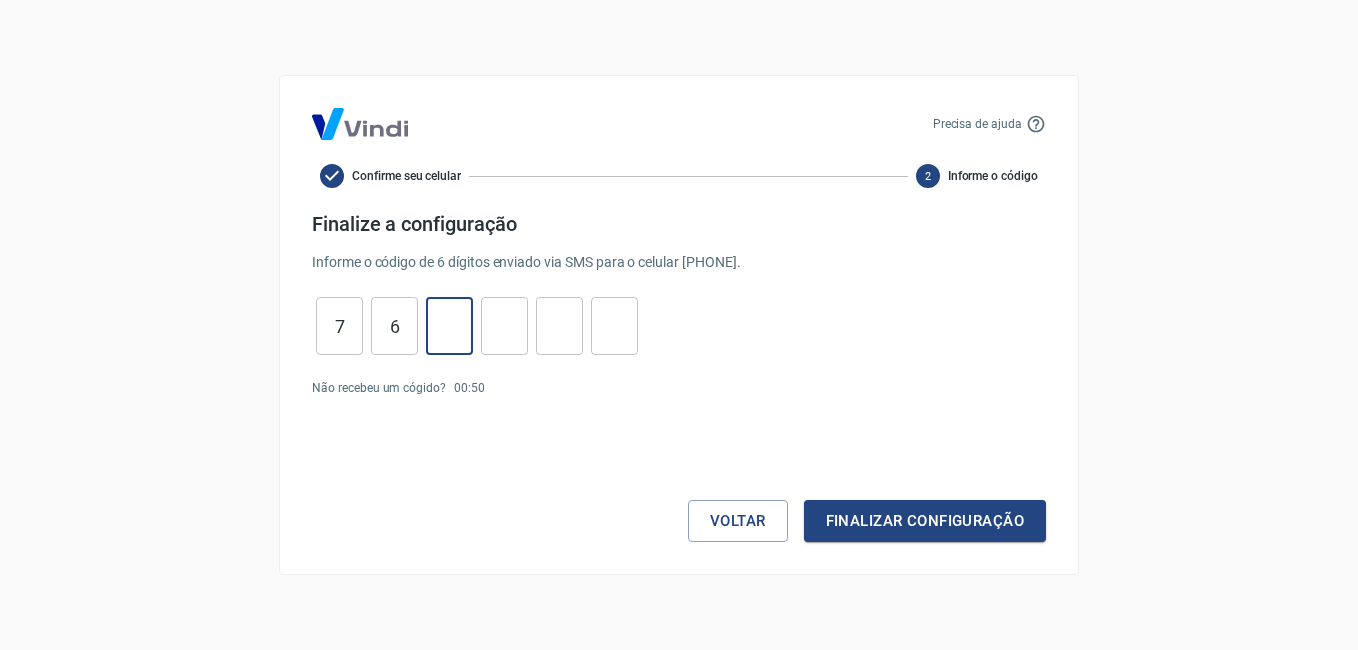 type on "2" 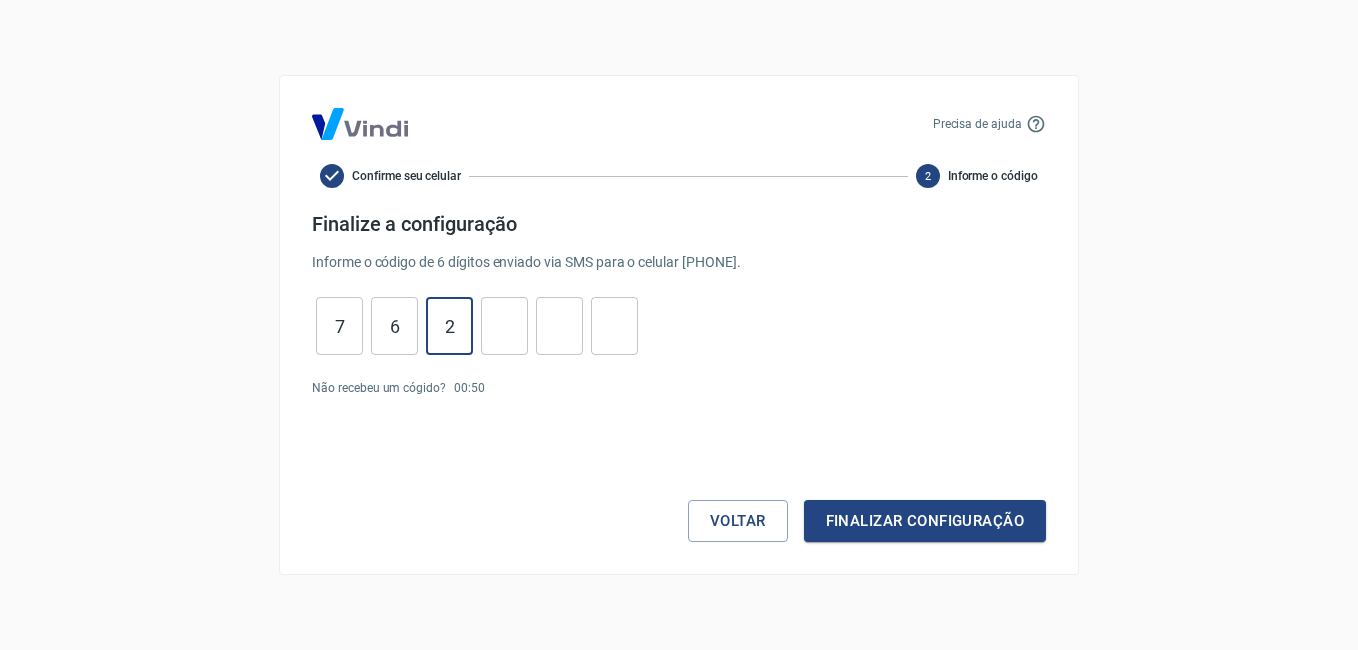type on "5" 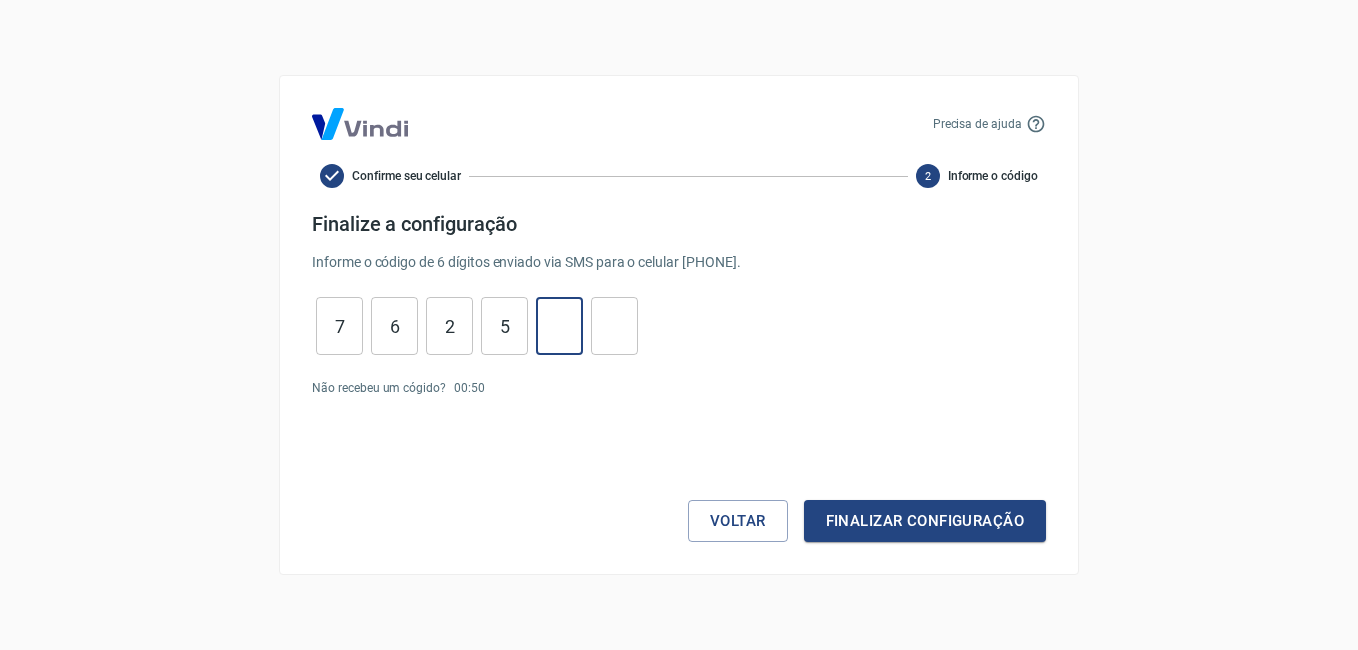 type on "0" 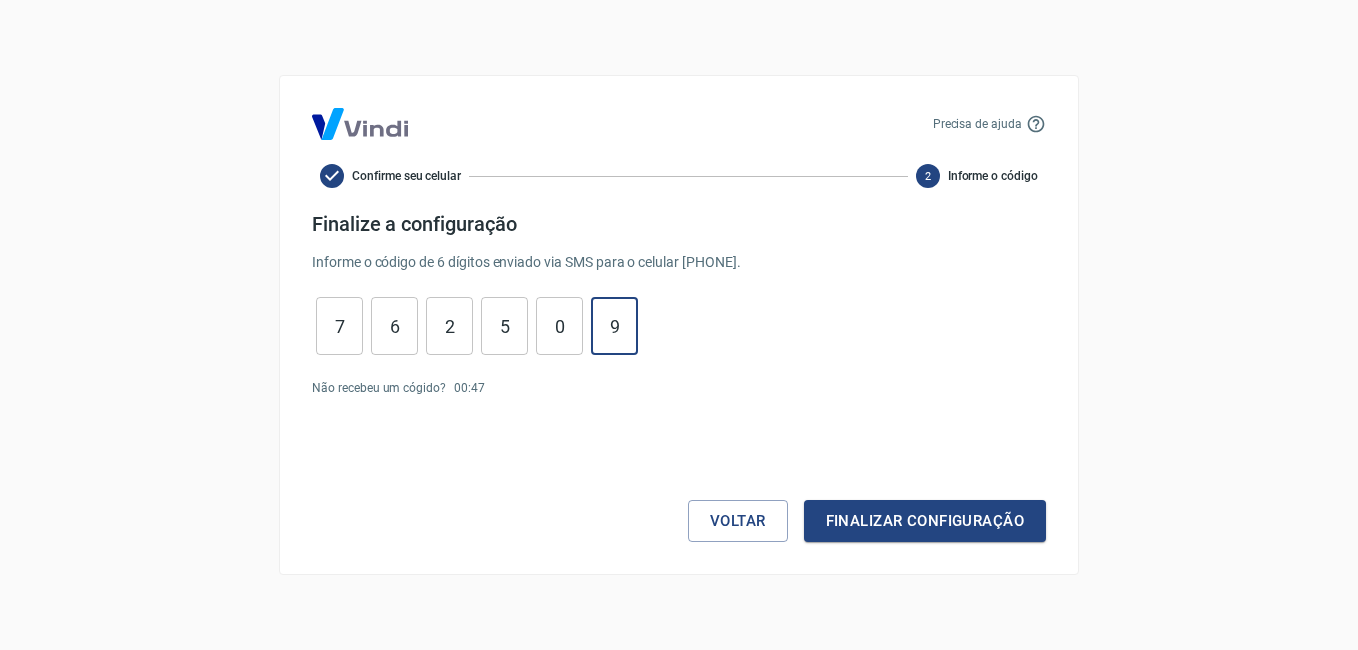 type on "9" 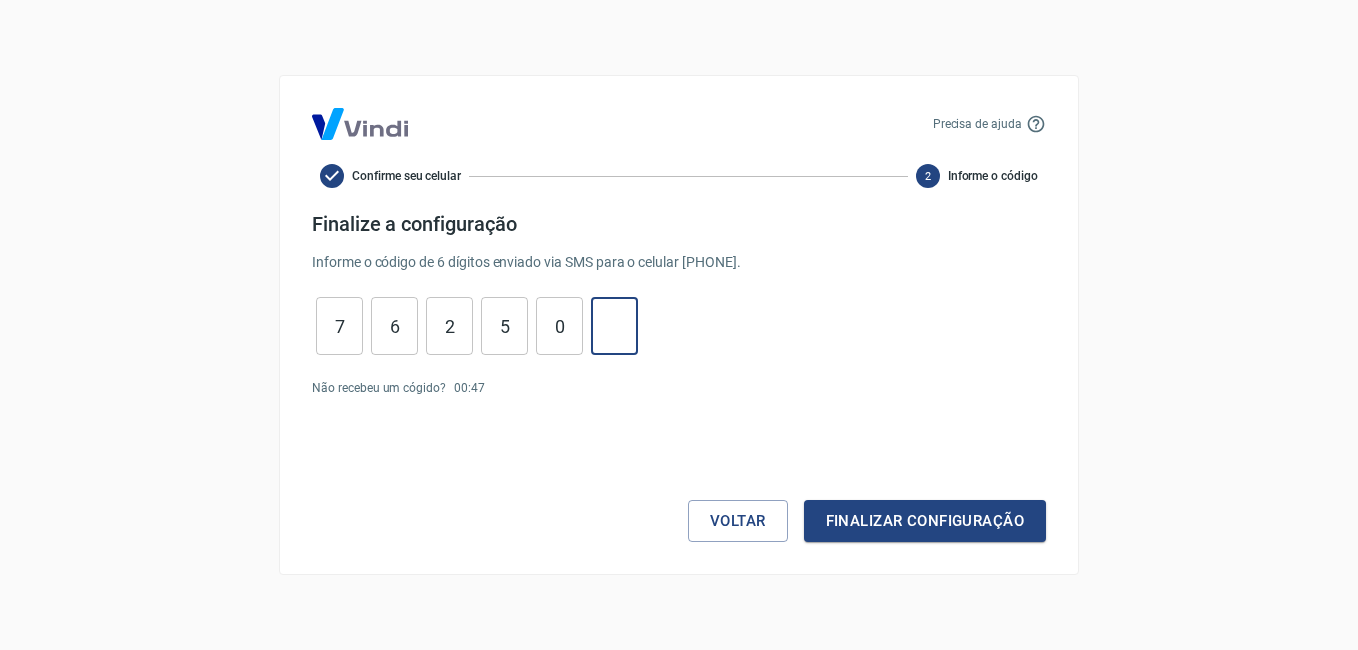 type 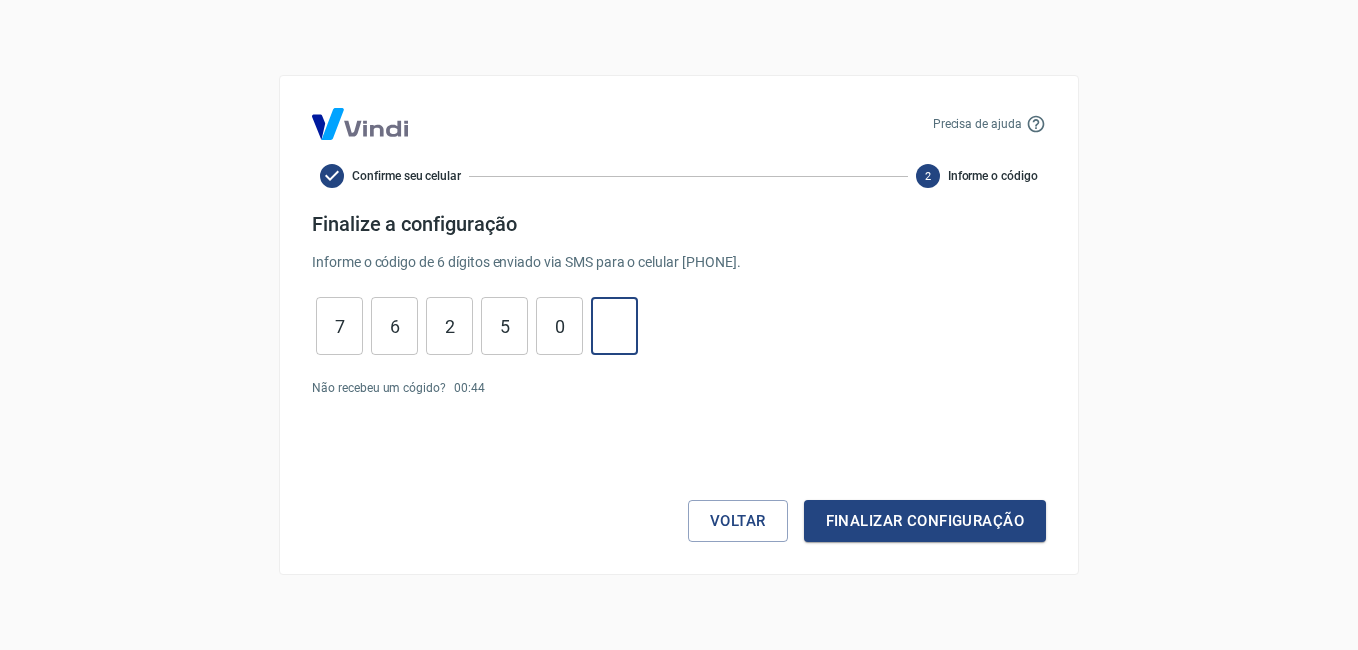 drag, startPoint x: 439, startPoint y: 317, endPoint x: 158, endPoint y: 312, distance: 281.0445 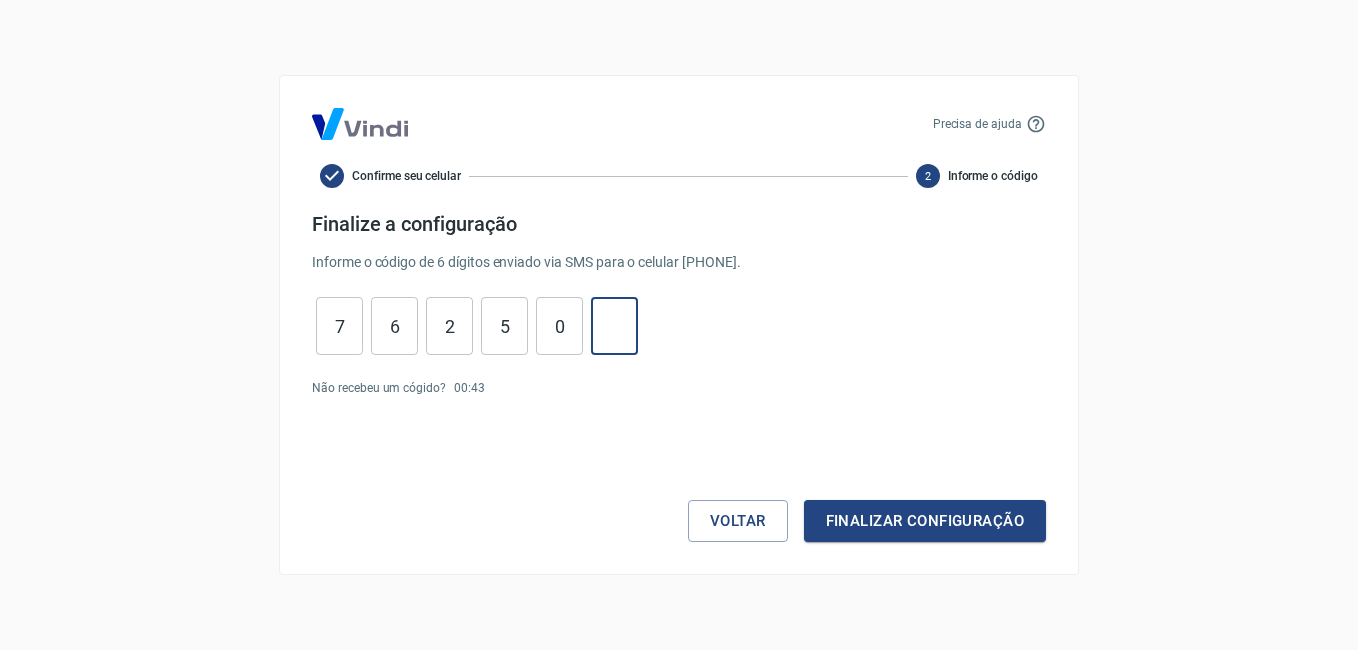 type on "0" 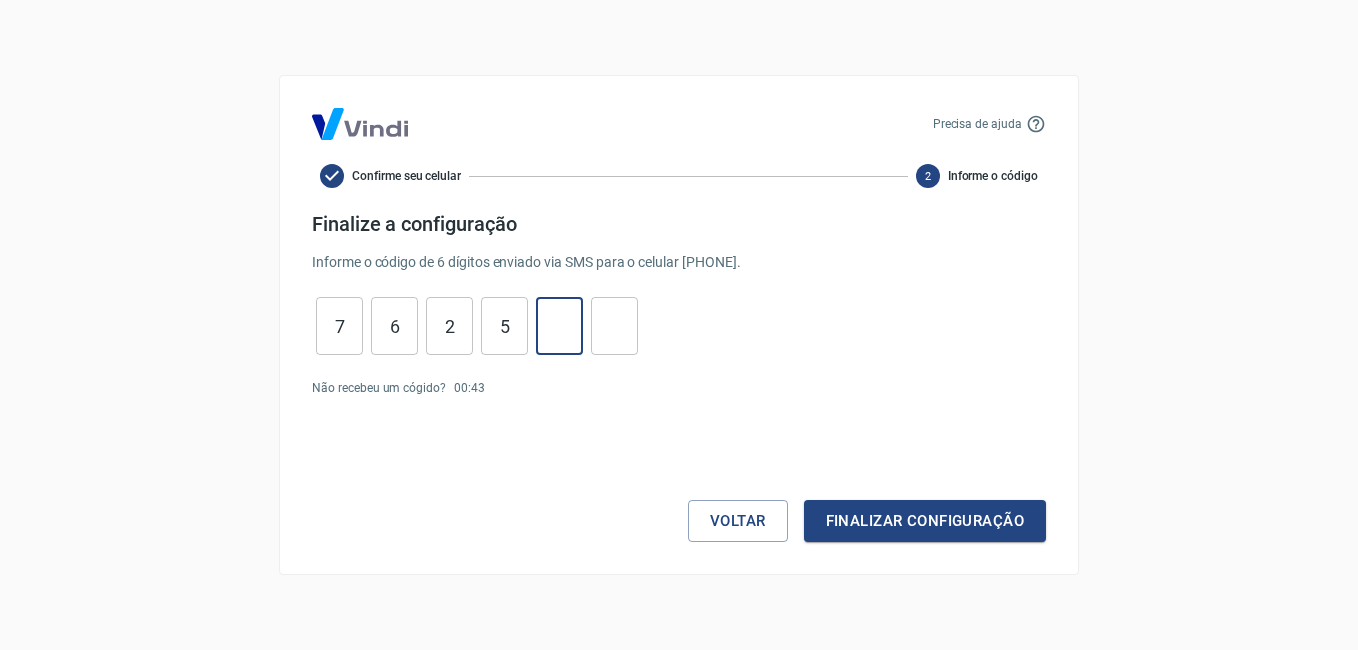 type 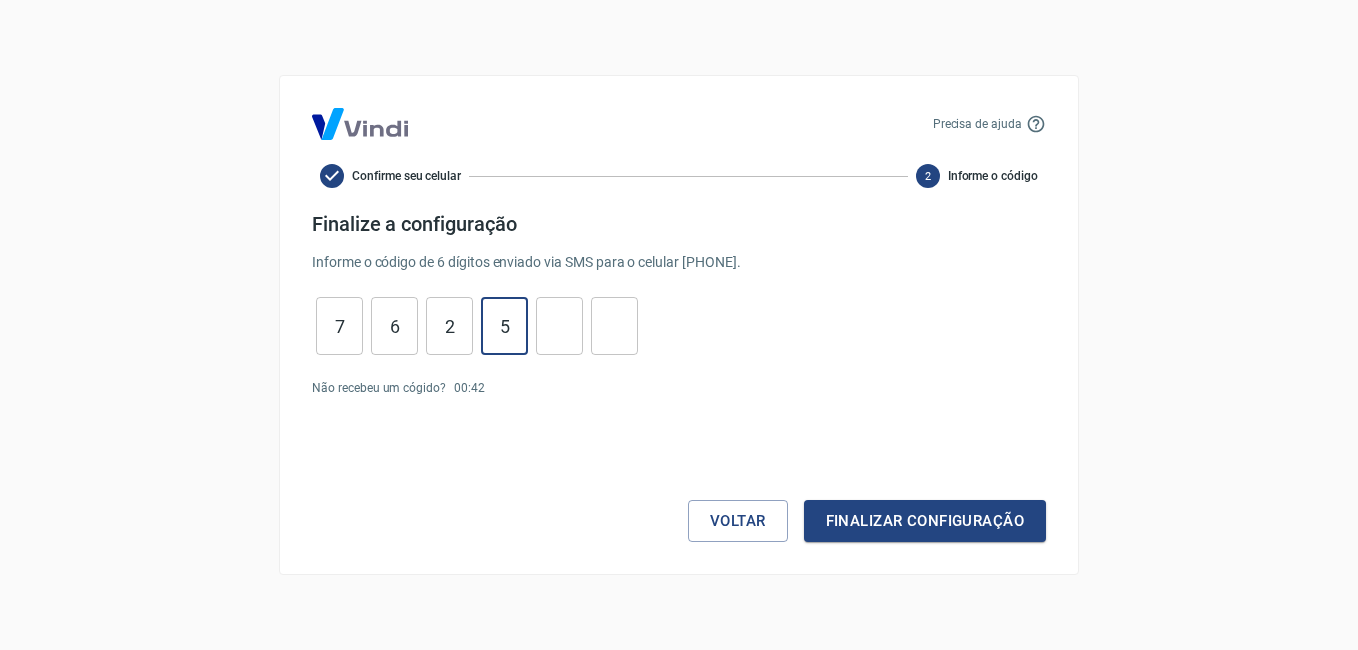 type on "5" 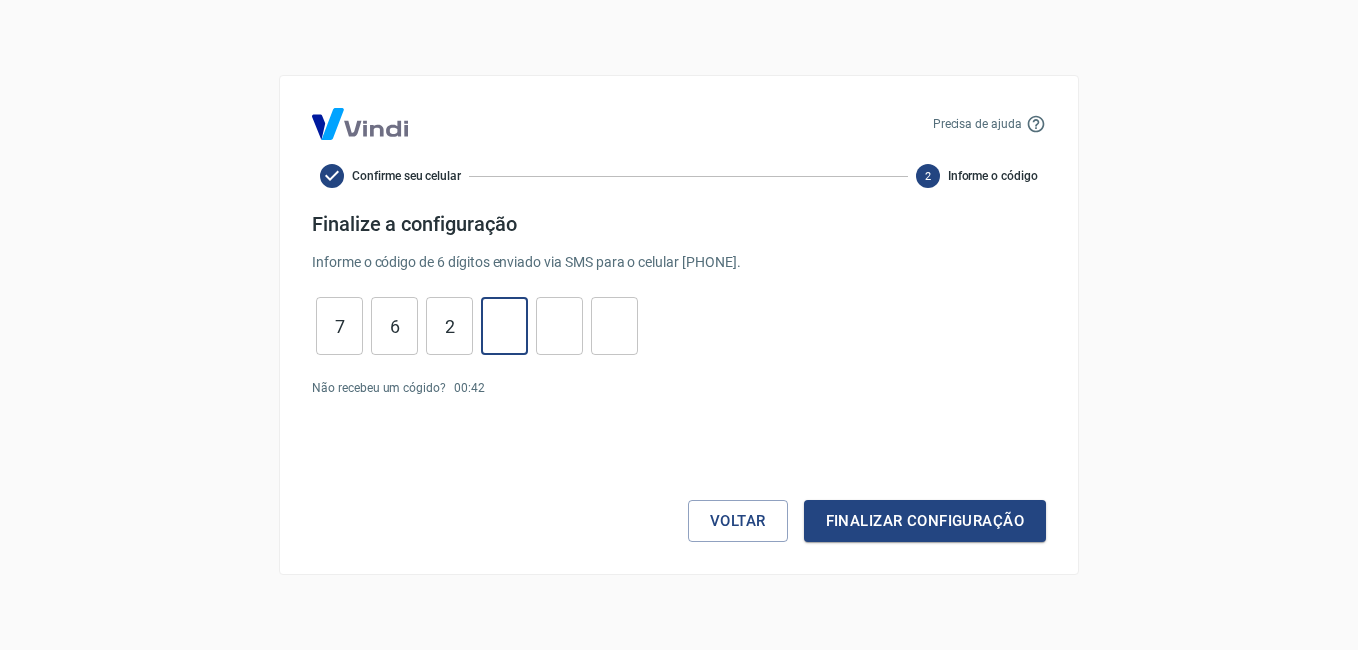 type 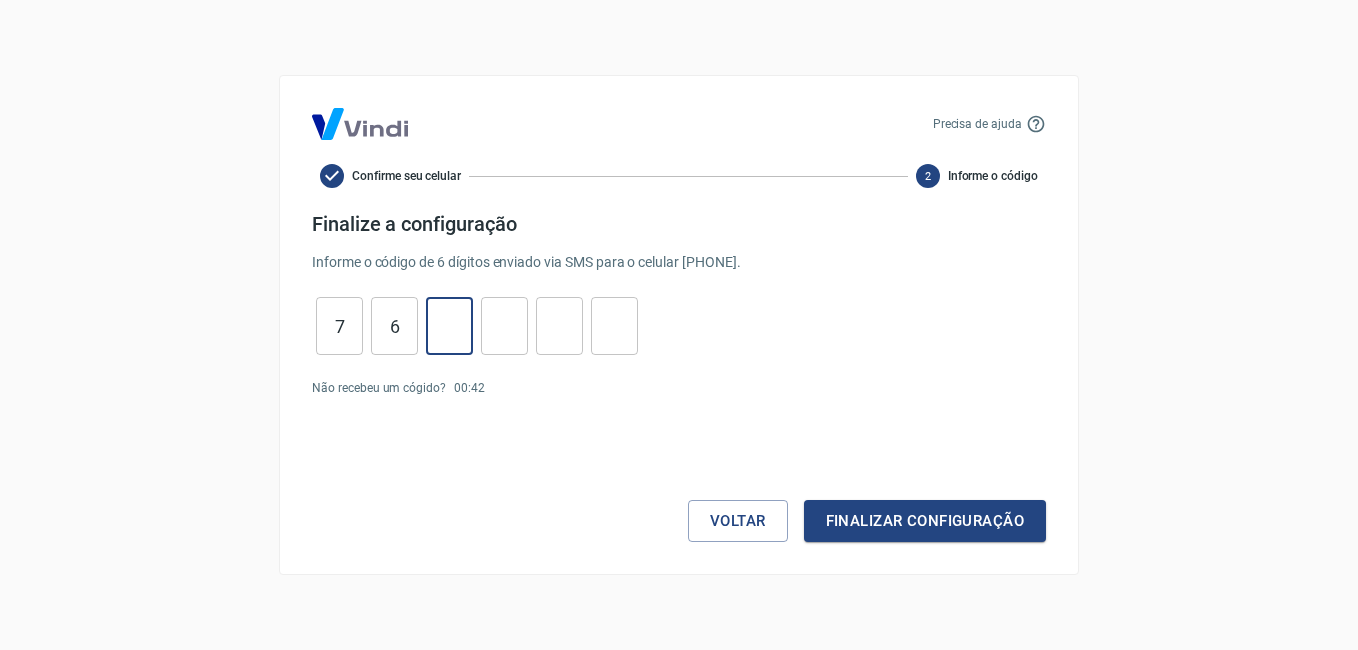 type 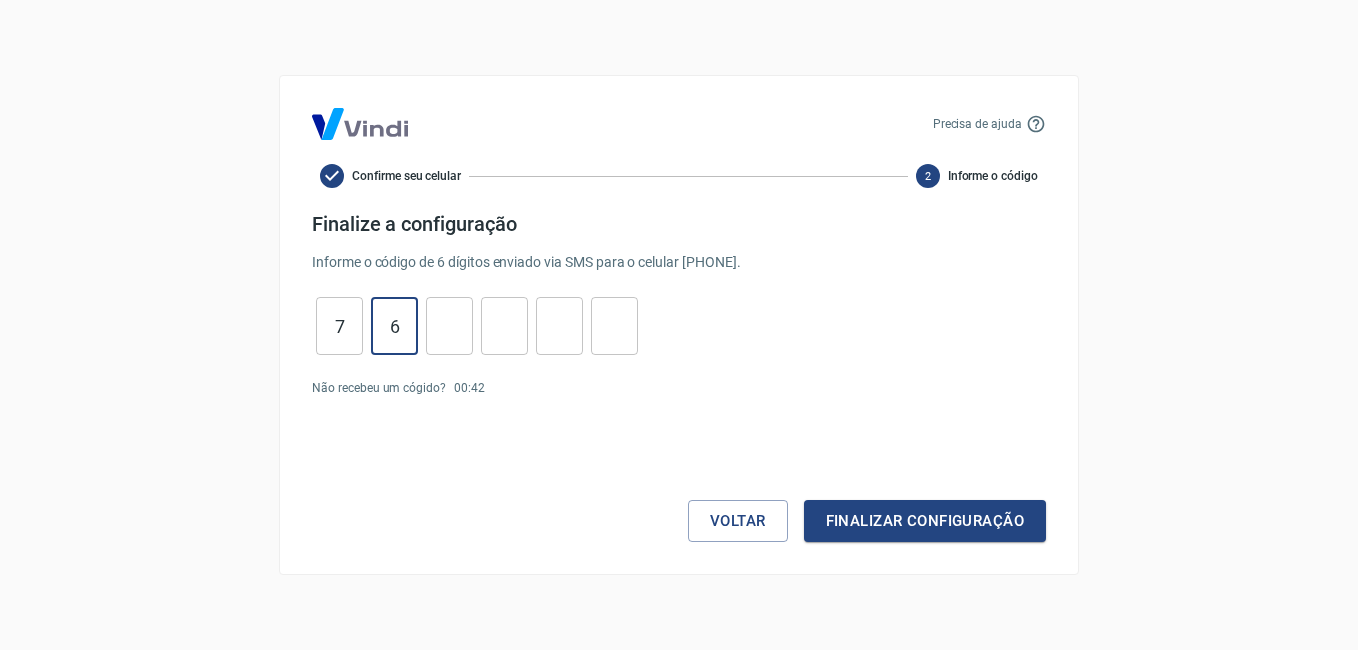 type on "6" 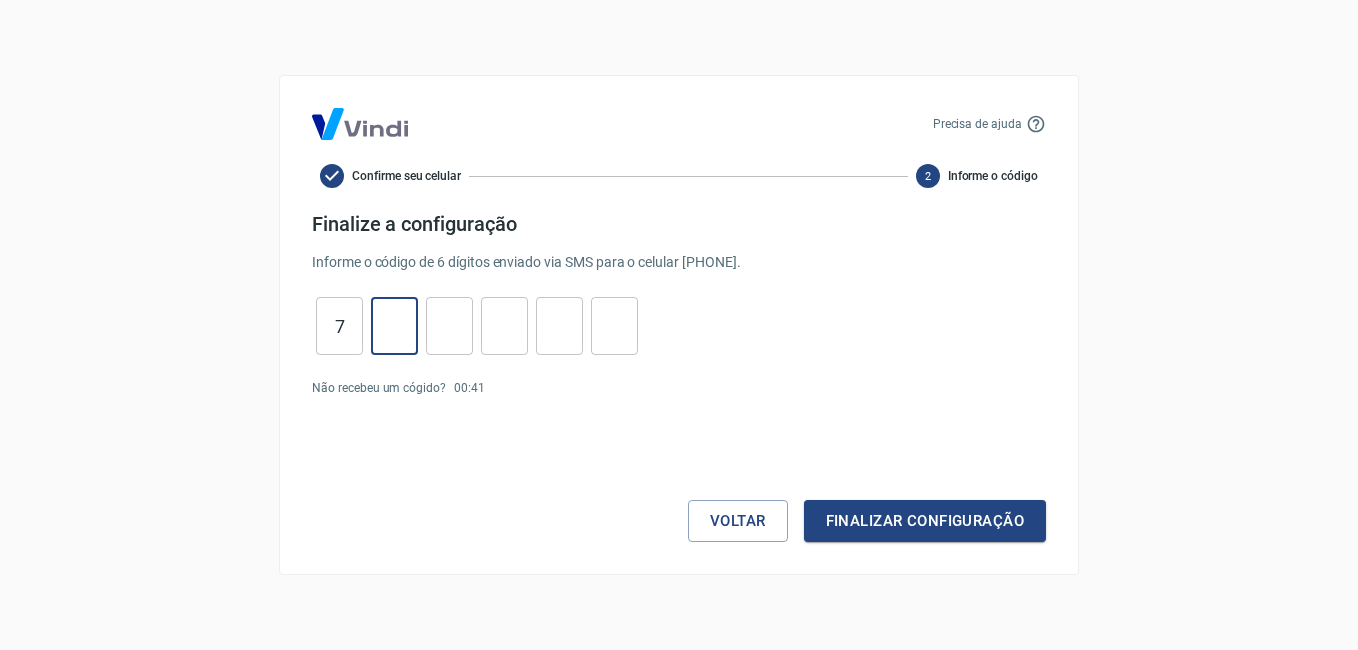 type 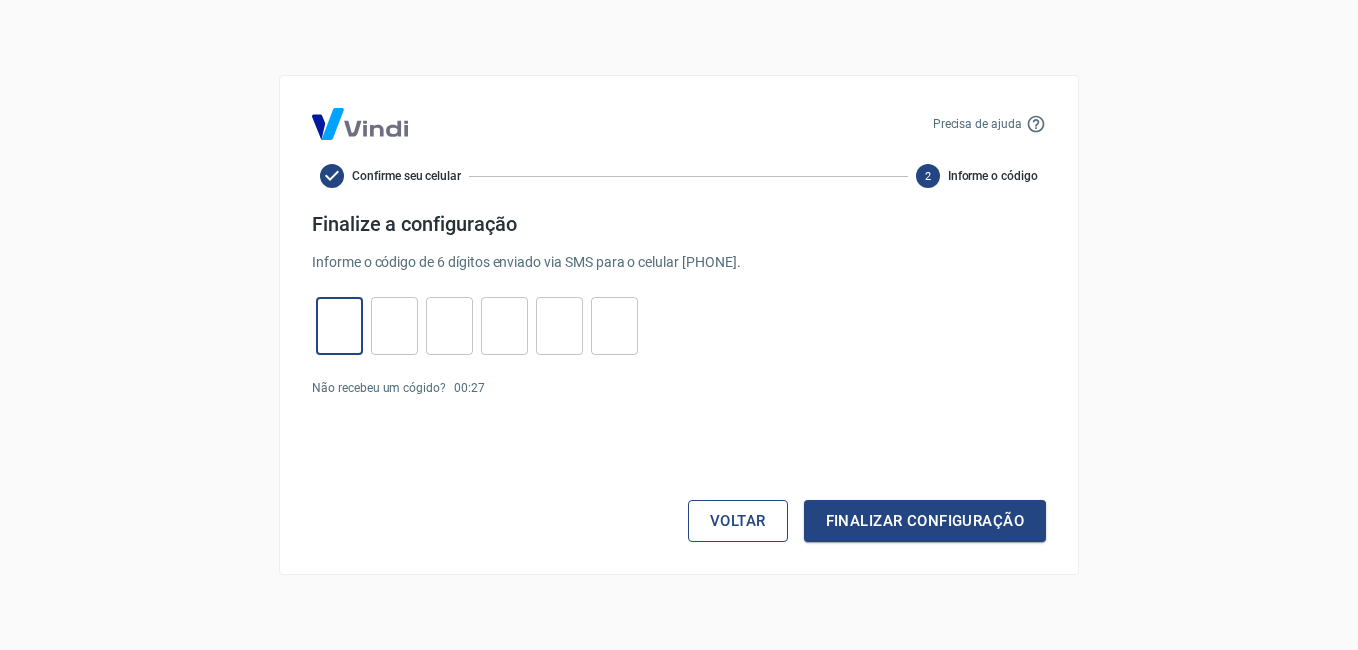 type 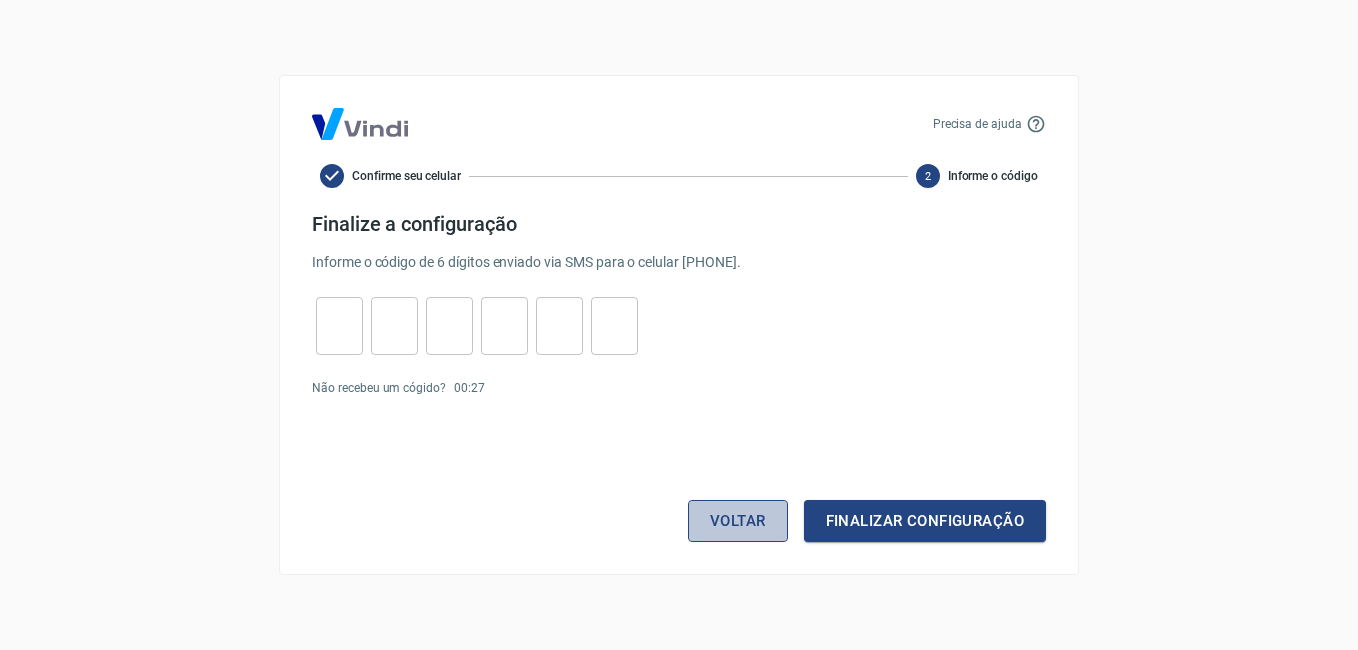 click on "Voltar" at bounding box center (738, 521) 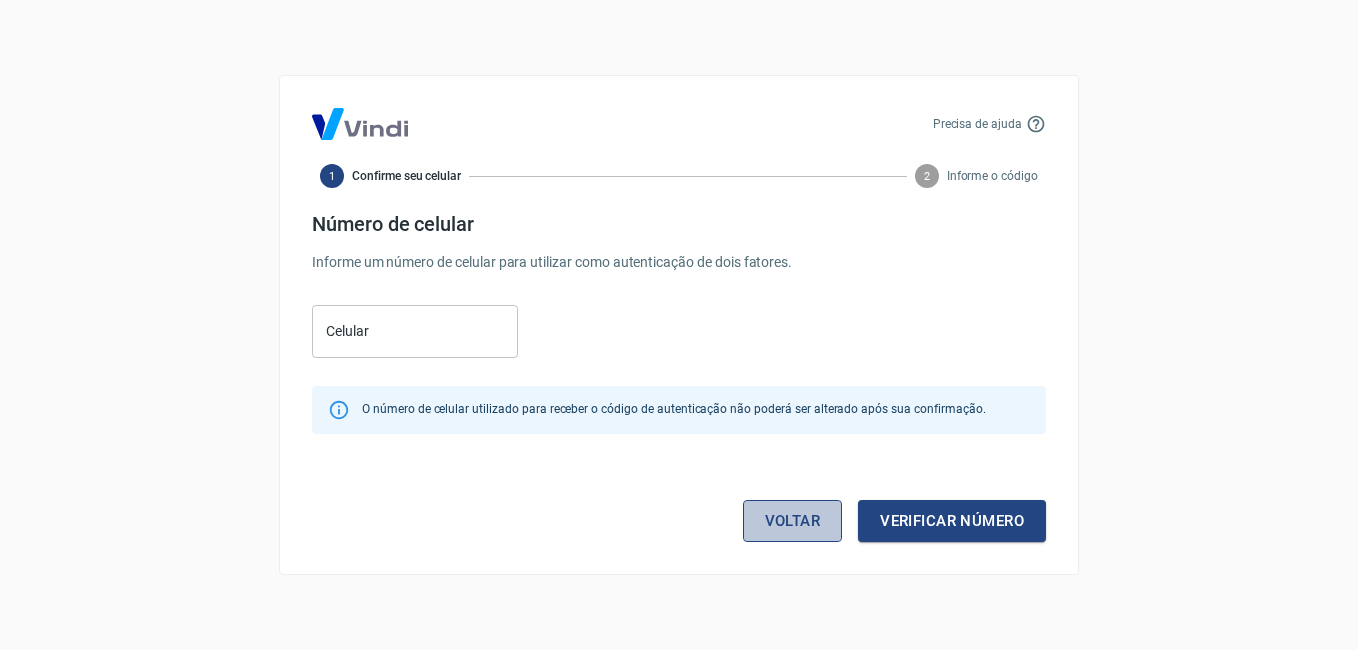 click on "Voltar" at bounding box center (793, 521) 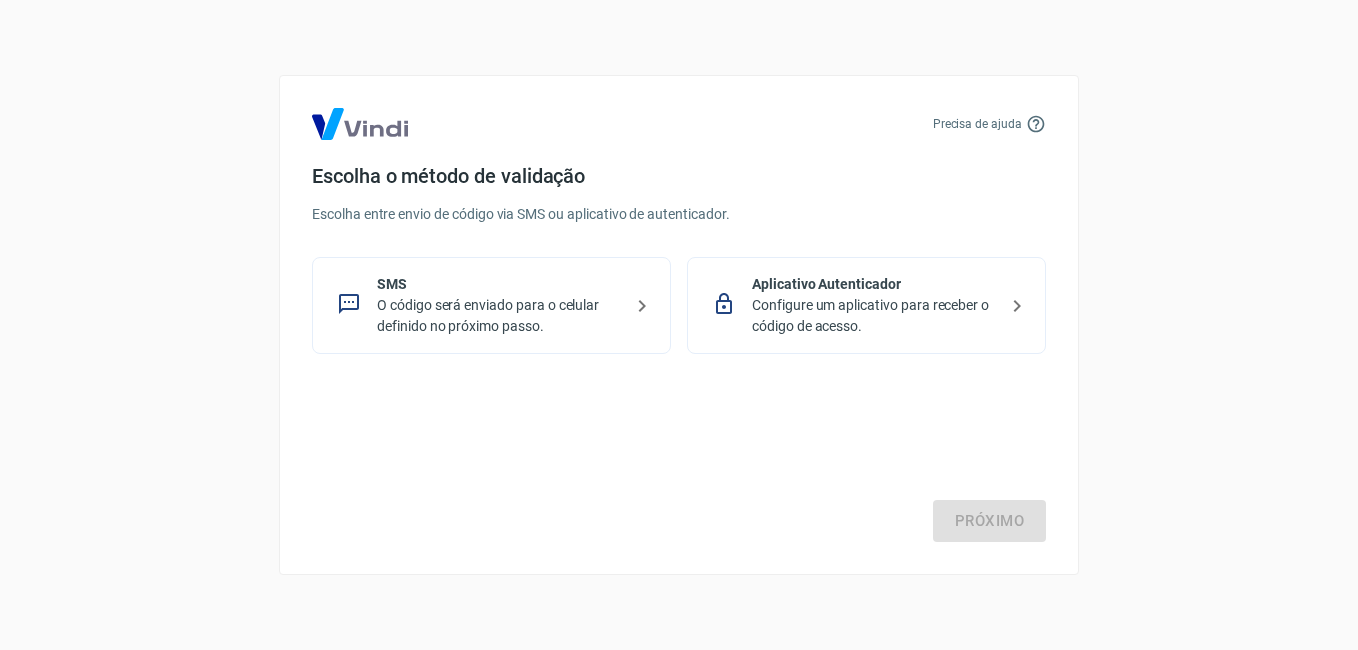 click on "Aplicativo Autenticador" at bounding box center [874, 284] 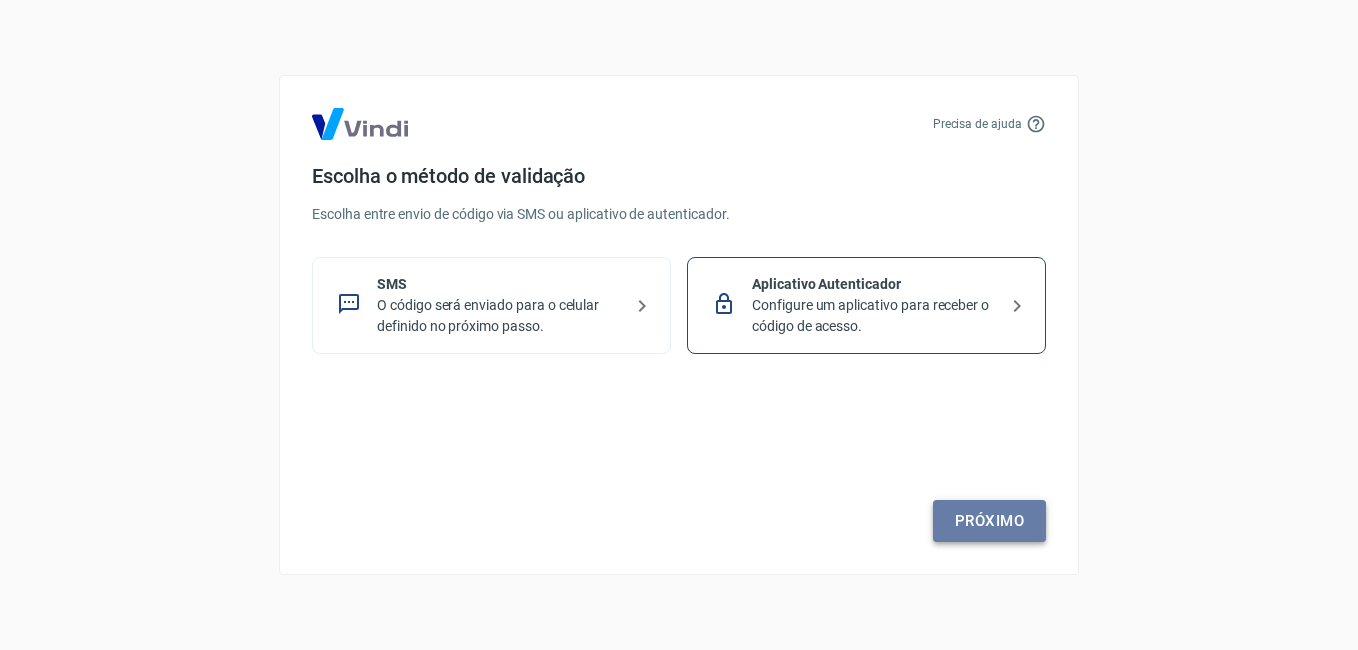 click on "Próximo" at bounding box center (989, 521) 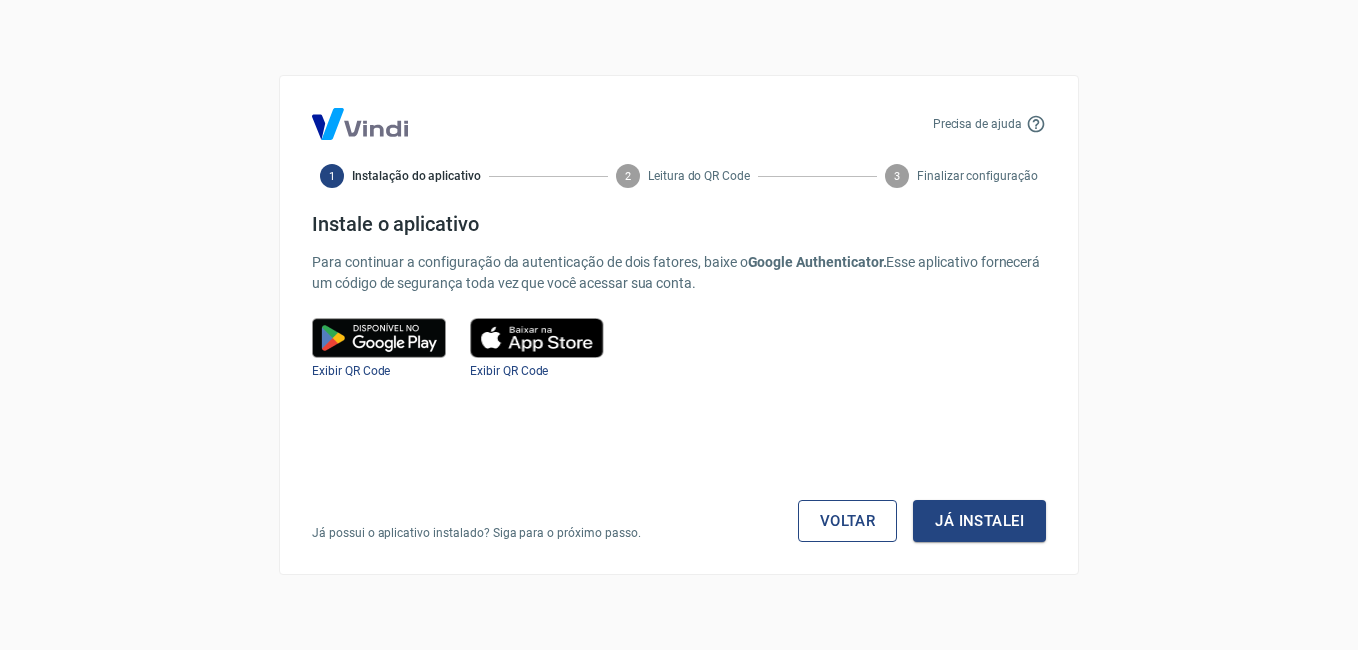 click on "Voltar" at bounding box center [848, 521] 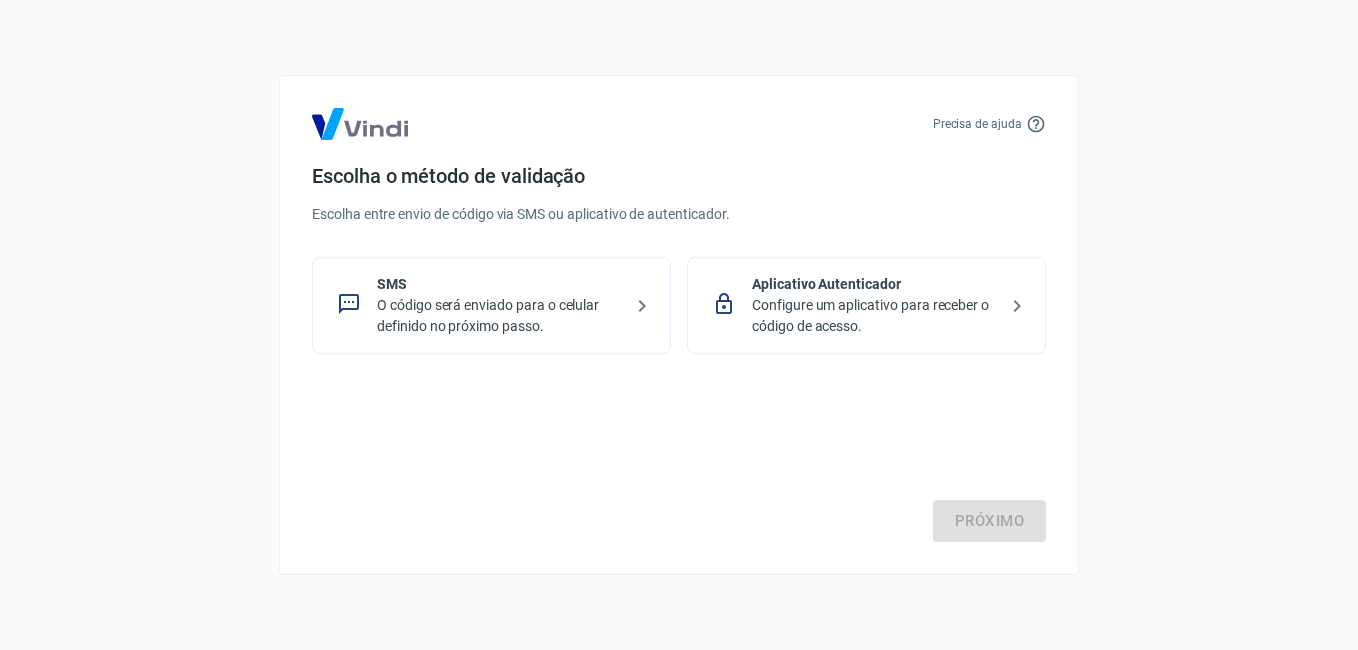 click on "O código será enviado para o celular definido no próximo passo." at bounding box center [499, 316] 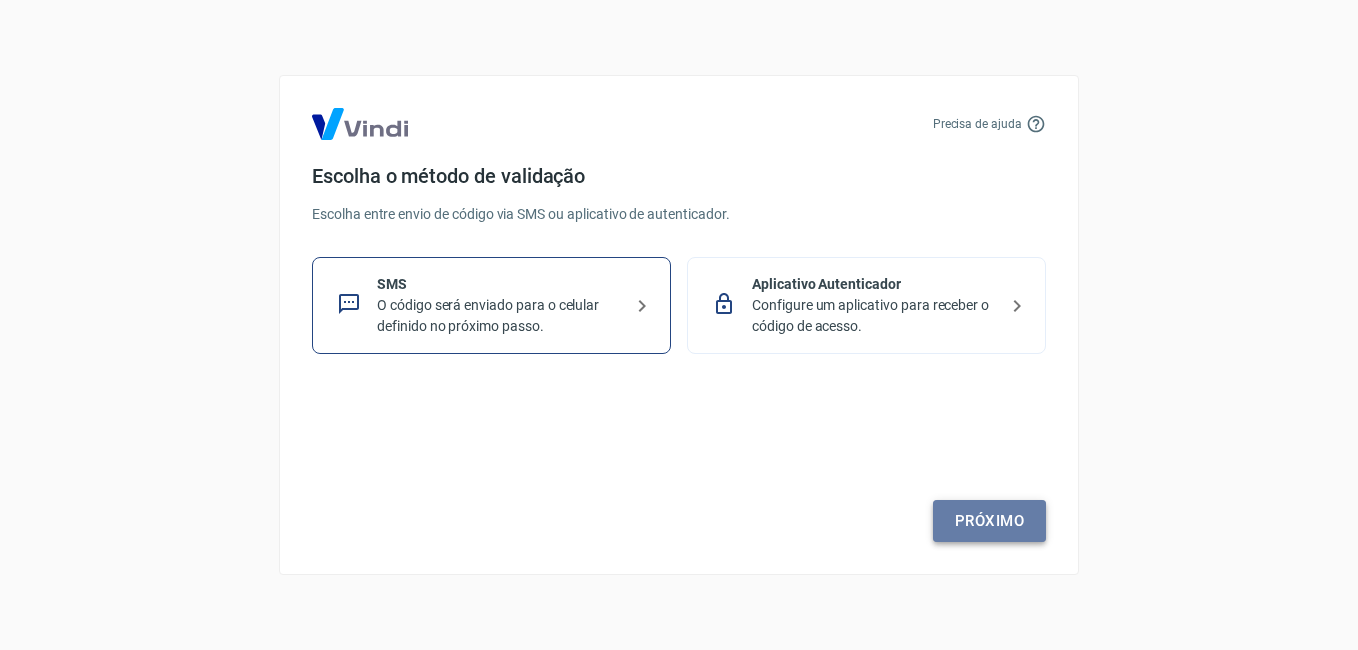 click on "Próximo" at bounding box center (989, 521) 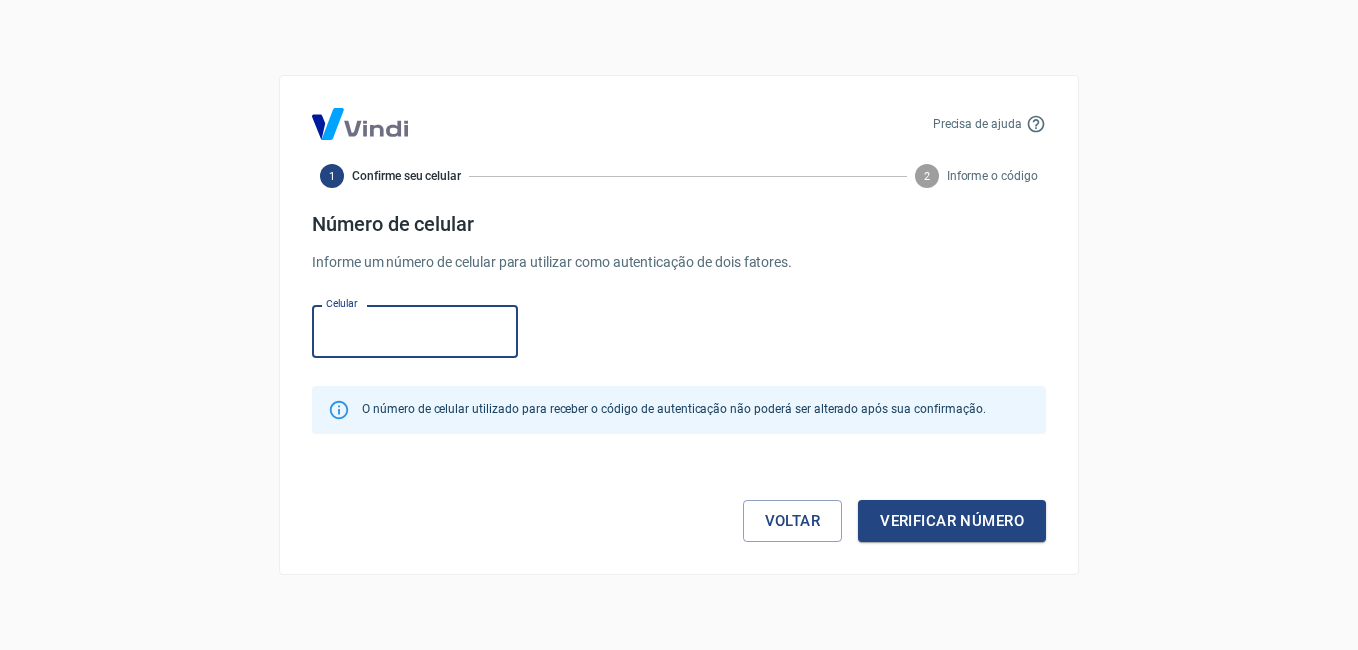 click on "Celular" at bounding box center (415, 331) 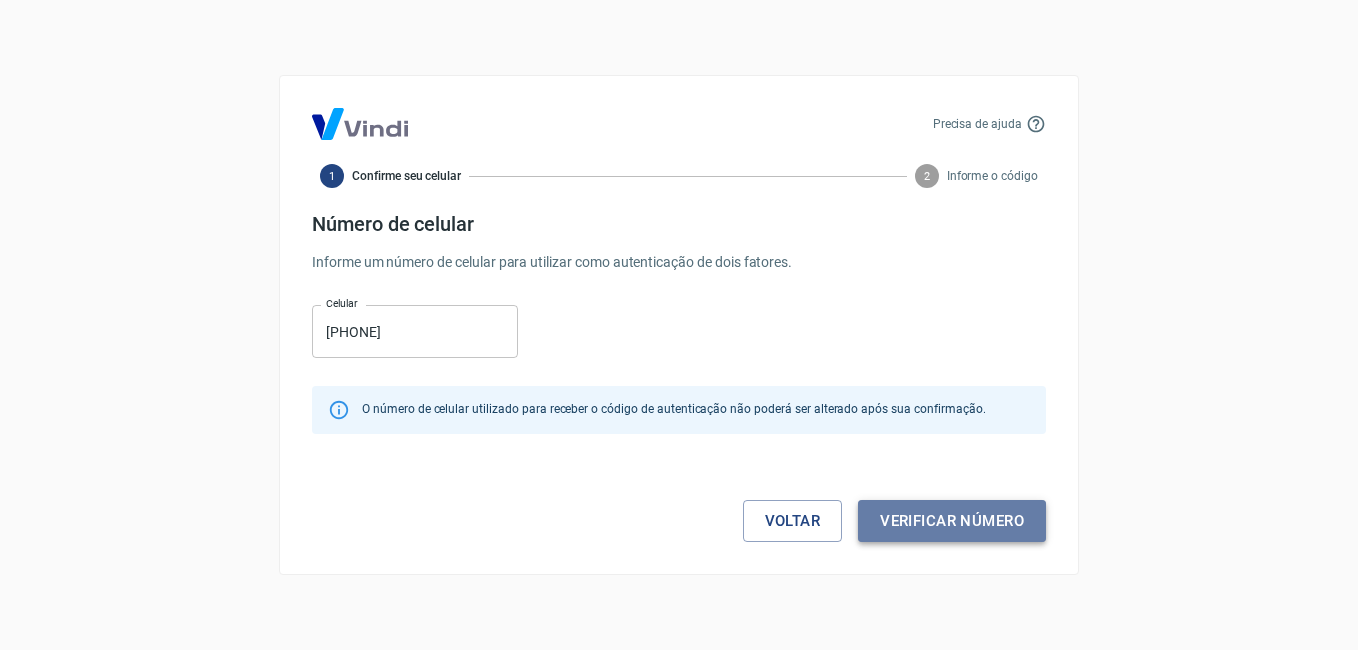 click on "Verificar número" at bounding box center [952, 521] 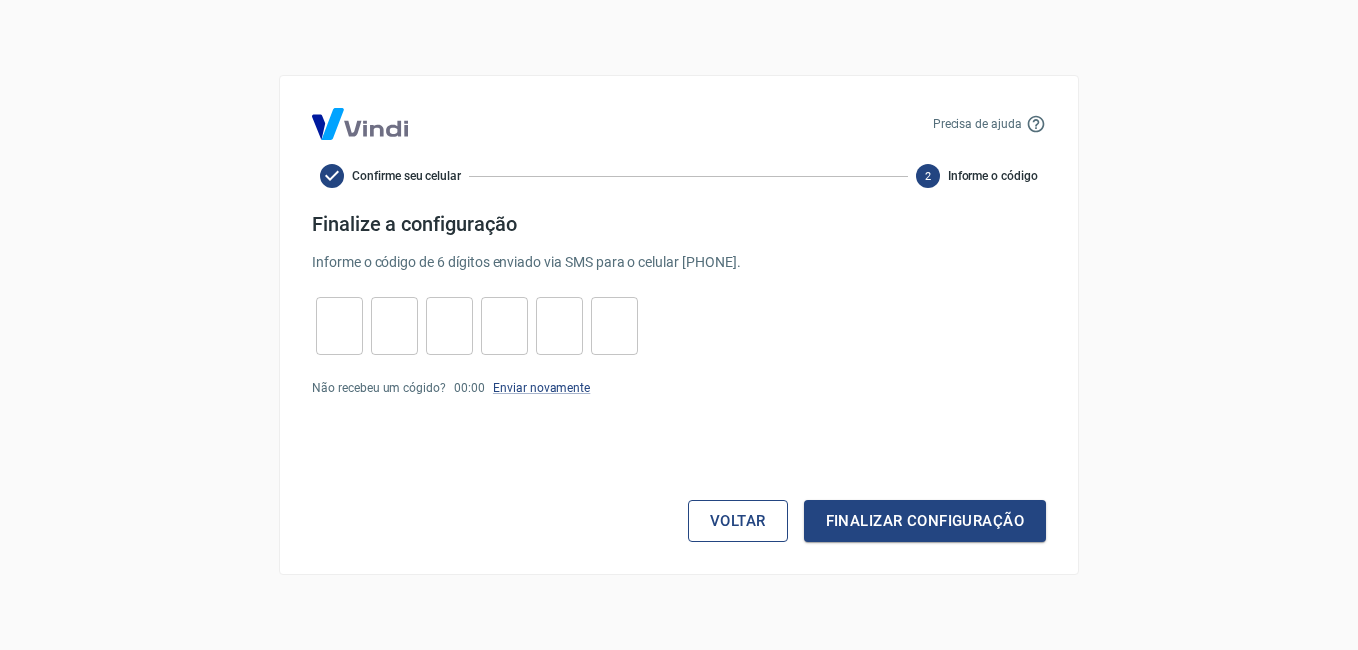 click on "Voltar" at bounding box center (738, 521) 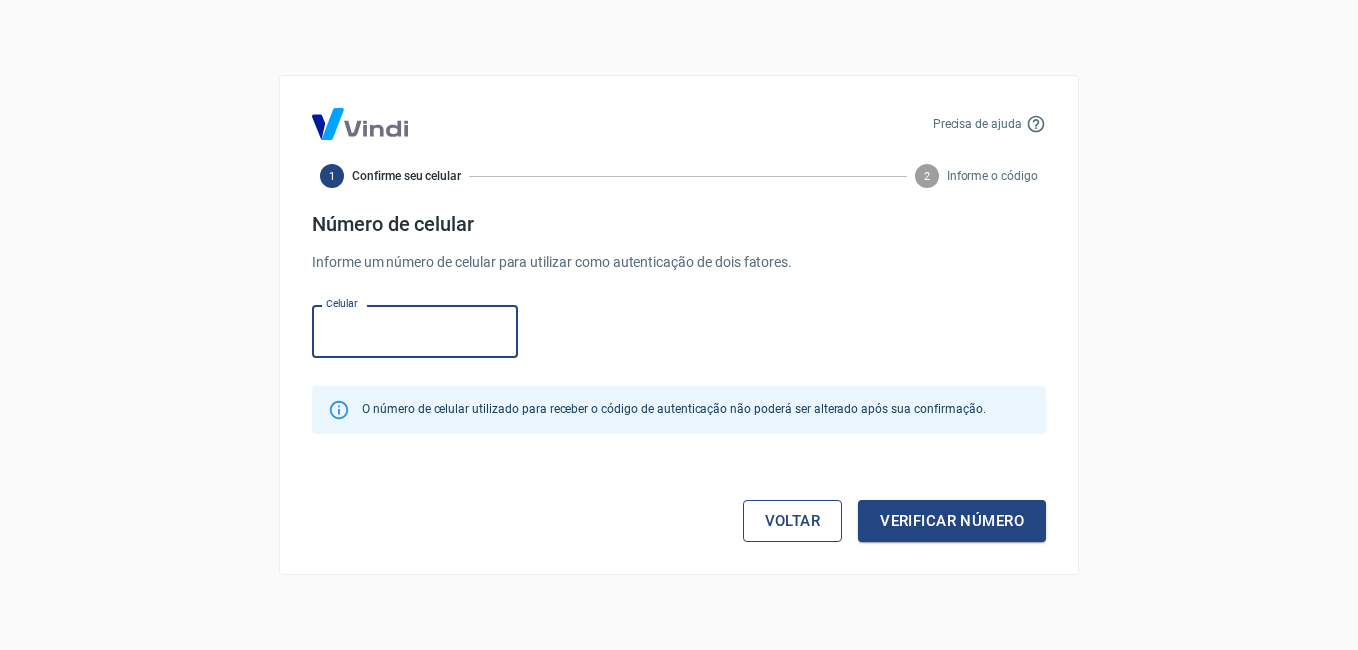 click on "Voltar" at bounding box center [793, 521] 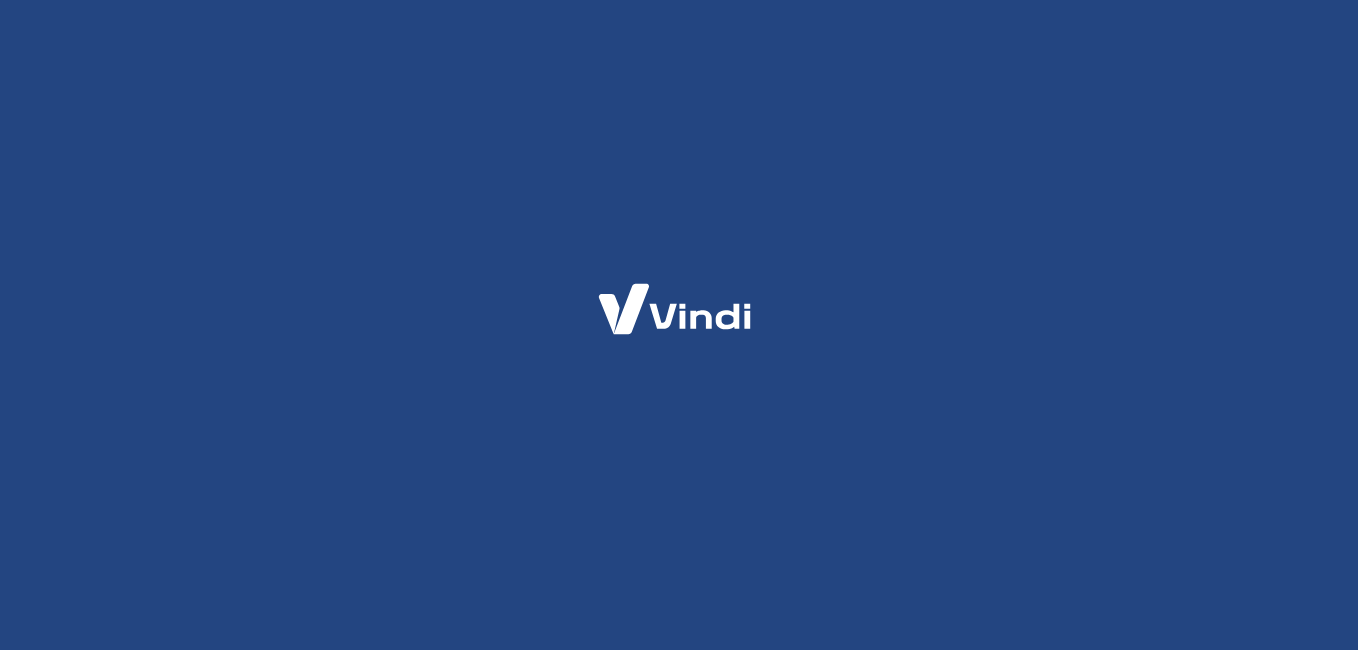 scroll, scrollTop: 0, scrollLeft: 0, axis: both 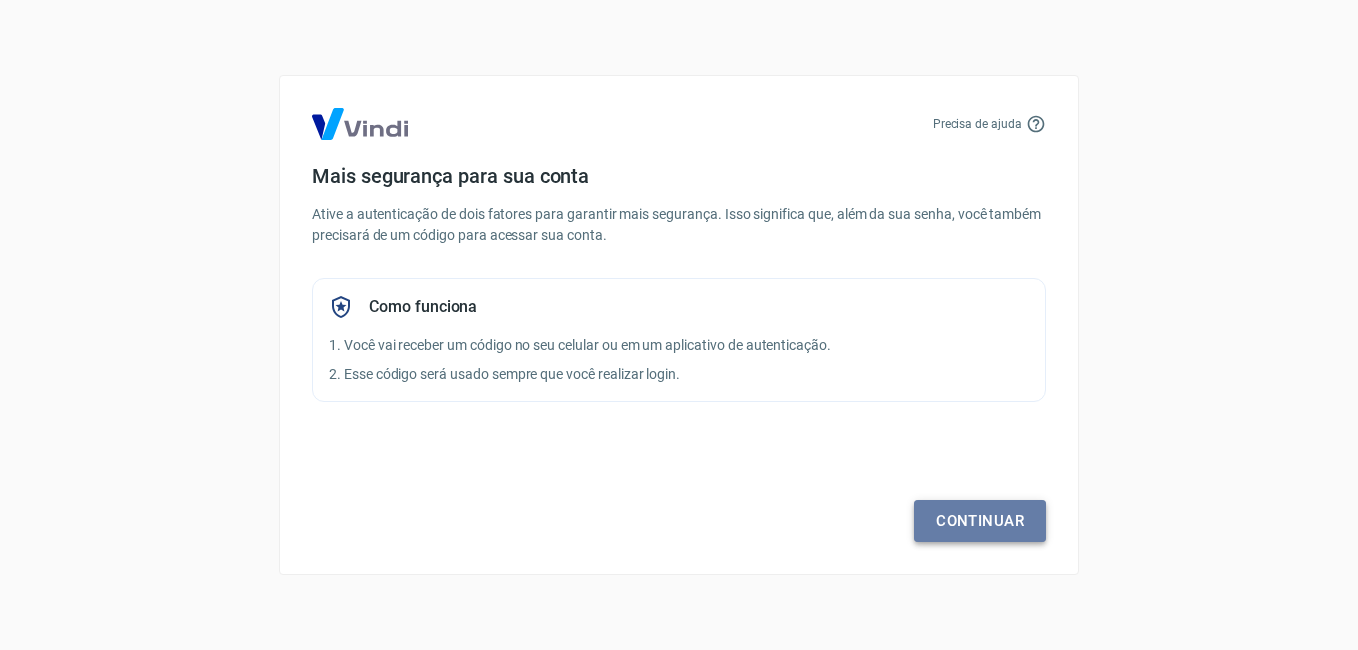 click on "Continuar" at bounding box center (980, 521) 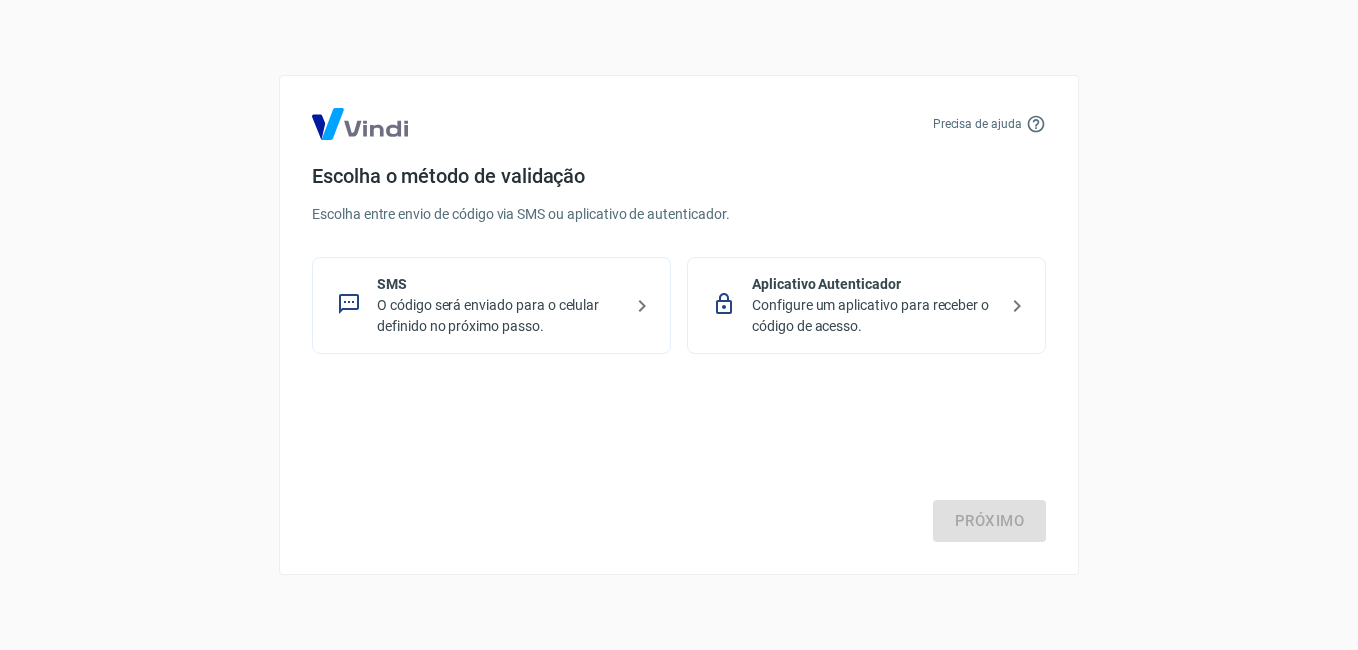 click on "O código será enviado para o celular definido no próximo passo." at bounding box center [499, 316] 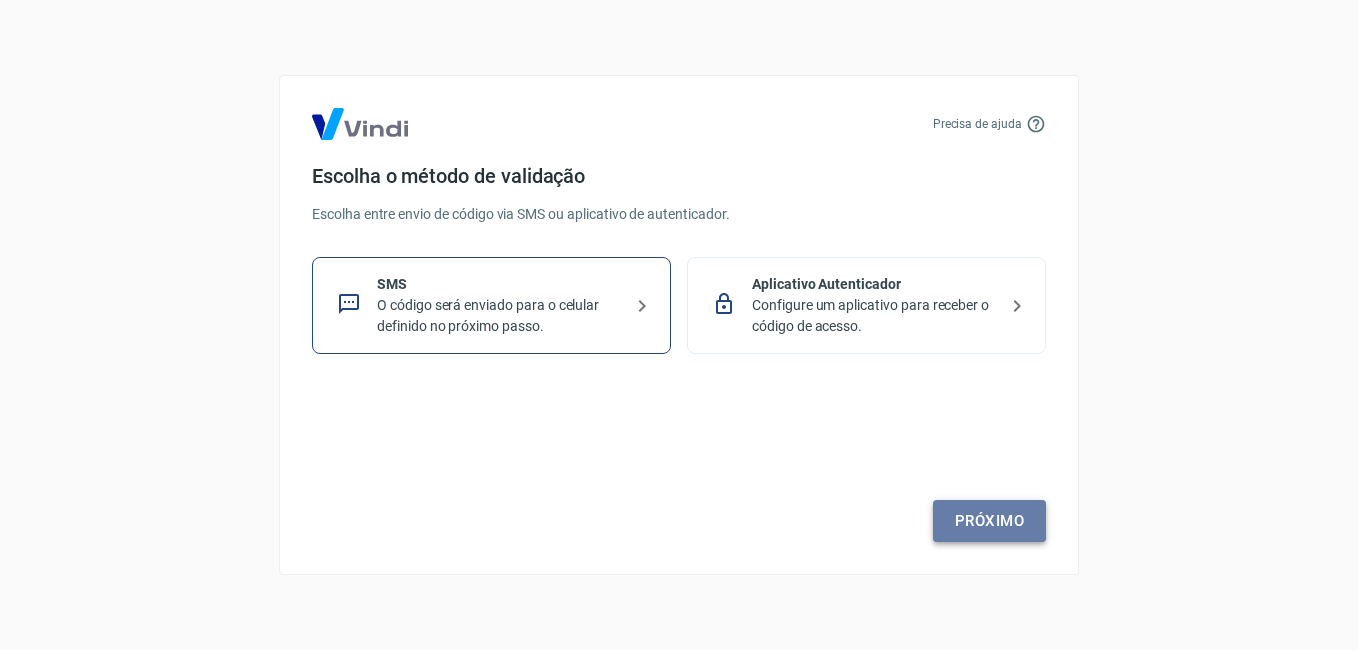 click on "Próximo" at bounding box center (989, 521) 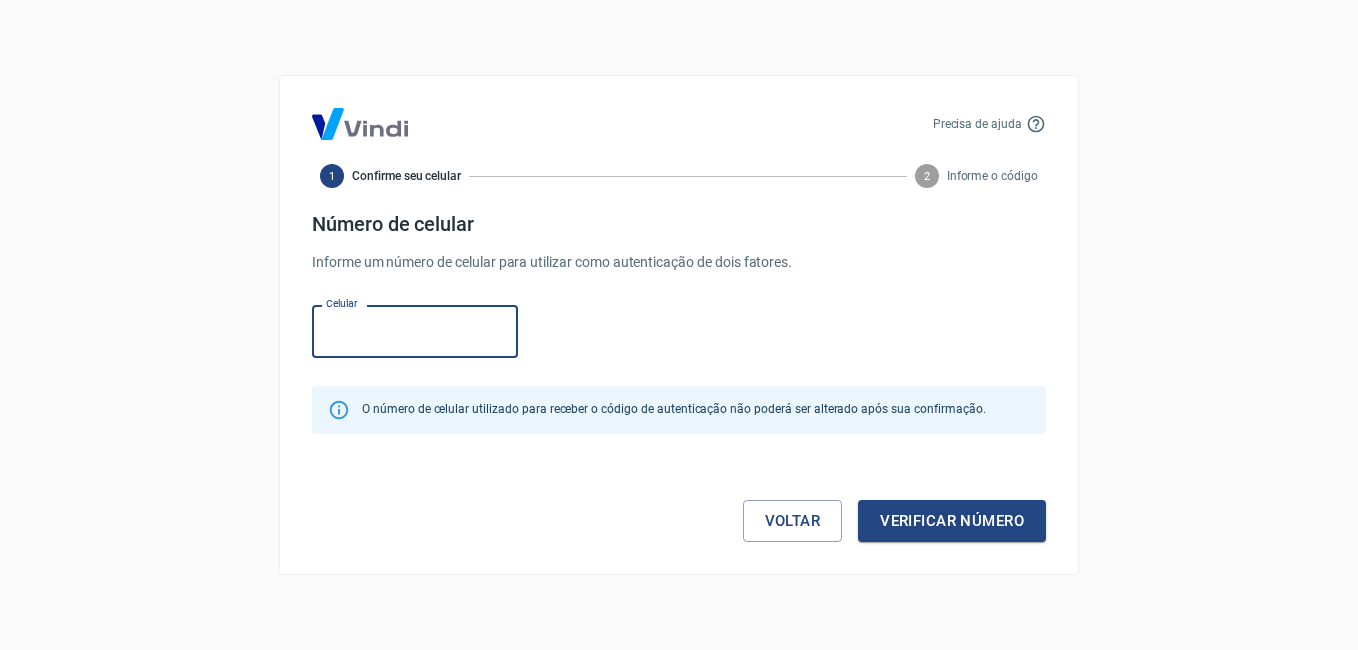 click on "Celular" at bounding box center (415, 331) 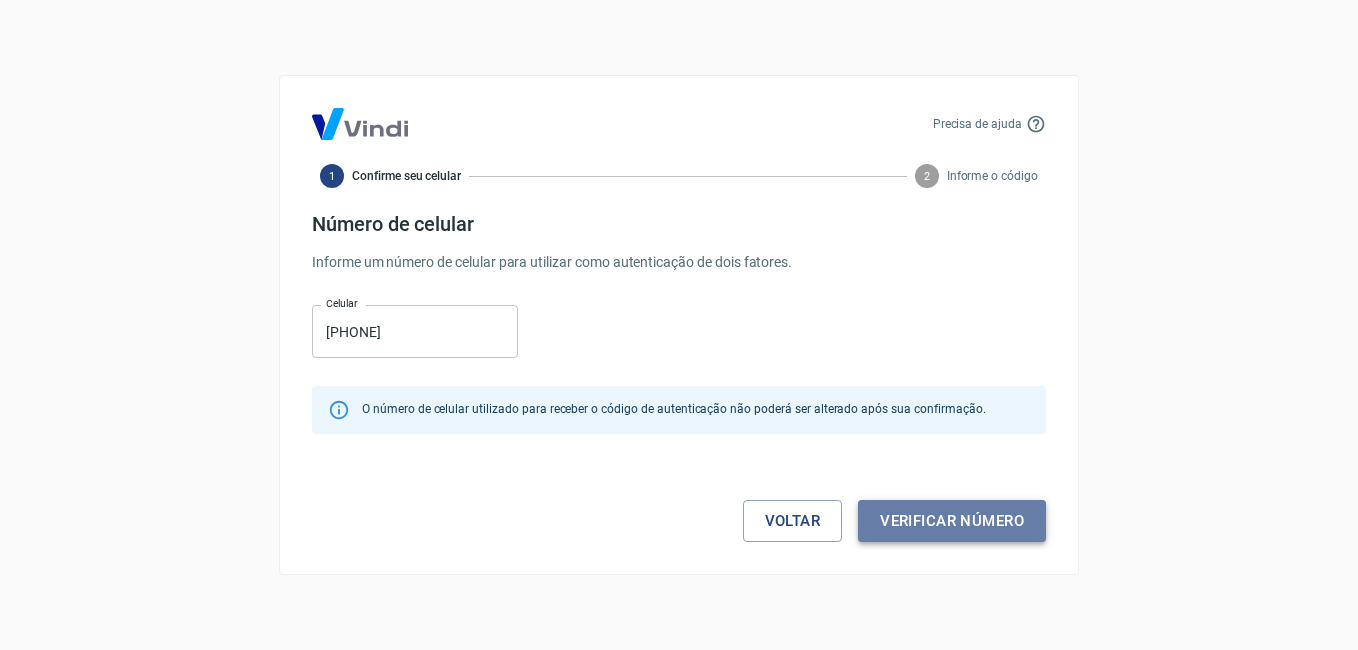 click on "Verificar número" at bounding box center (952, 521) 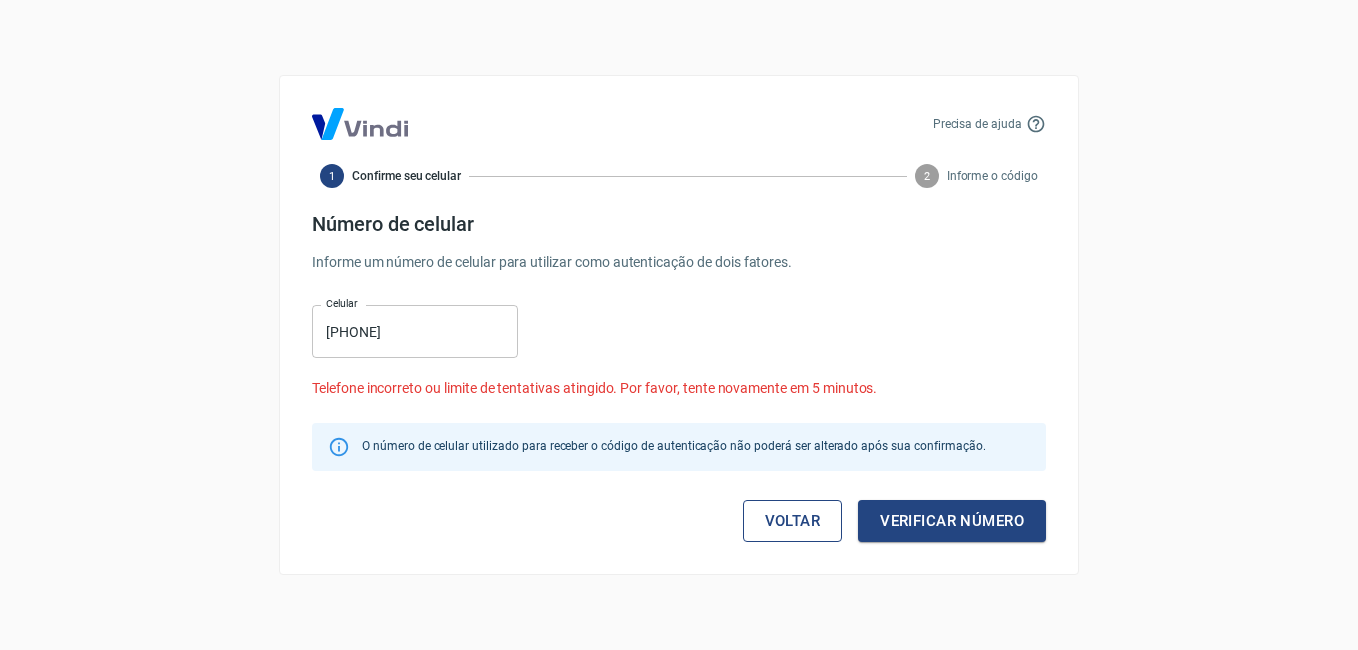 click on "Voltar" at bounding box center (793, 521) 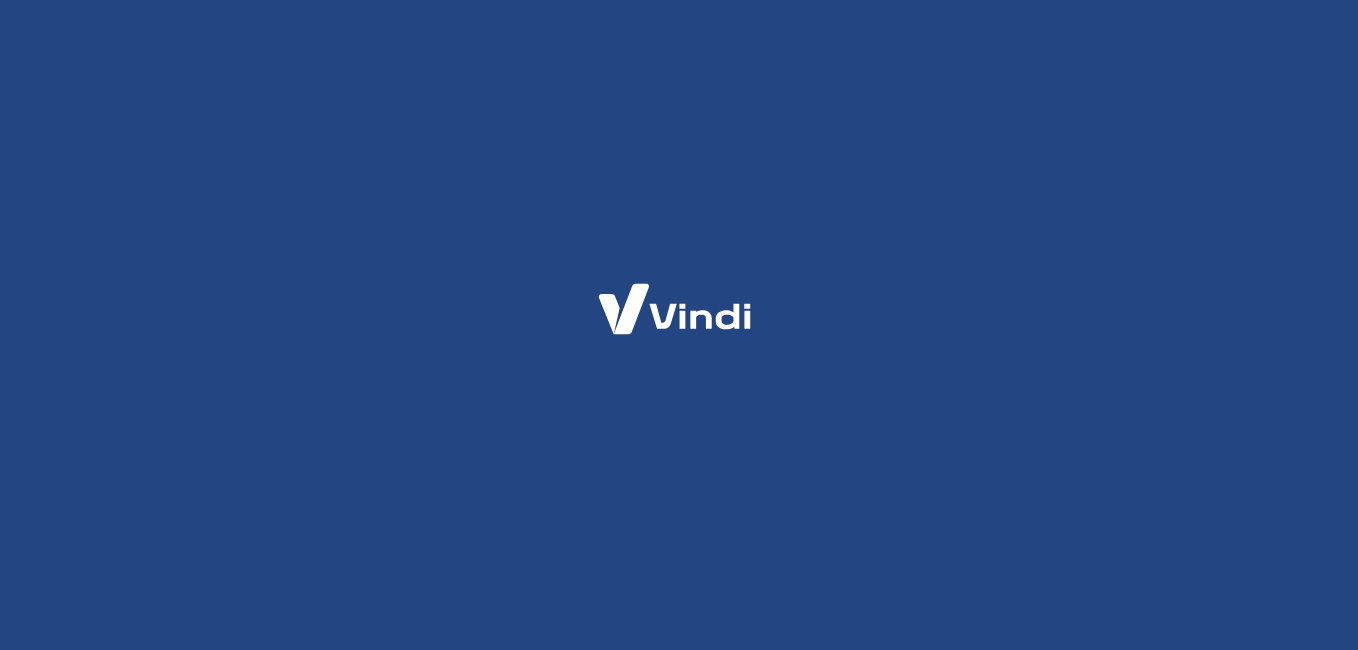 scroll, scrollTop: 0, scrollLeft: 0, axis: both 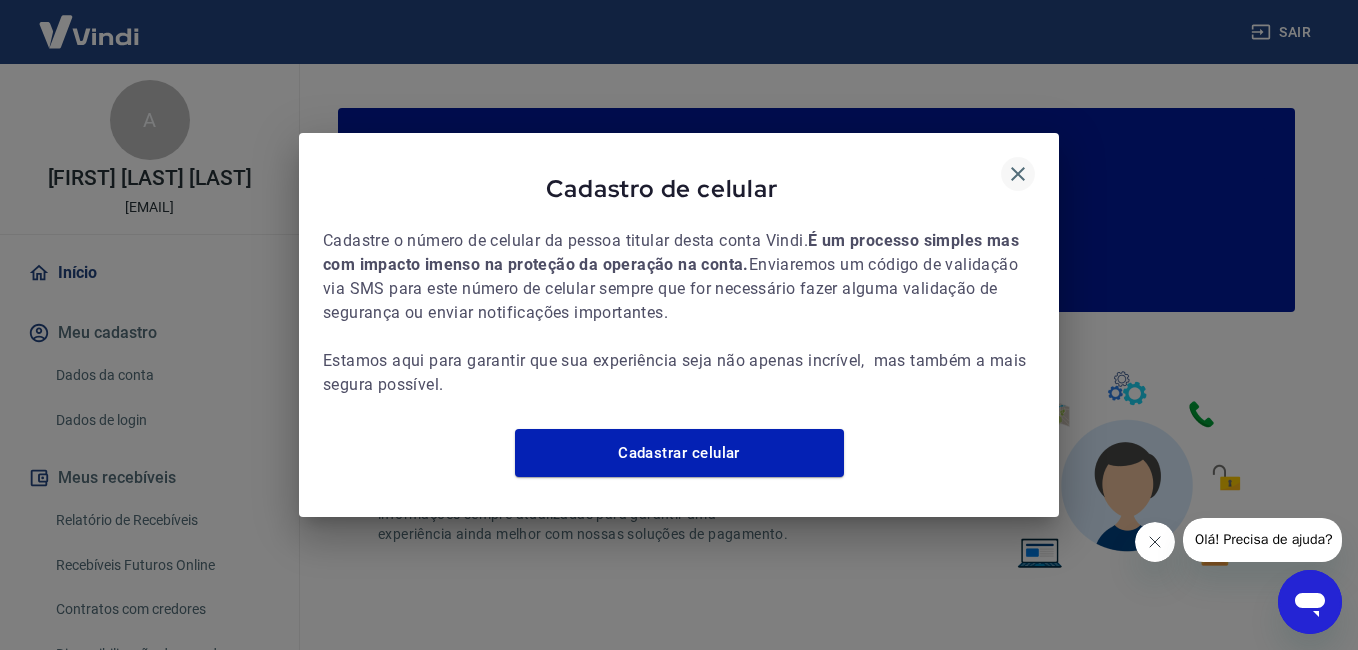 click 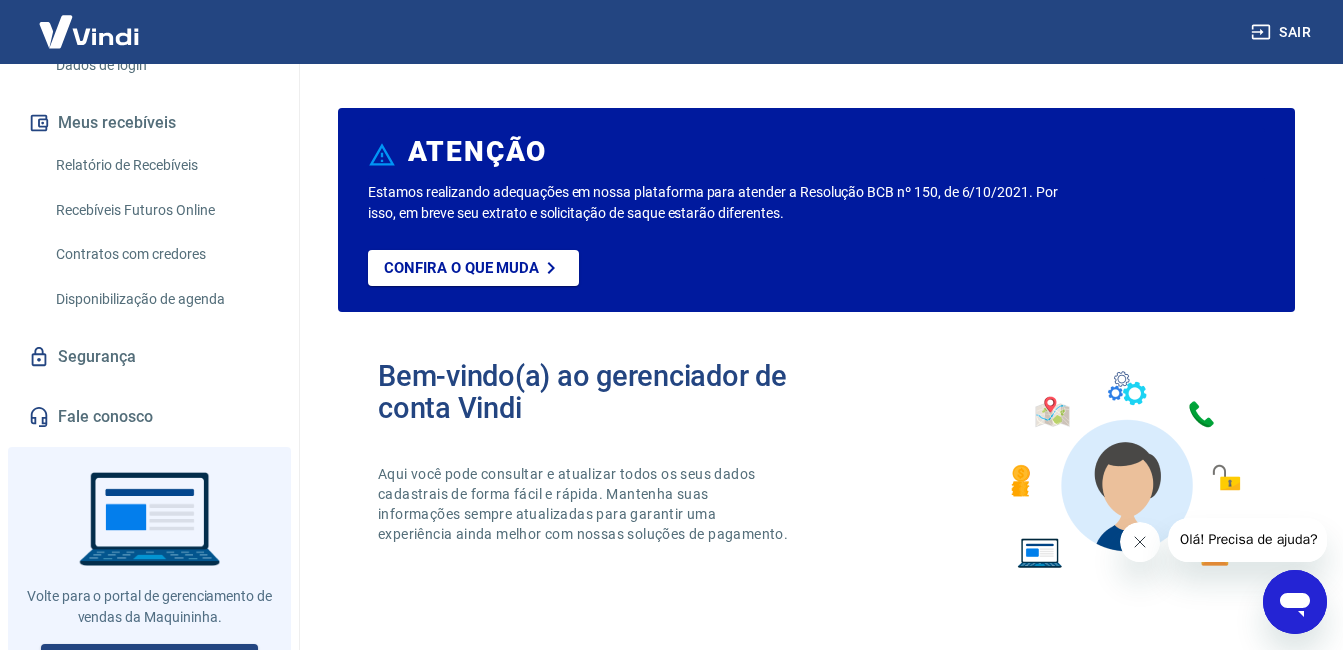 scroll, scrollTop: 386, scrollLeft: 0, axis: vertical 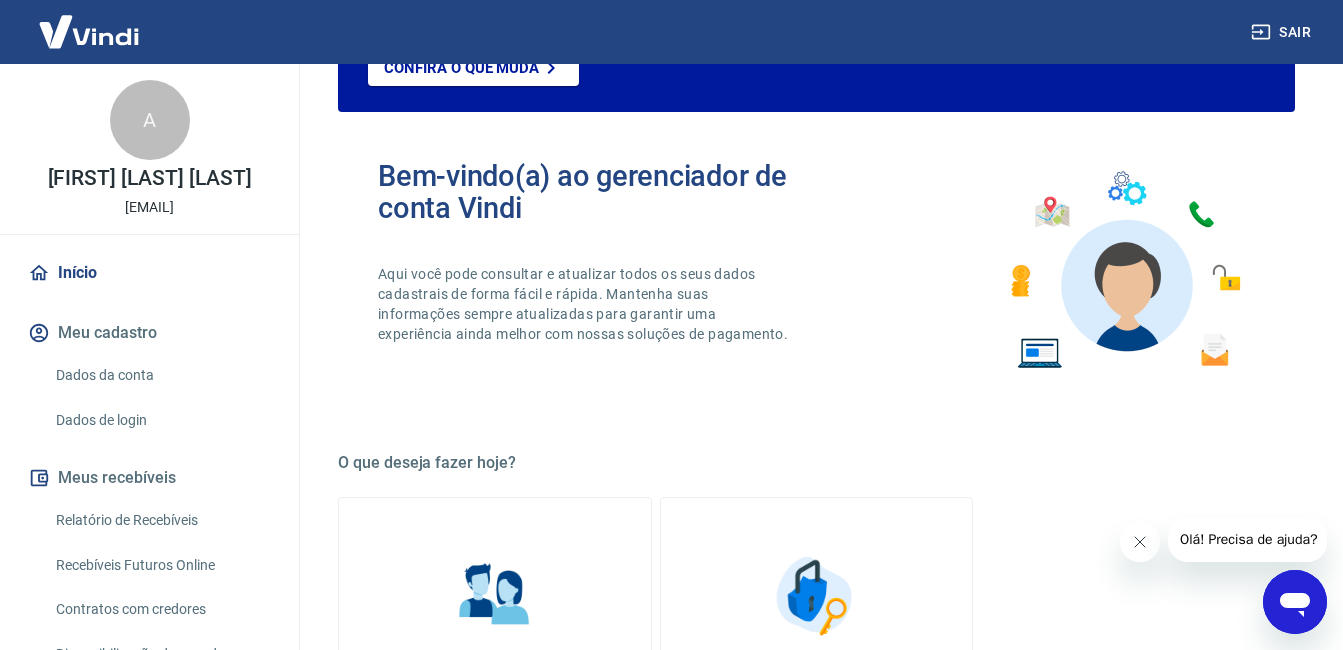 click on "Início" at bounding box center [149, 273] 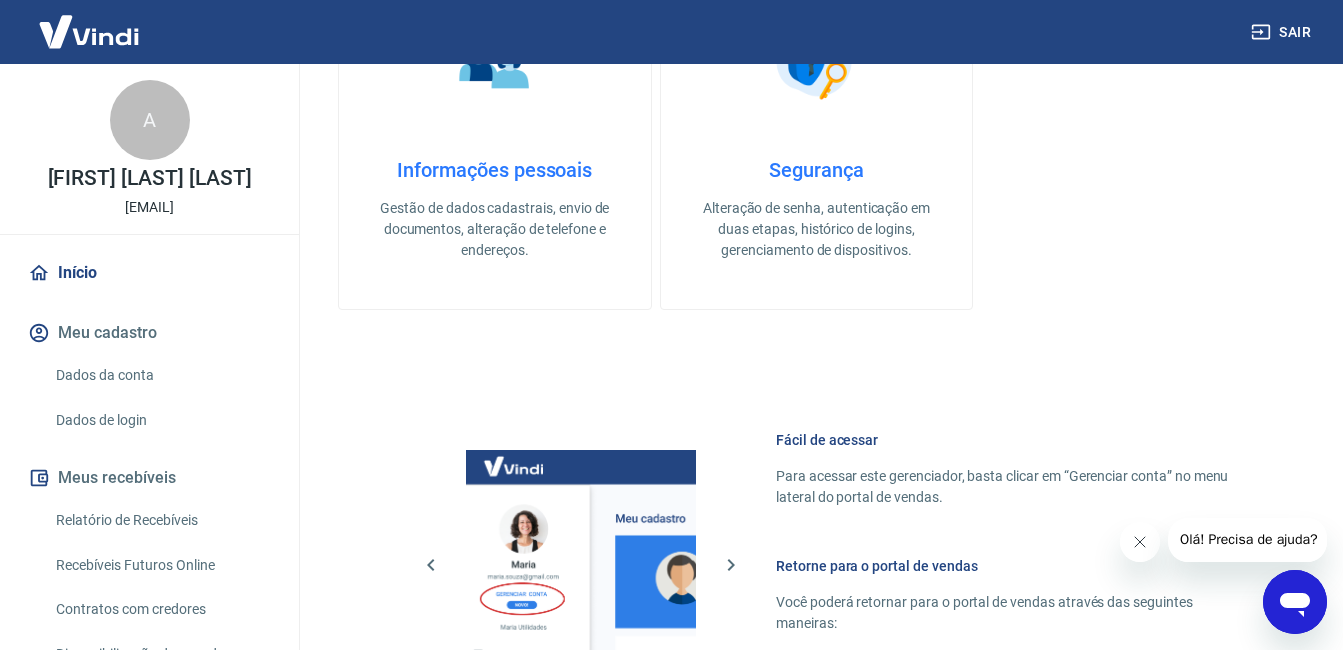scroll, scrollTop: 800, scrollLeft: 0, axis: vertical 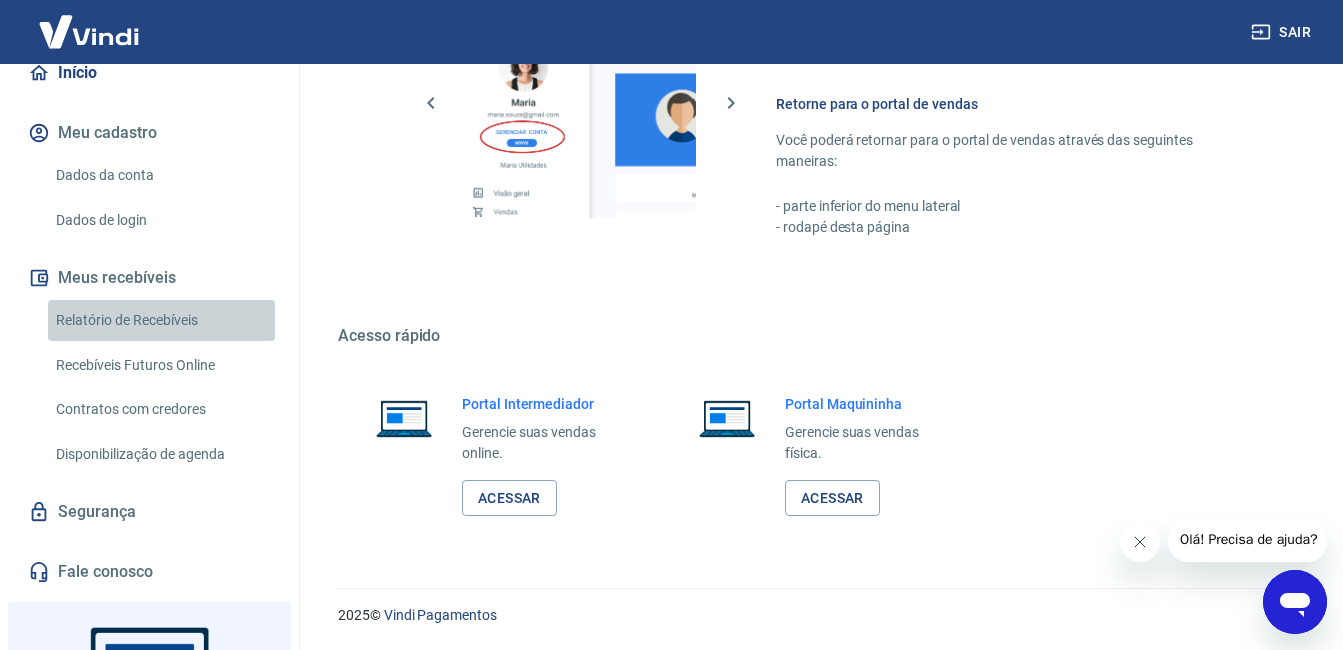 click on "Relatório de Recebíveis" at bounding box center [161, 320] 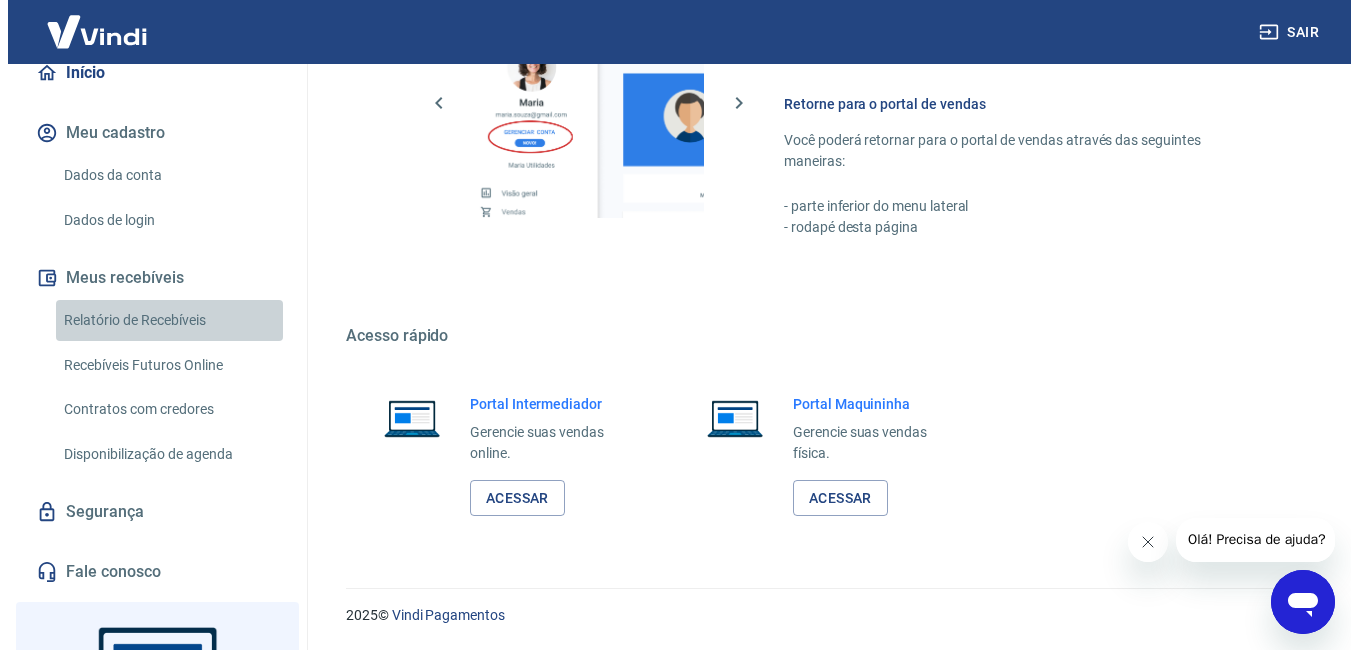 scroll, scrollTop: 0, scrollLeft: 0, axis: both 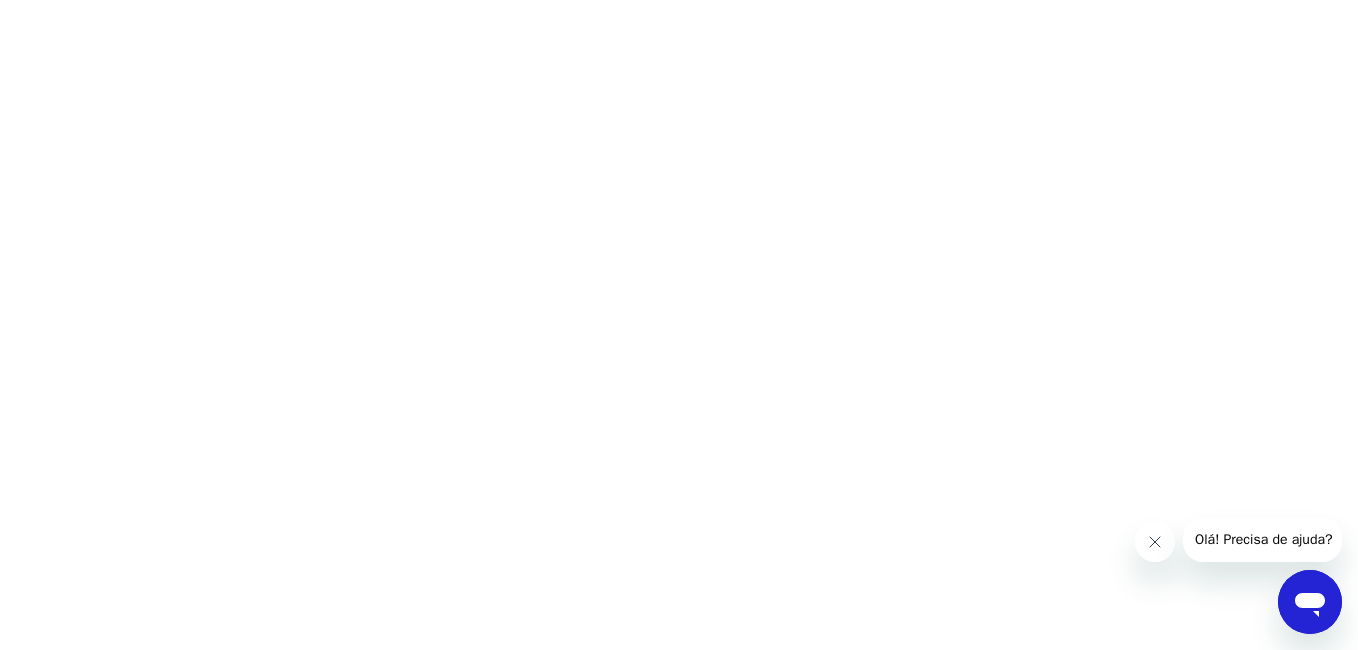 click 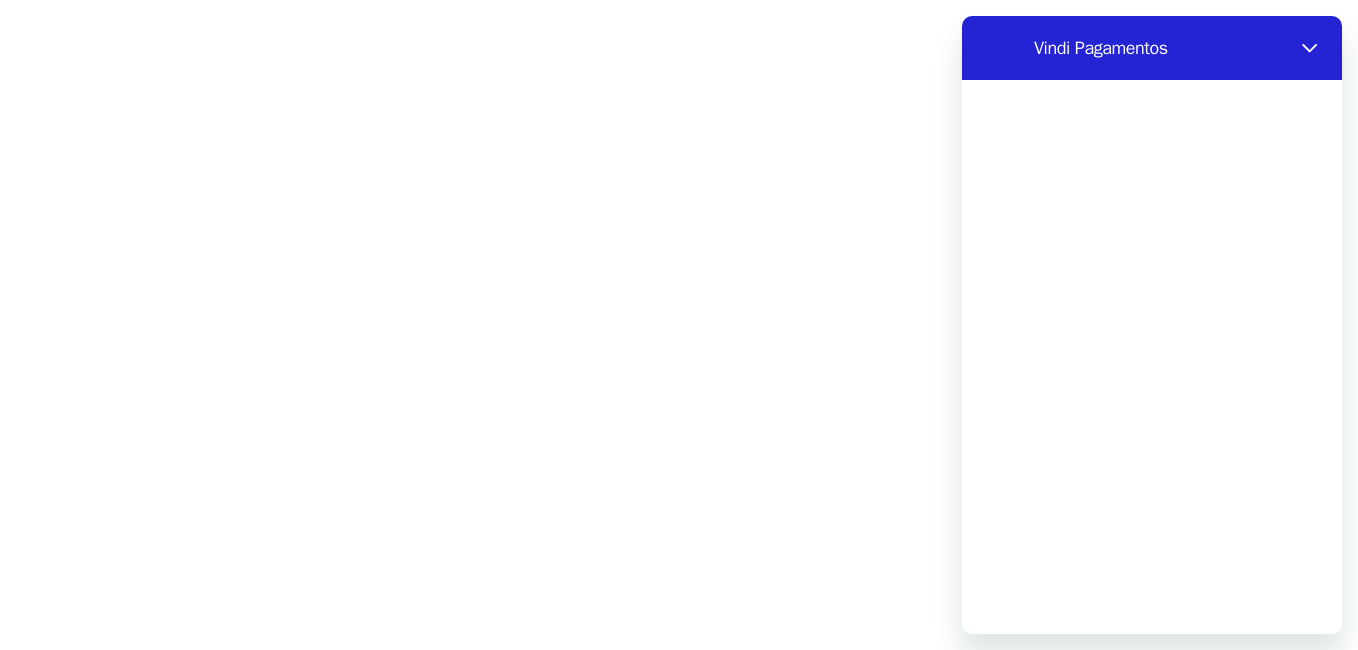scroll, scrollTop: 0, scrollLeft: 0, axis: both 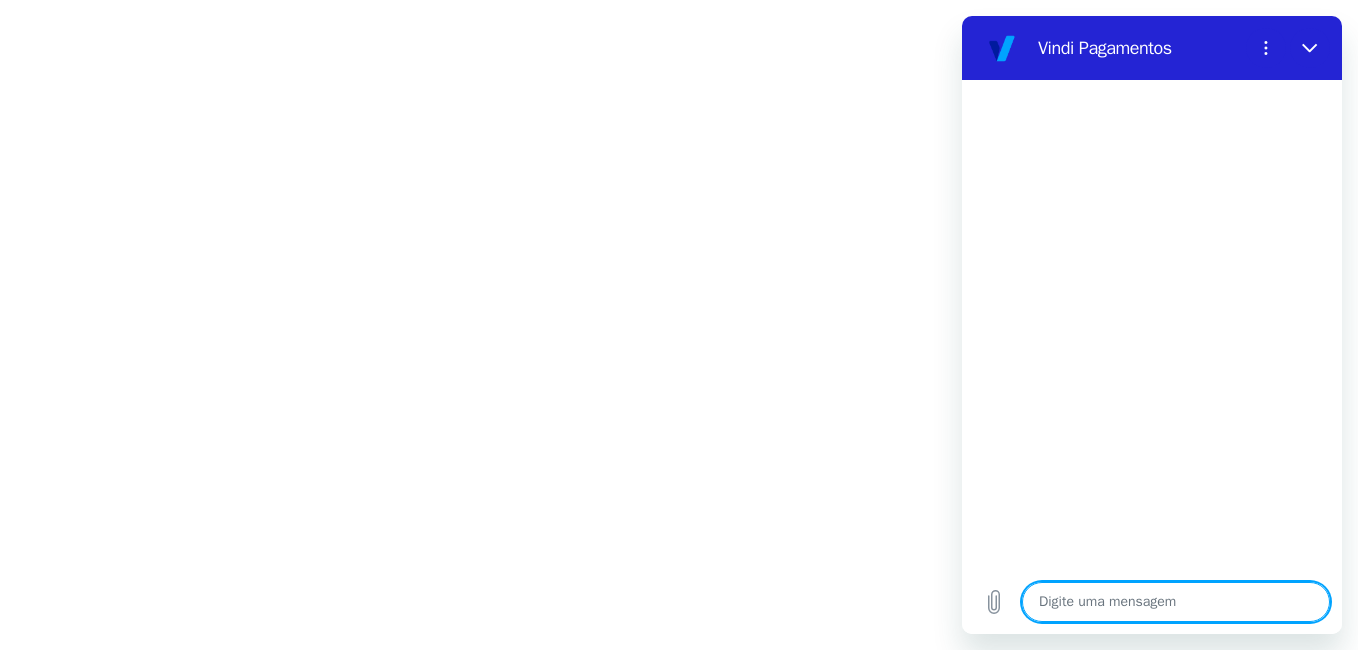 type on "B" 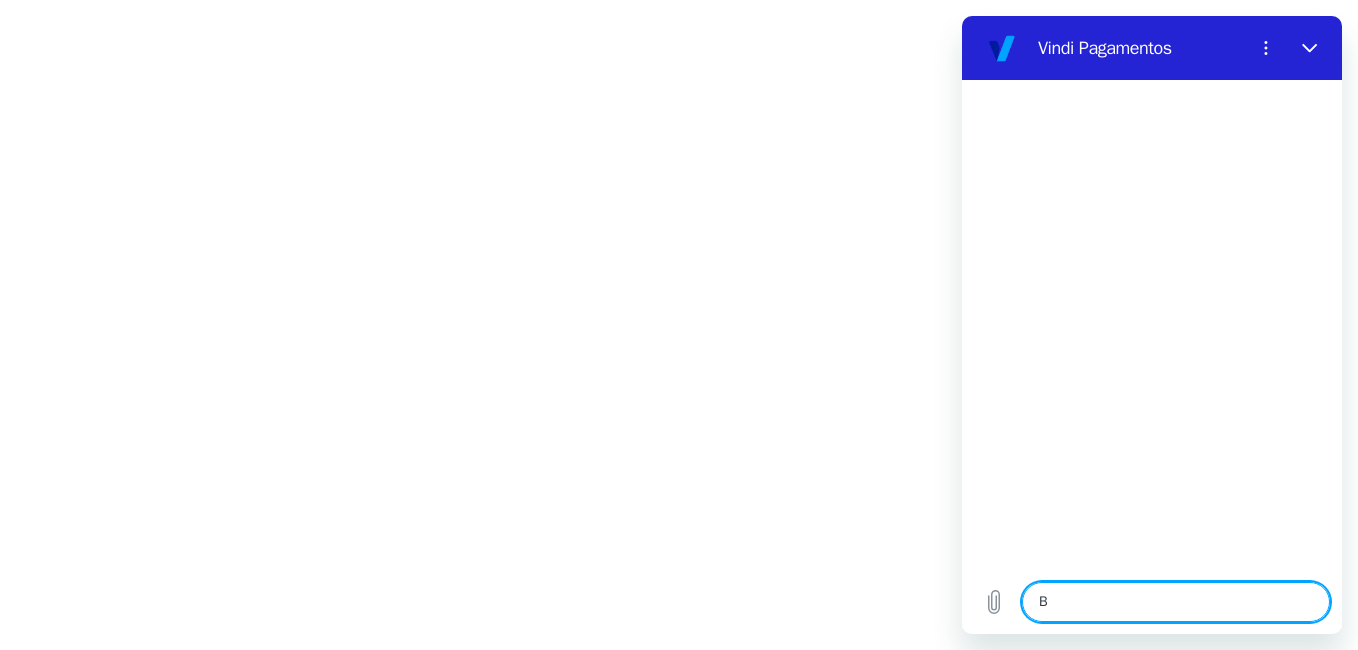 type on "Bo" 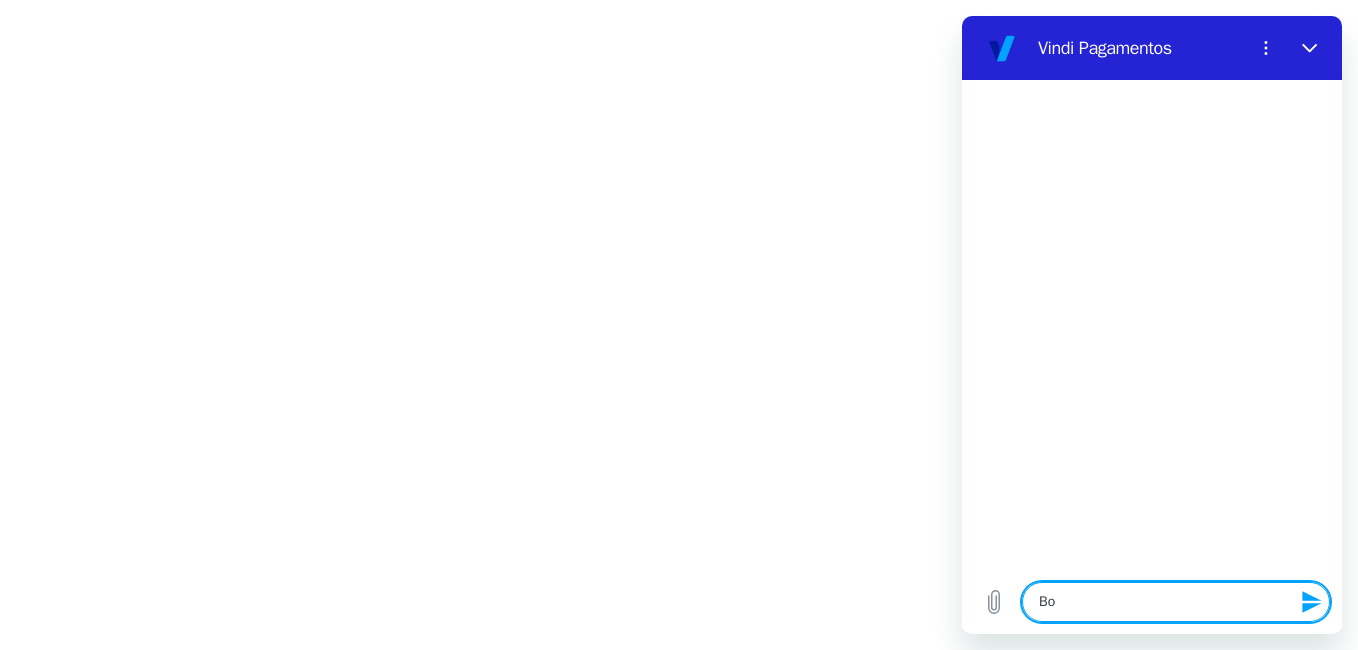 type on "Bom" 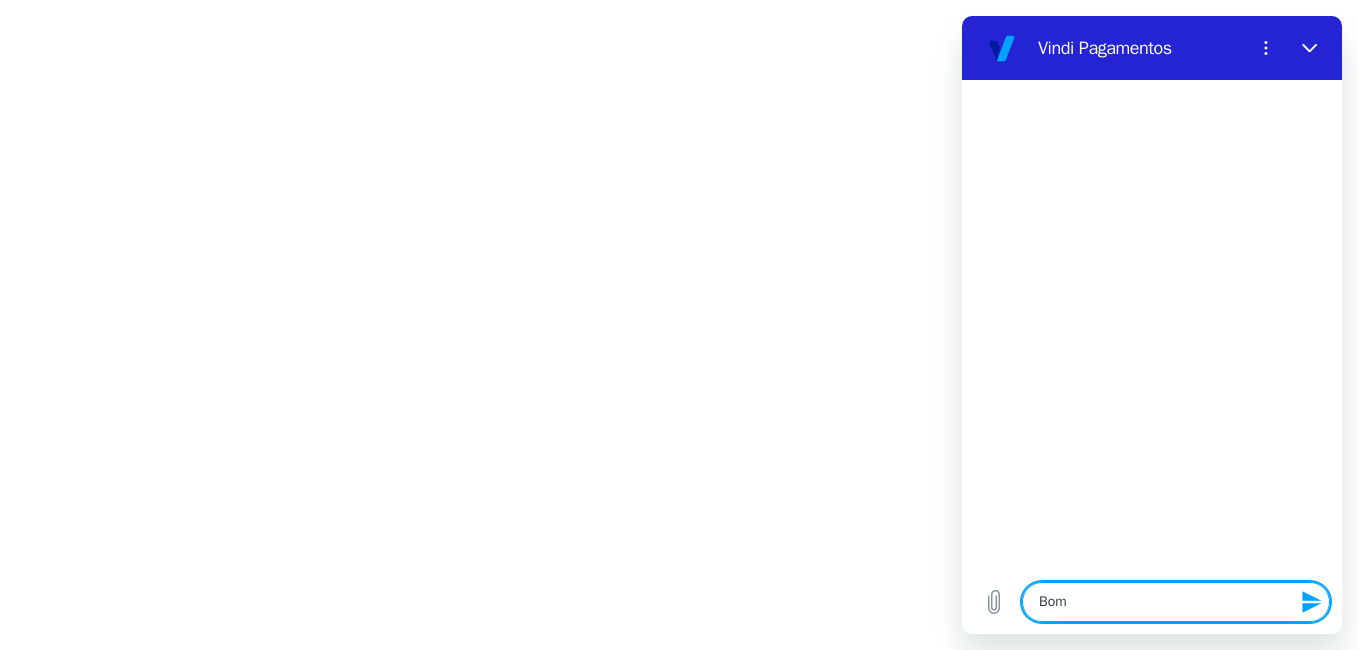 type on "Bom" 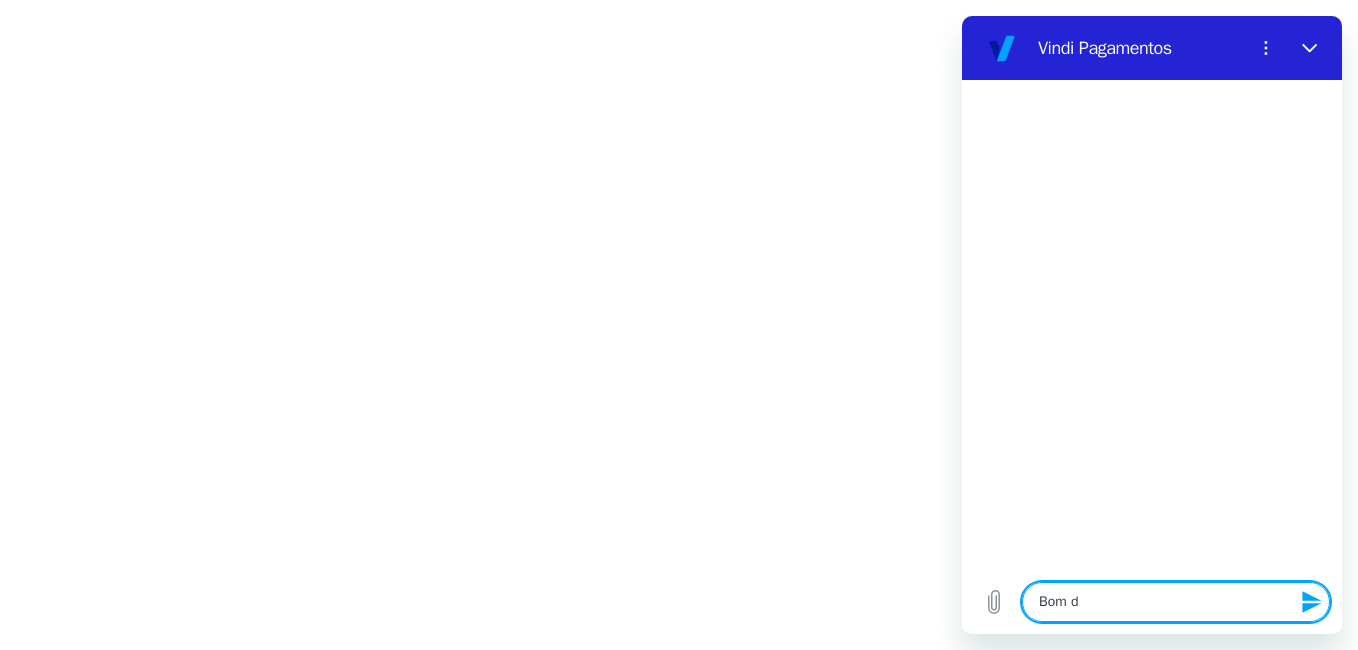 type on "Bom di" 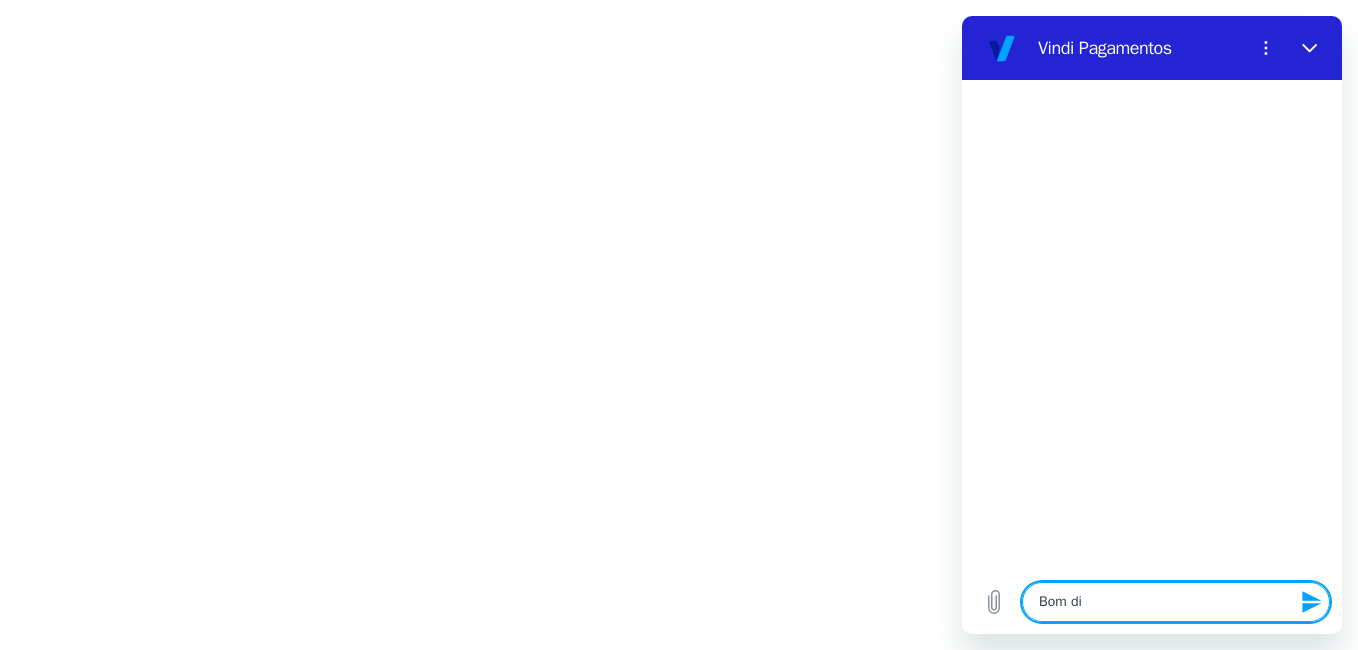 type on "Bom dia" 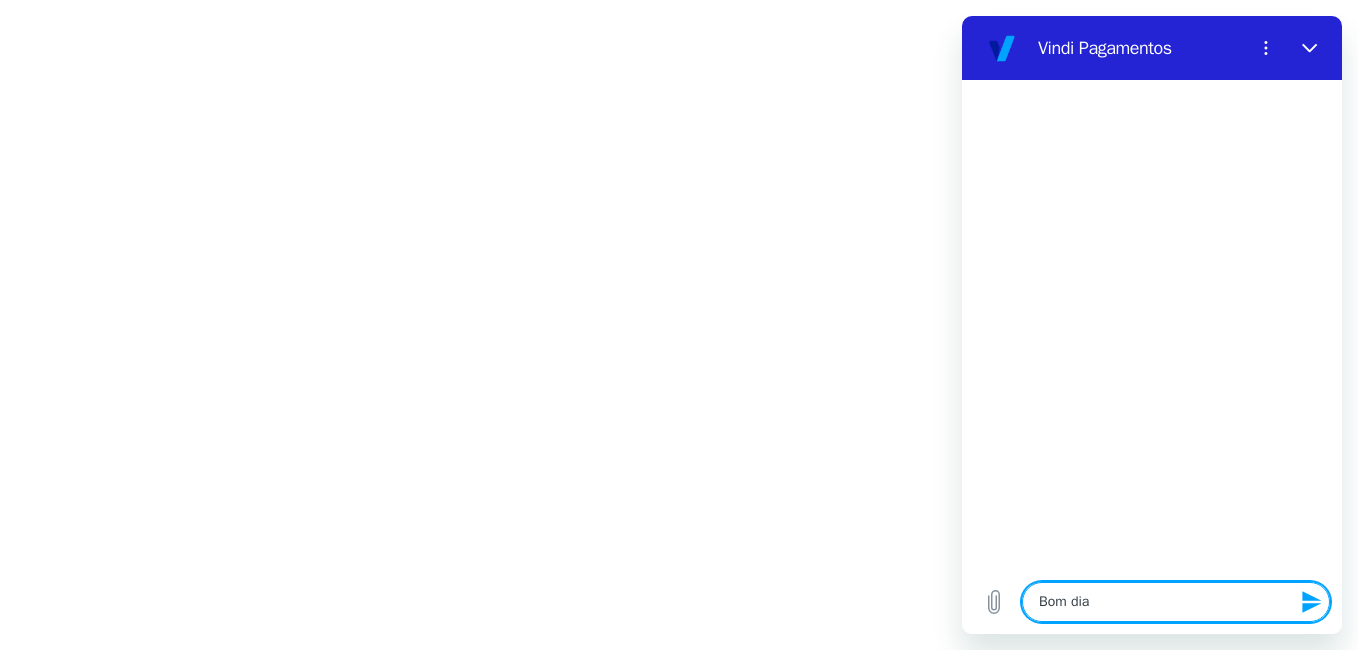 type on "x" 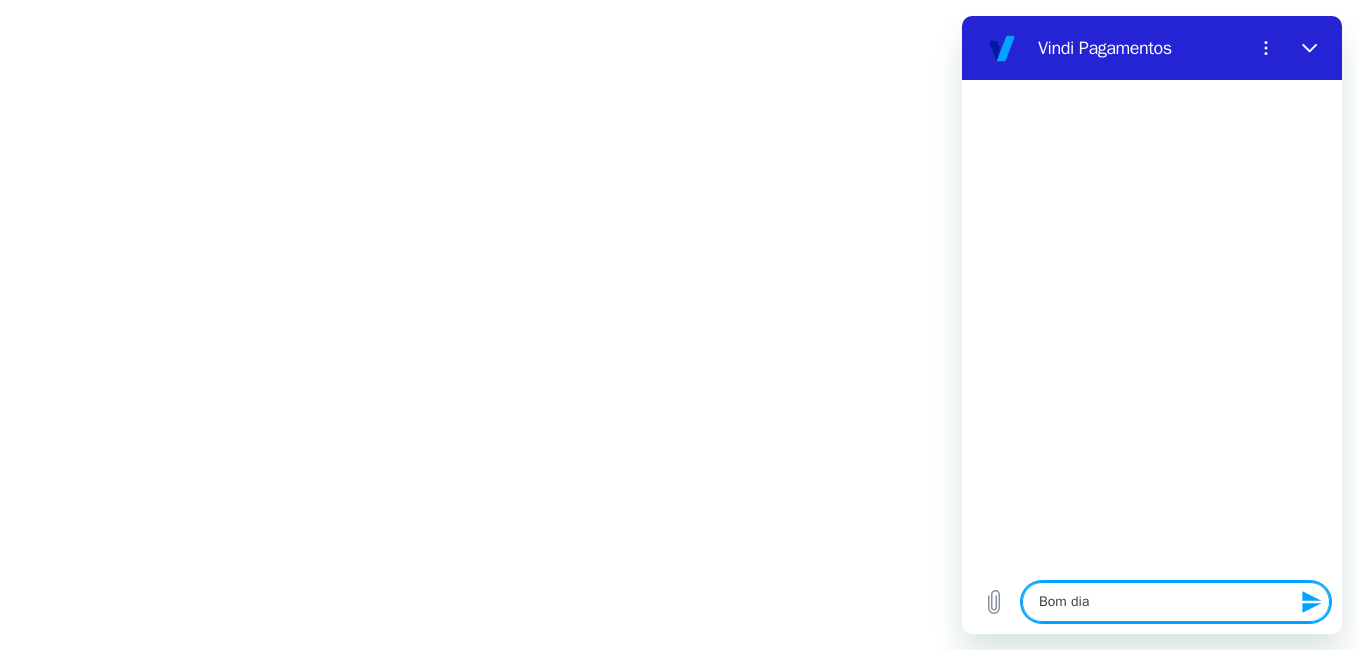 type 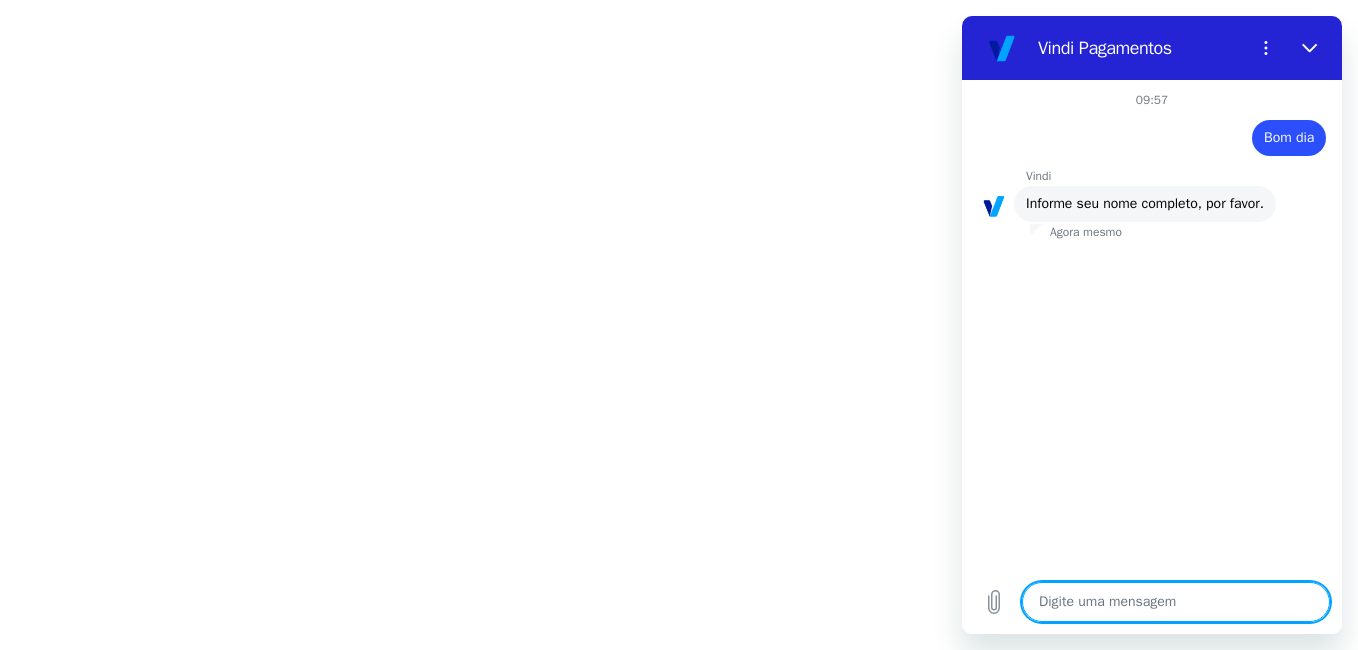 type on "x" 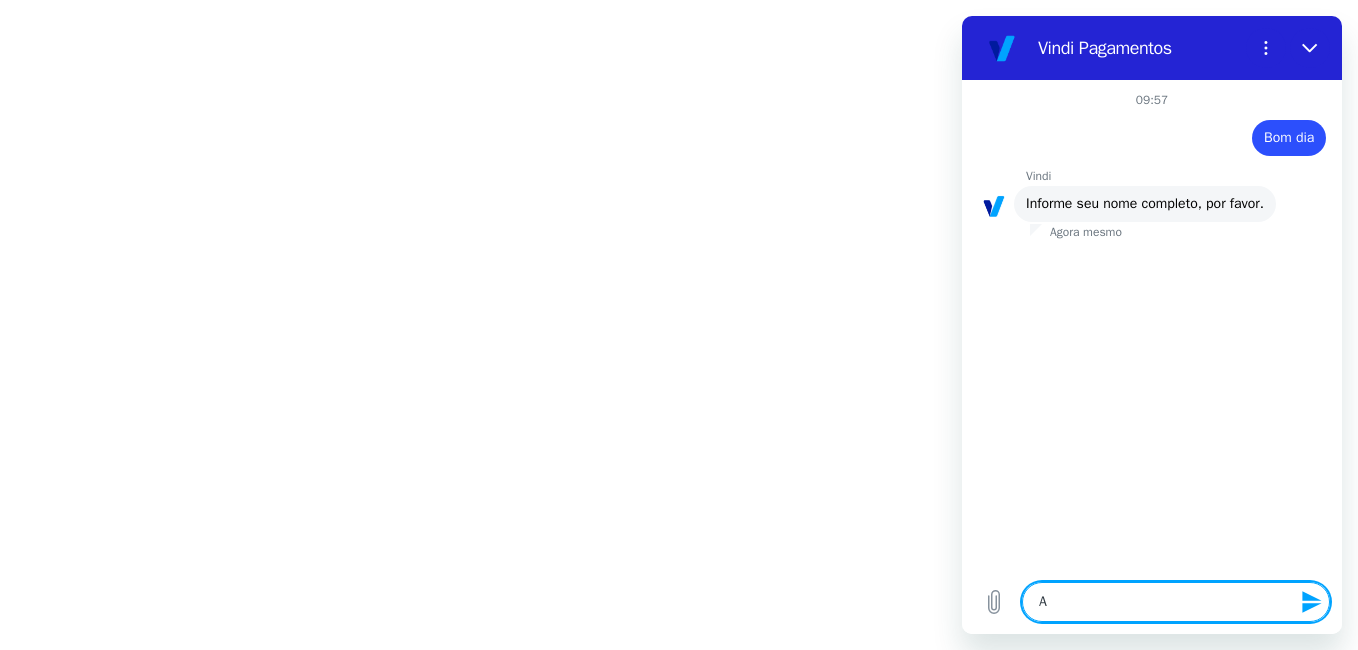 type on "[FIRST]" 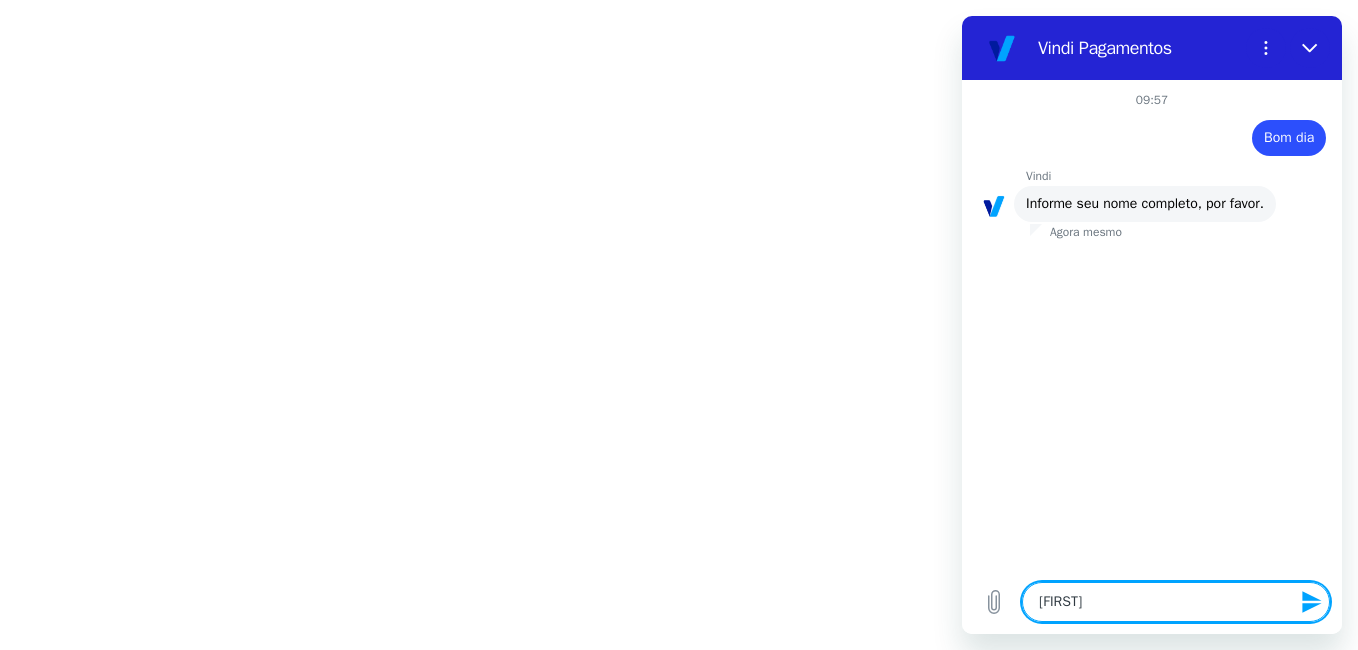 type on "[FIRST]" 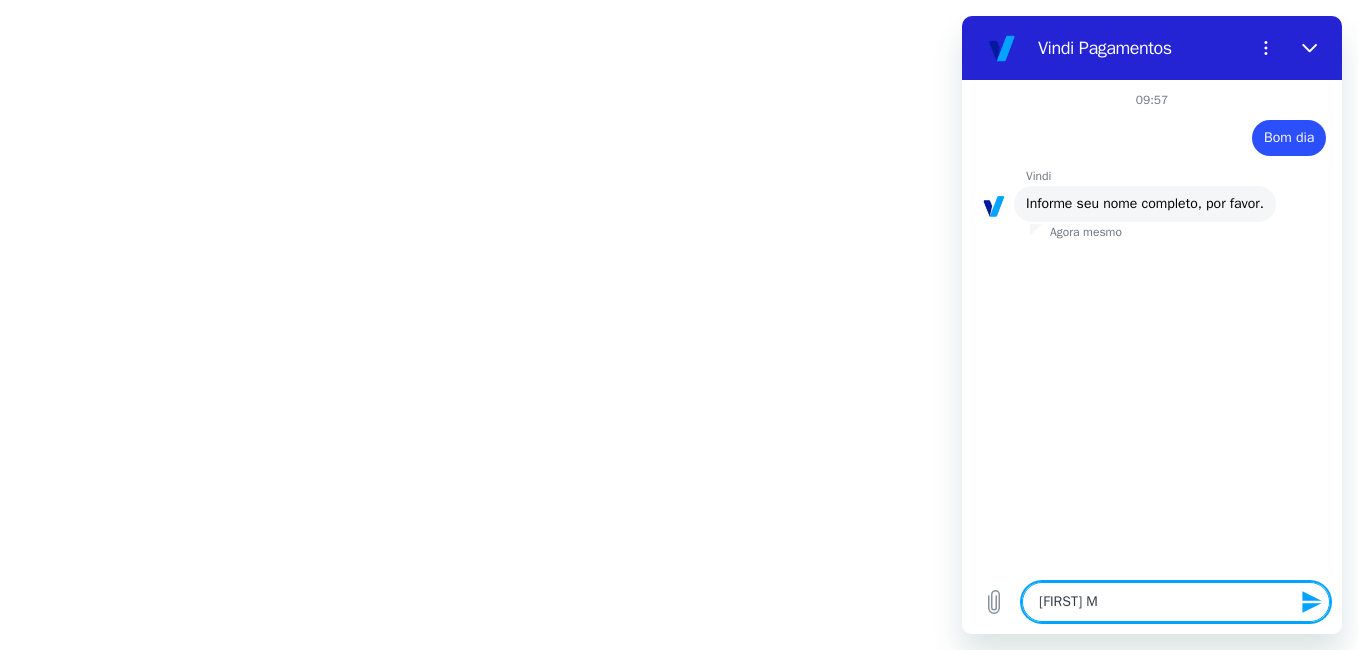 type on "[FIRST] Mu" 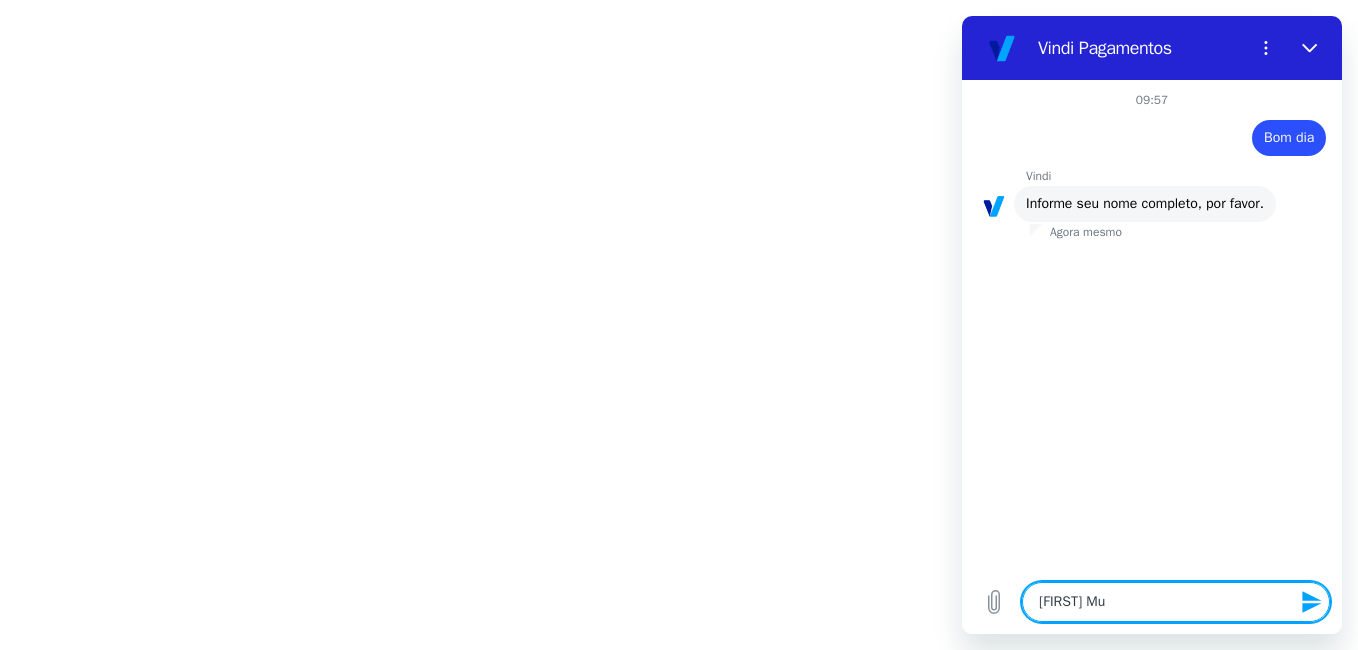 type on "[FIRST] M" 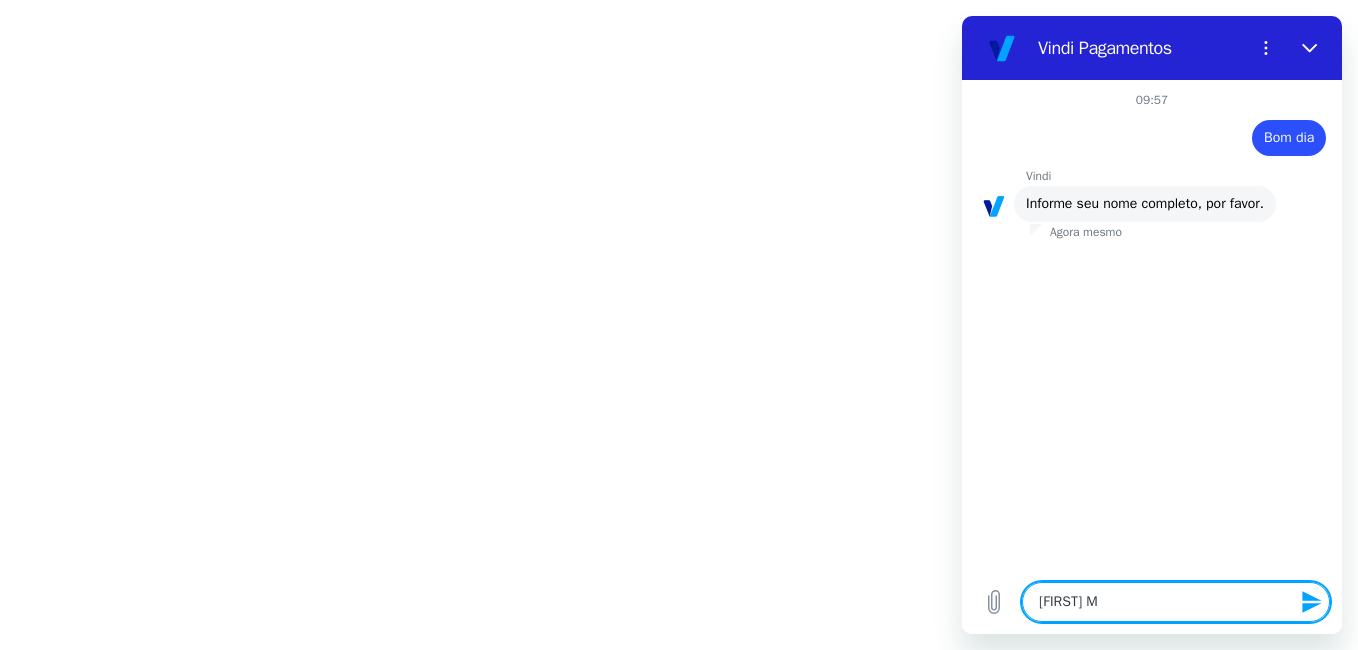 type on "[FIRST] Mo" 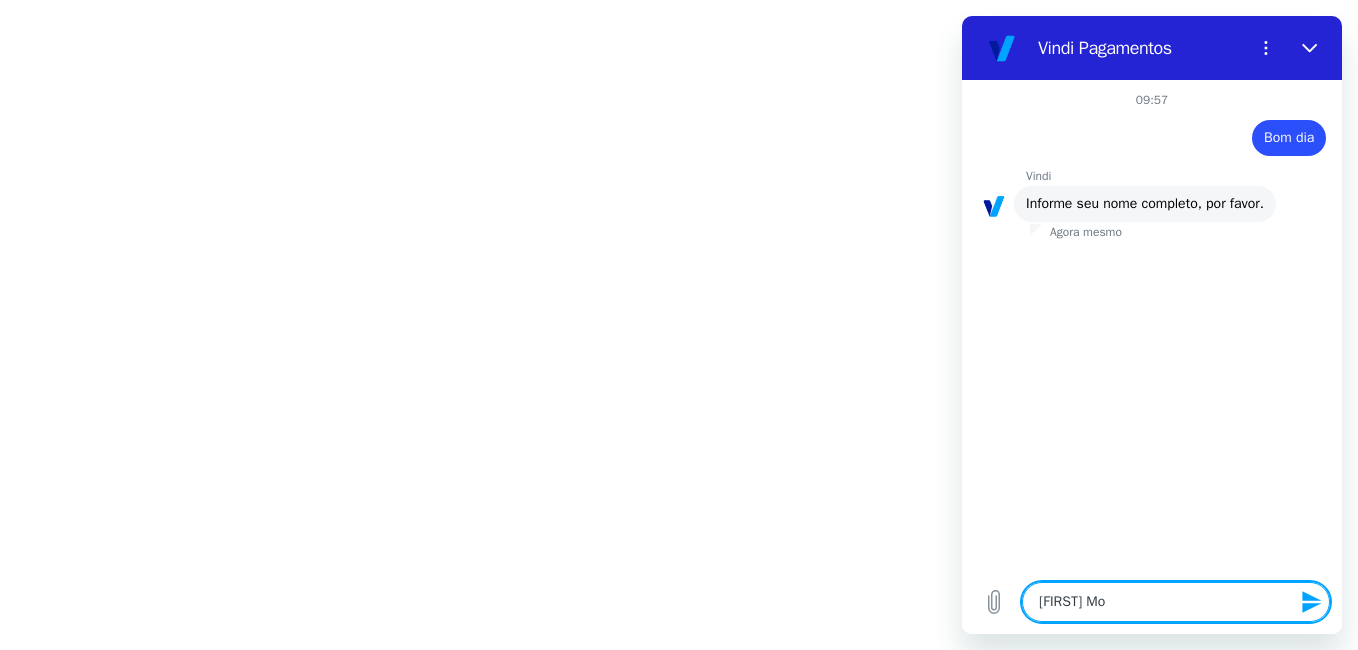type on "[FIRST] Mou" 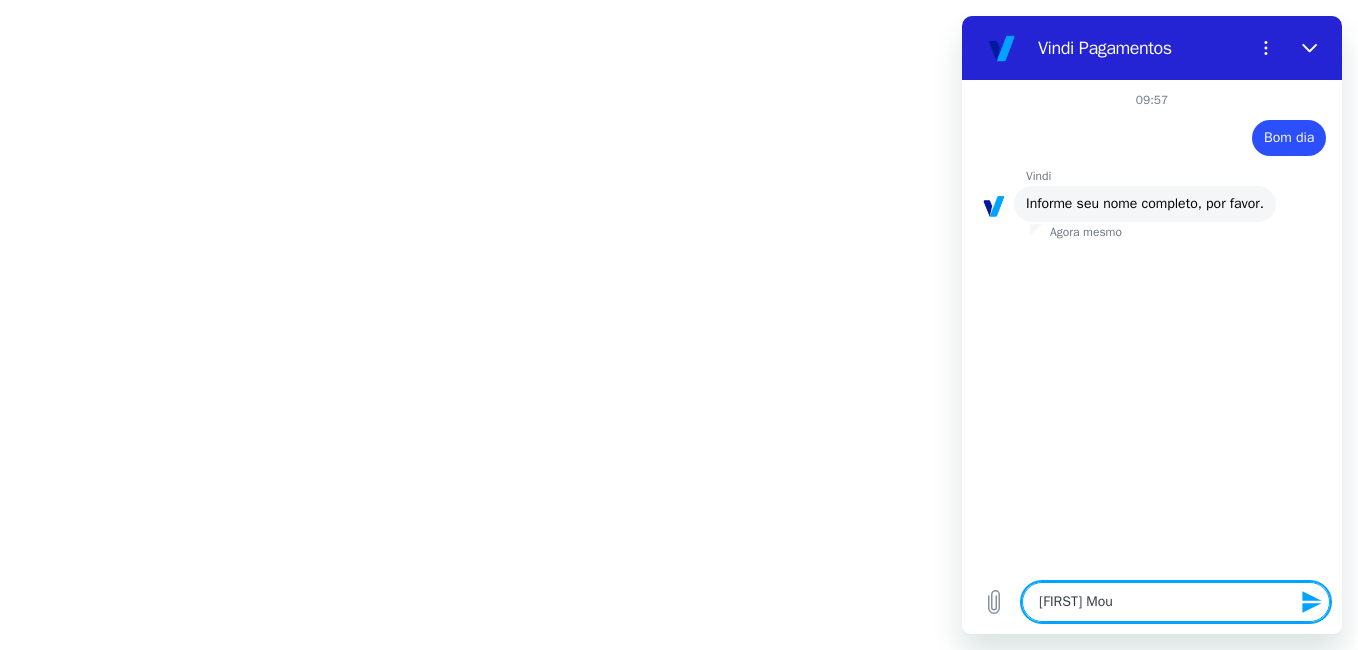 type on "[FIRST] Mo" 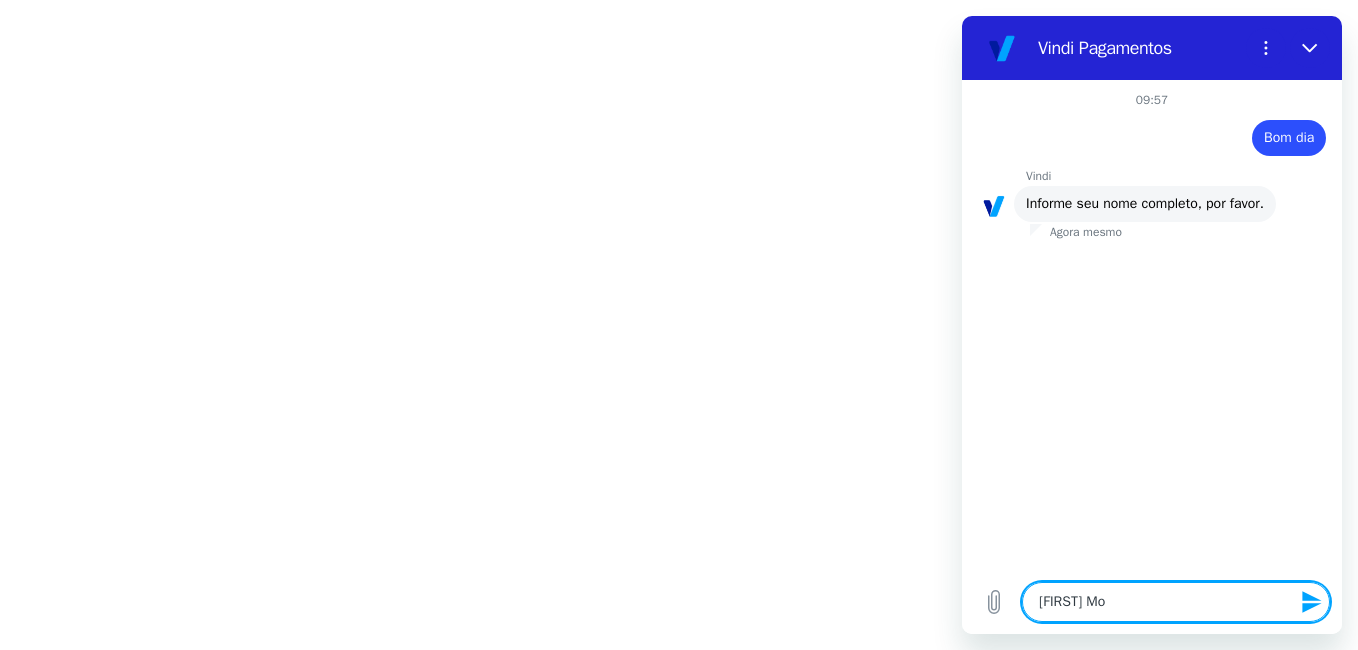 type on "[FIRST] M" 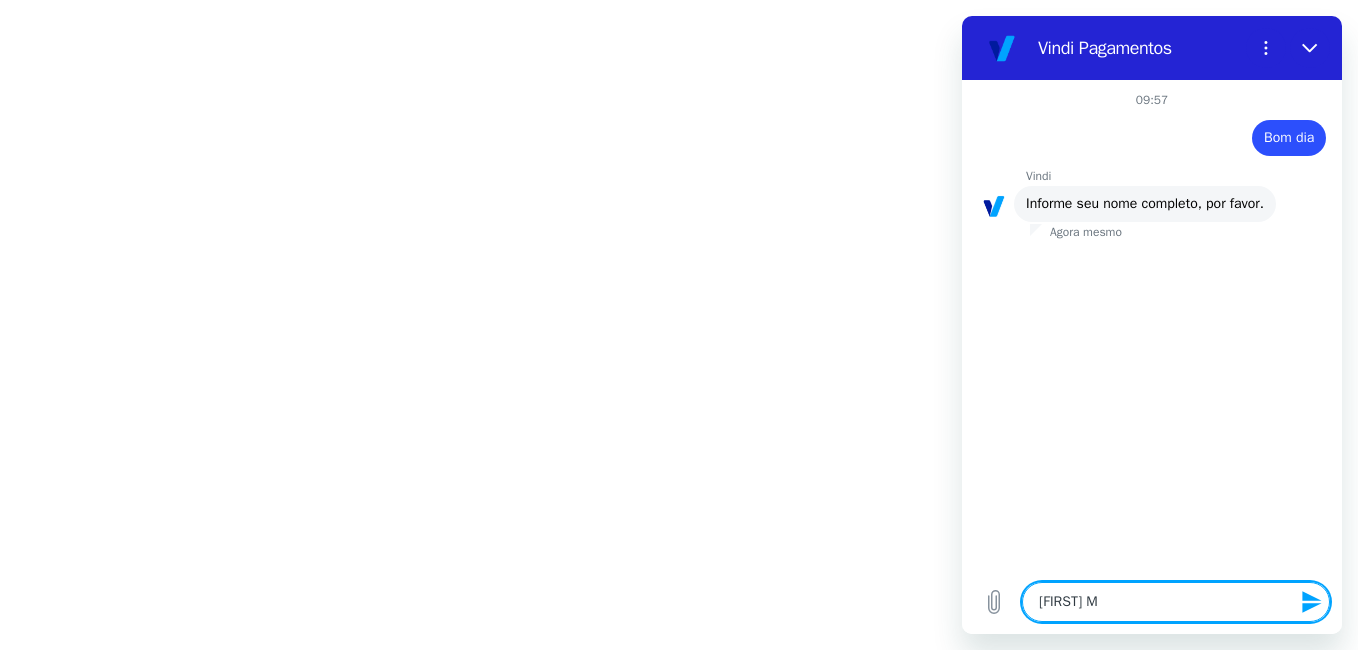 type on "x" 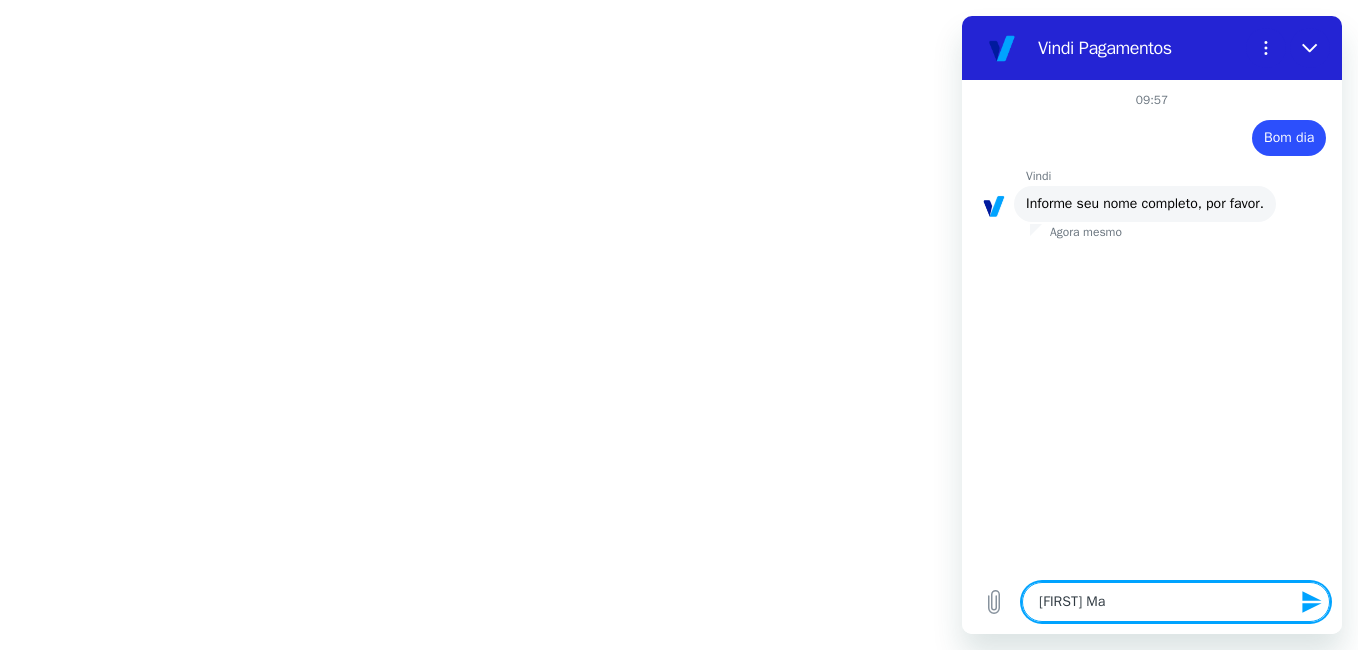 type on "[FIRST] Mau" 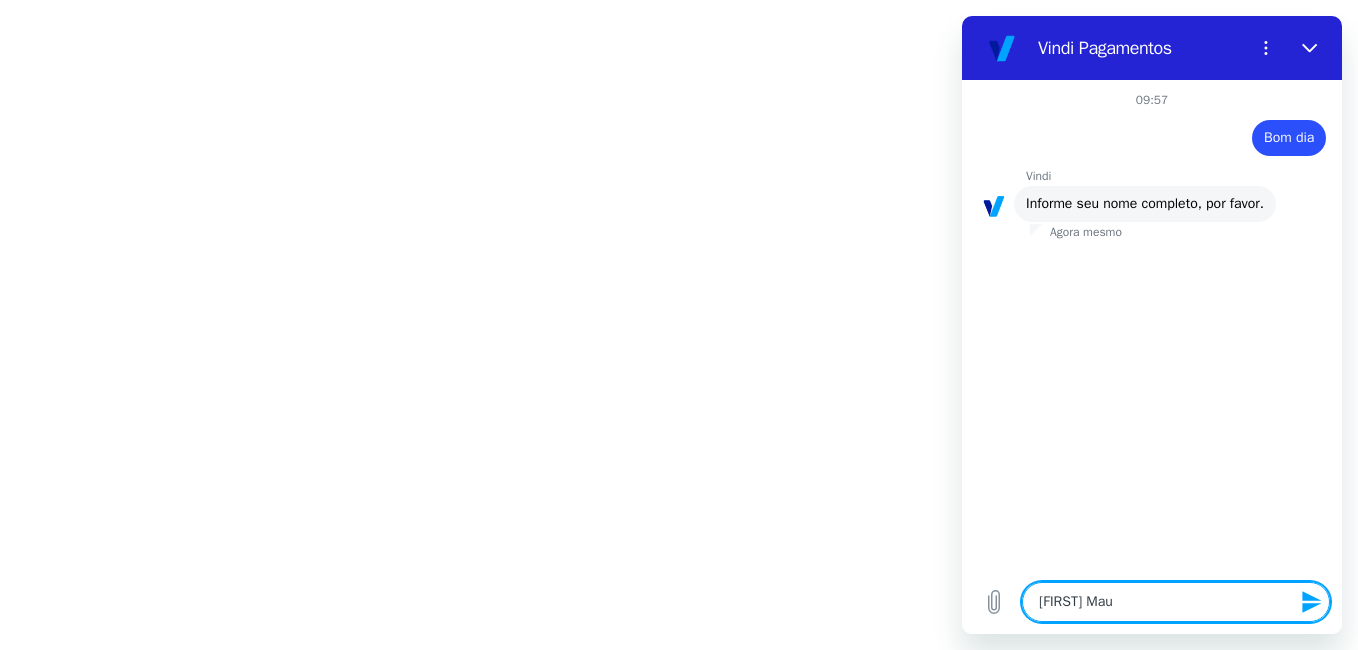 type on "[FIRST] [LAST]" 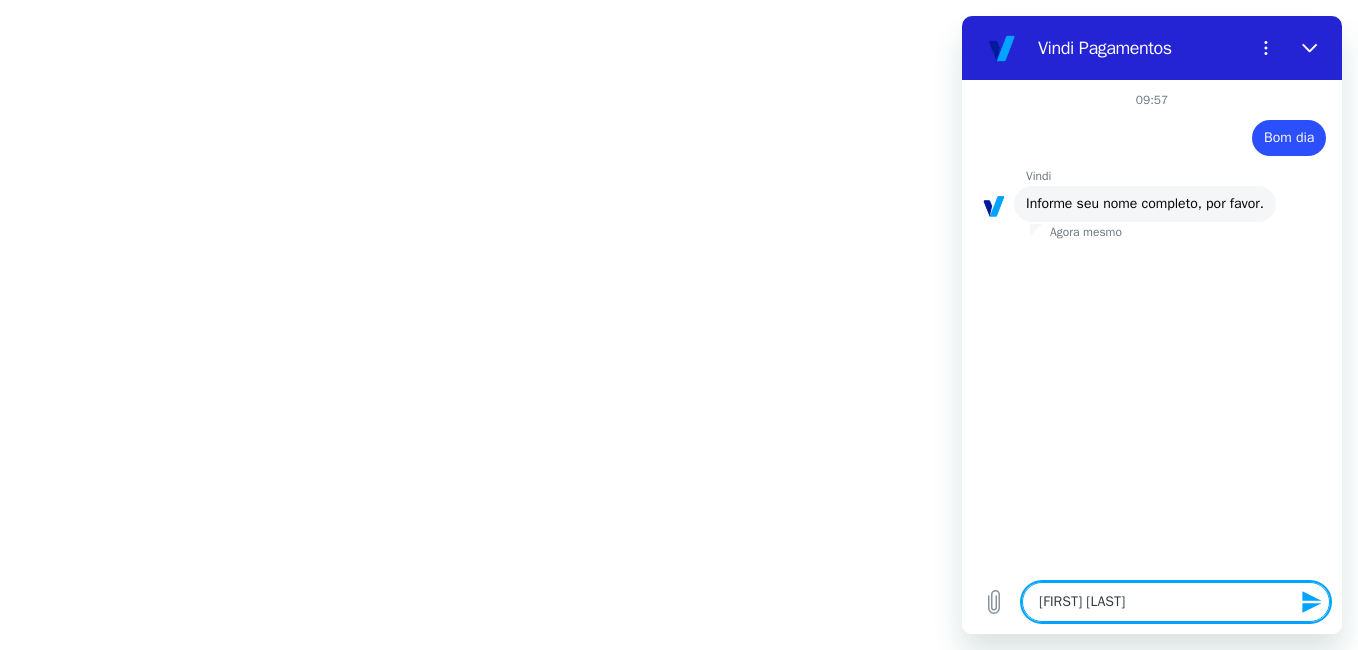 type on "[FIRST] [LAST]" 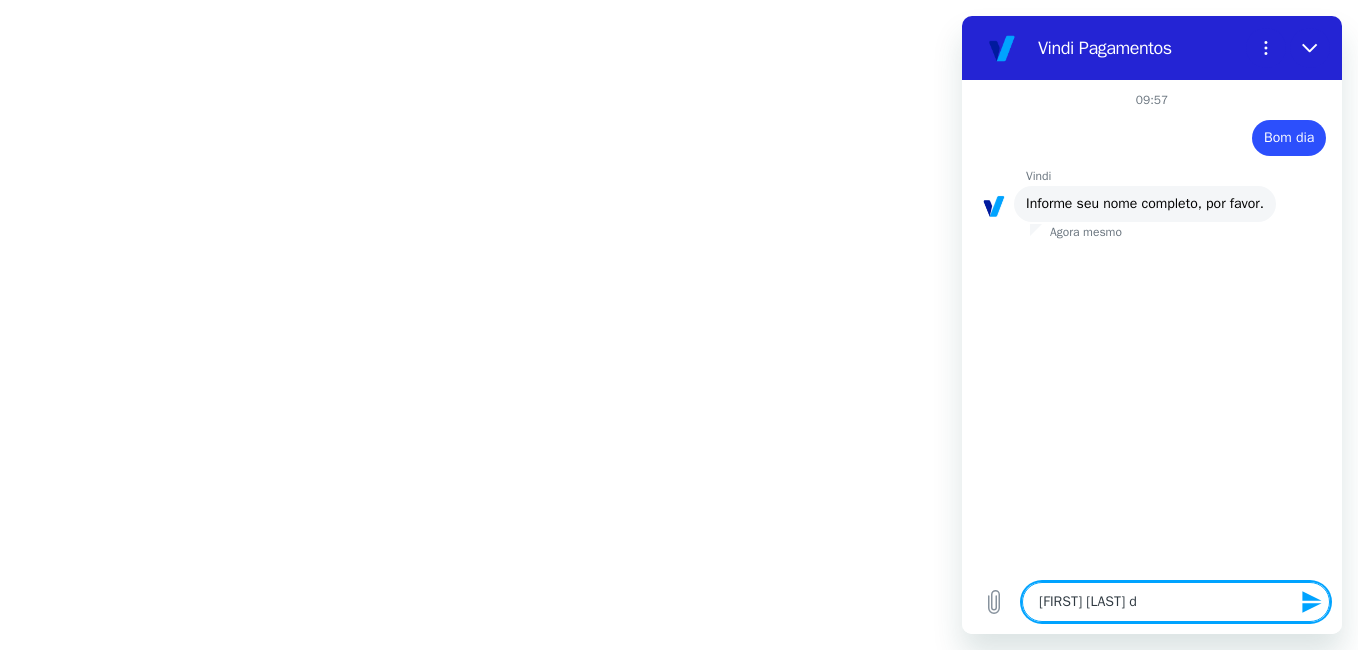 type on "[FIRST] [LAST] de" 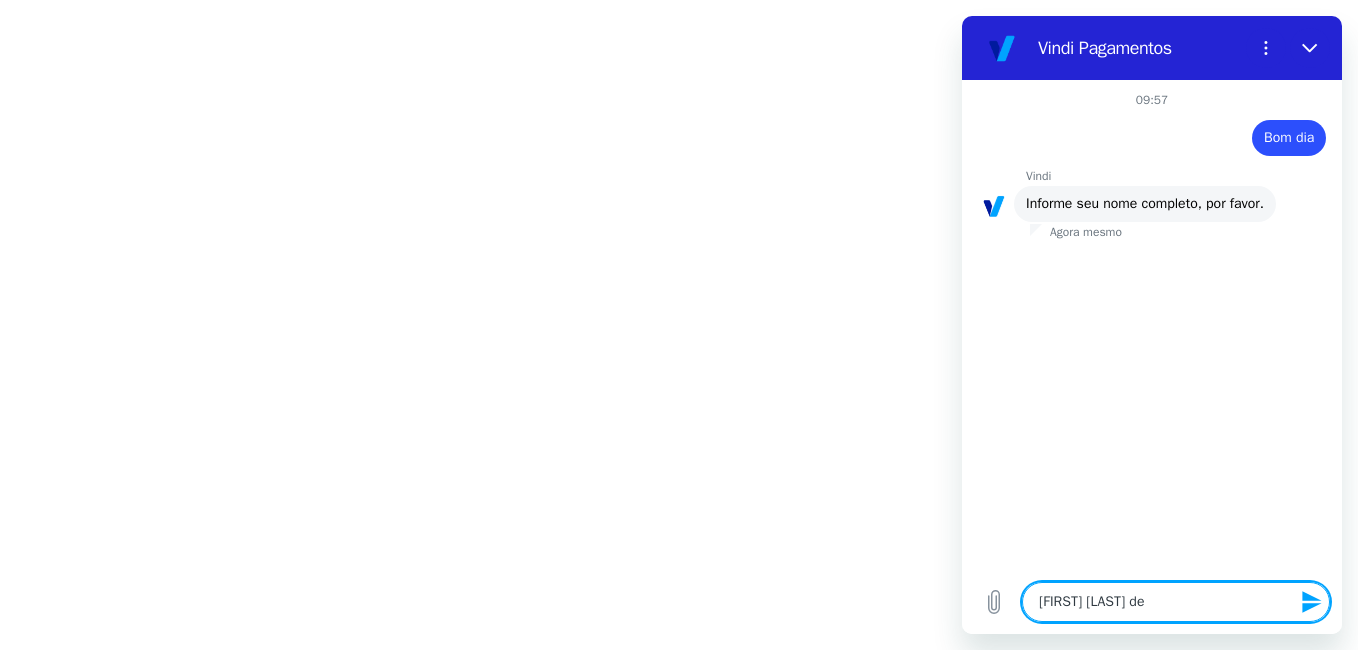 type on "[FIRST] [LAST] de" 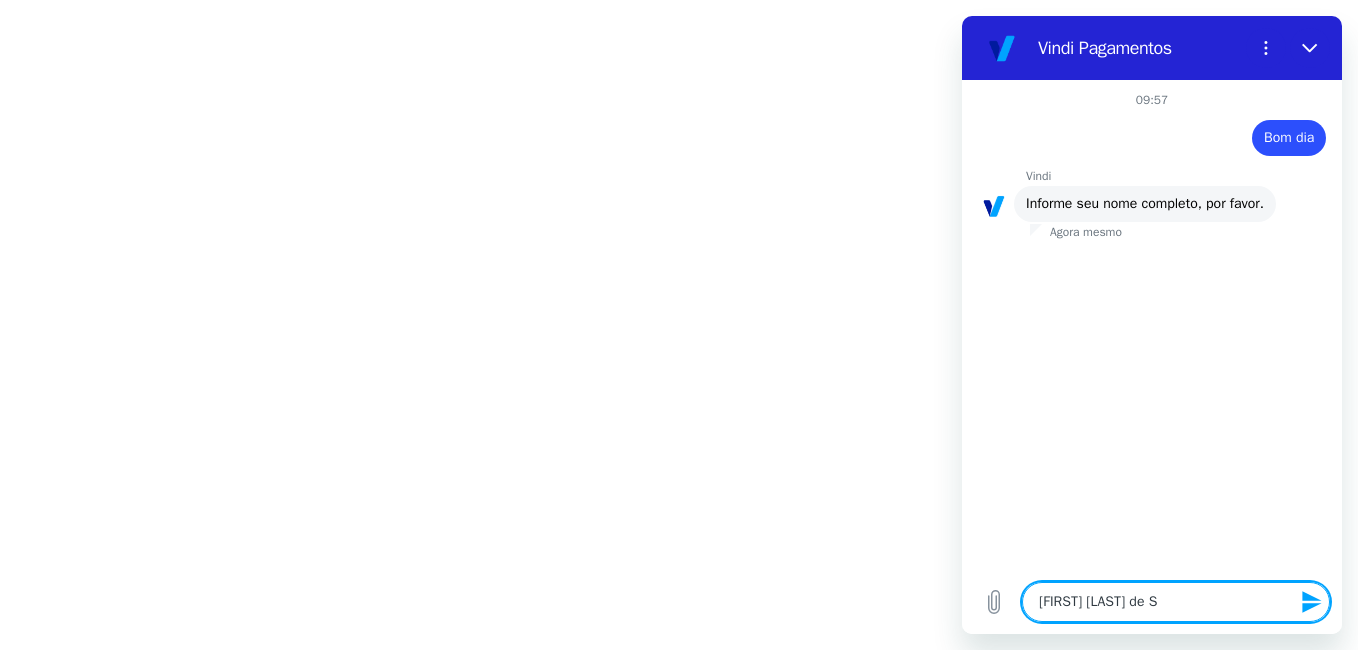 type on "[FIRST] [LAST] de Sa" 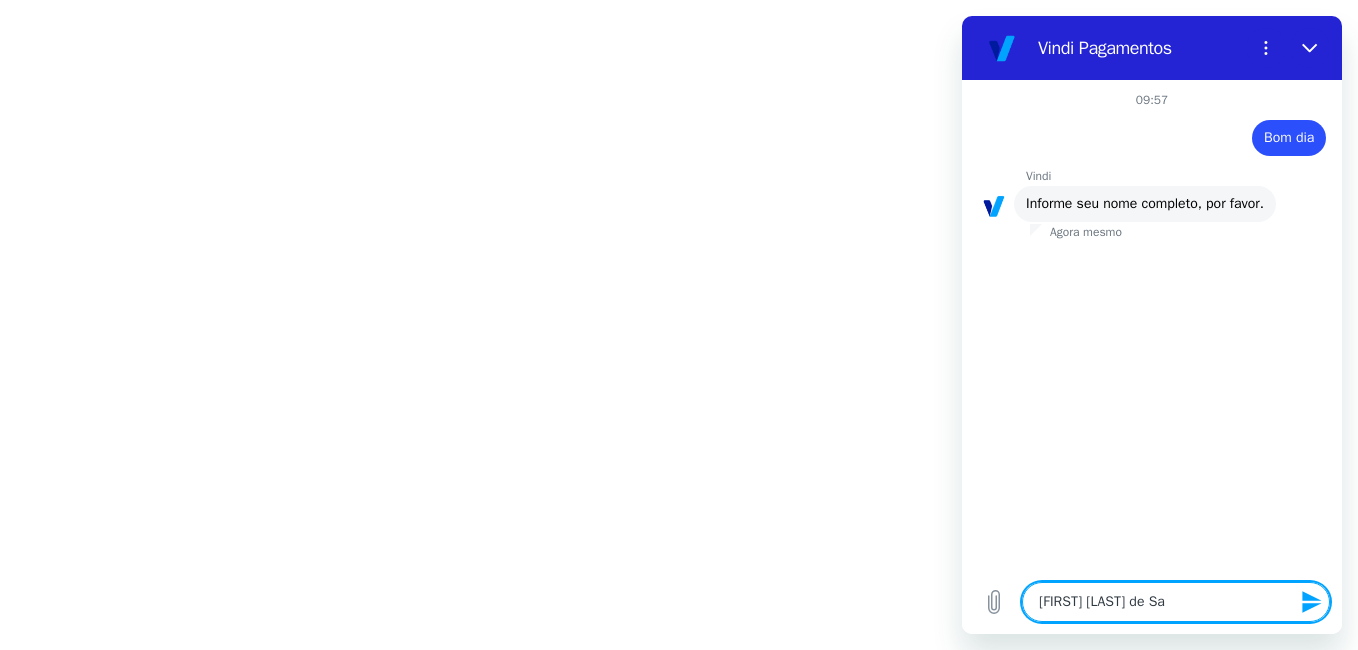 type on "[FIRST] [LAST] de San" 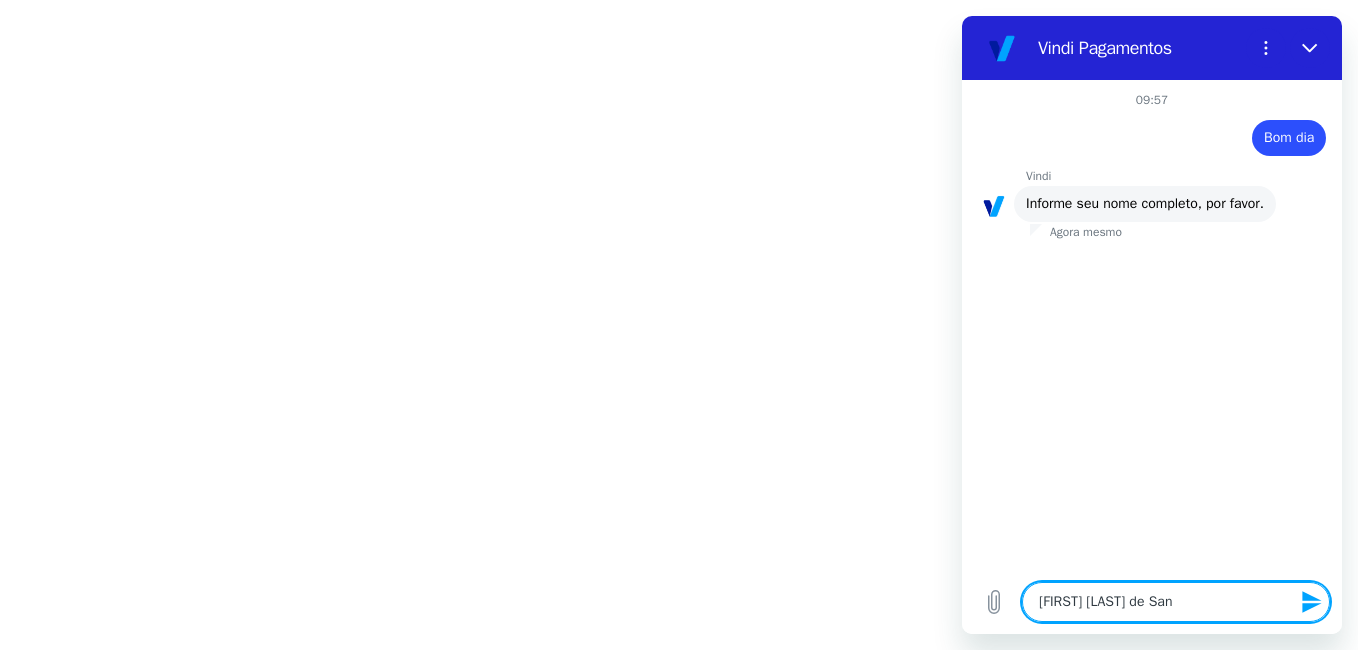 type on "[FIRST] [LAST] de Sant" 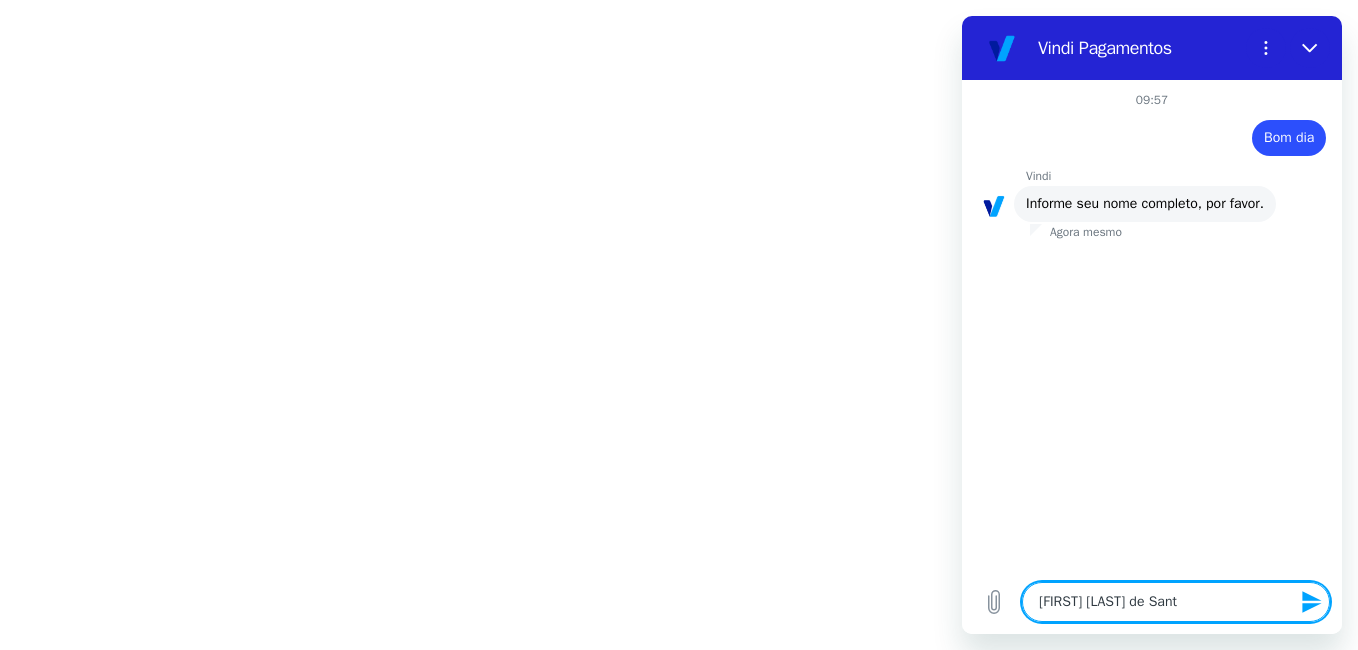 type on "[FIRST] [LAST] de Santa" 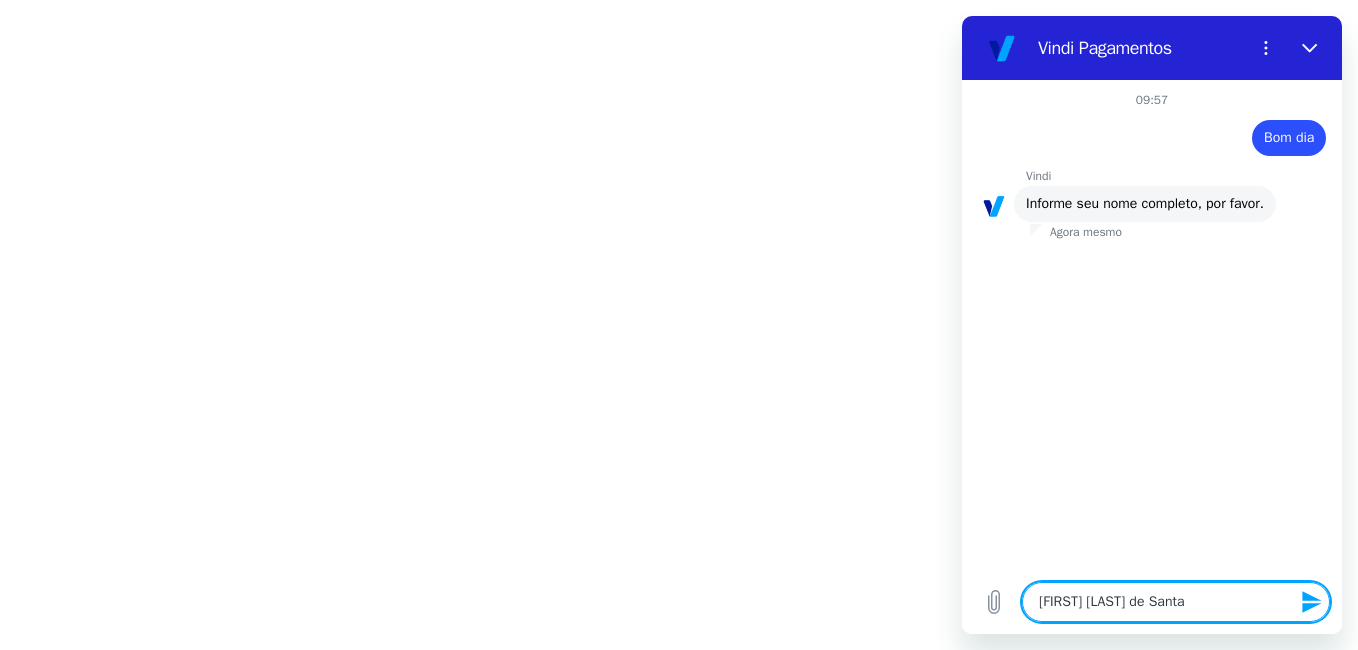 type on "[FIRST] [LAST] de Santan" 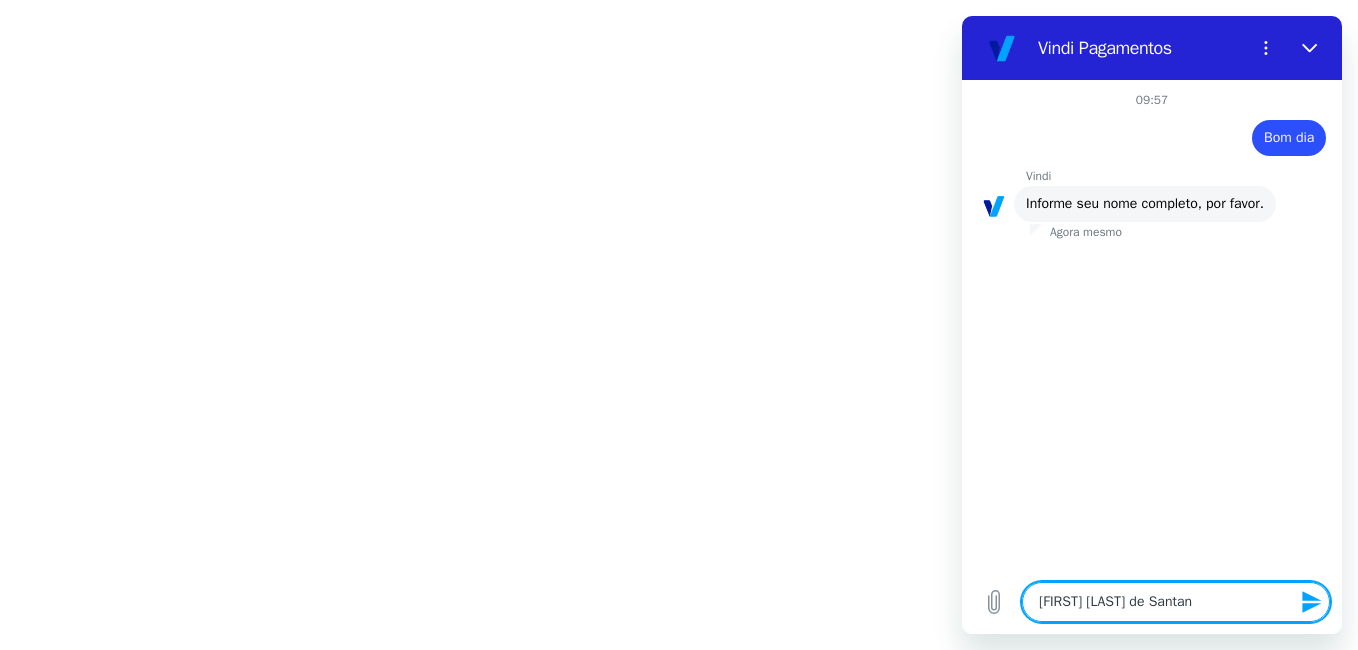 type on "[FIRST] [LAST] de Santana" 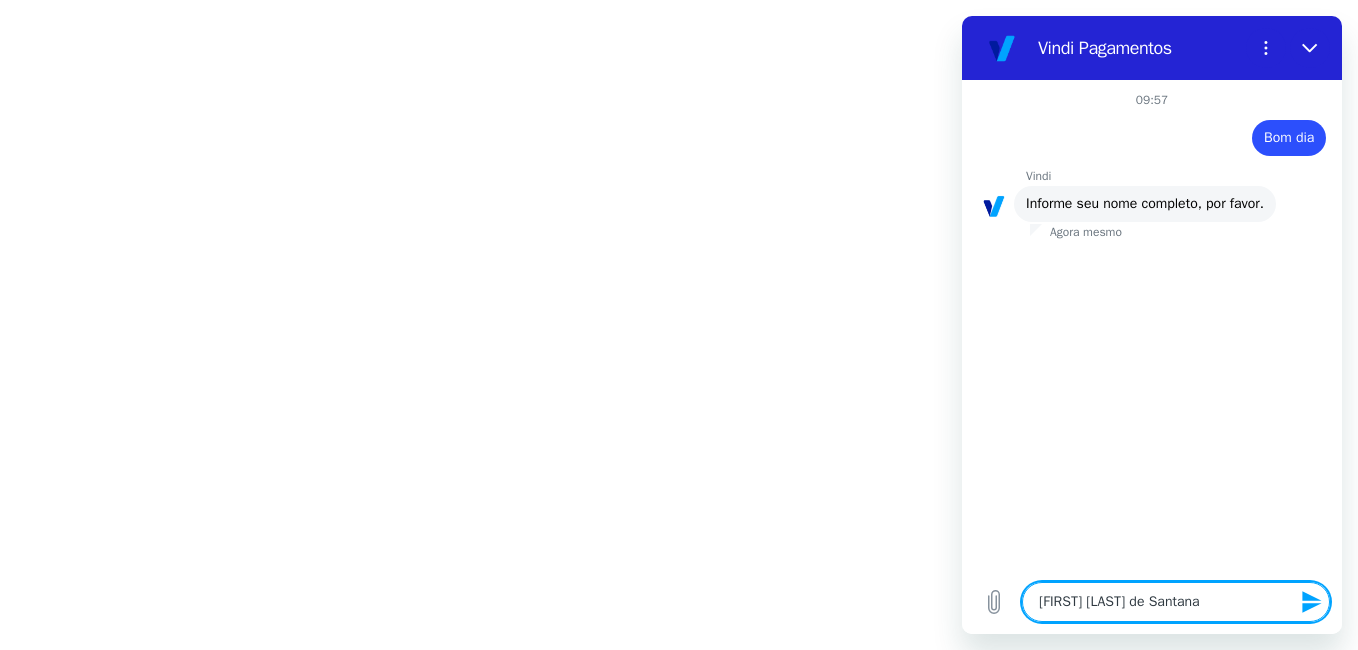 type 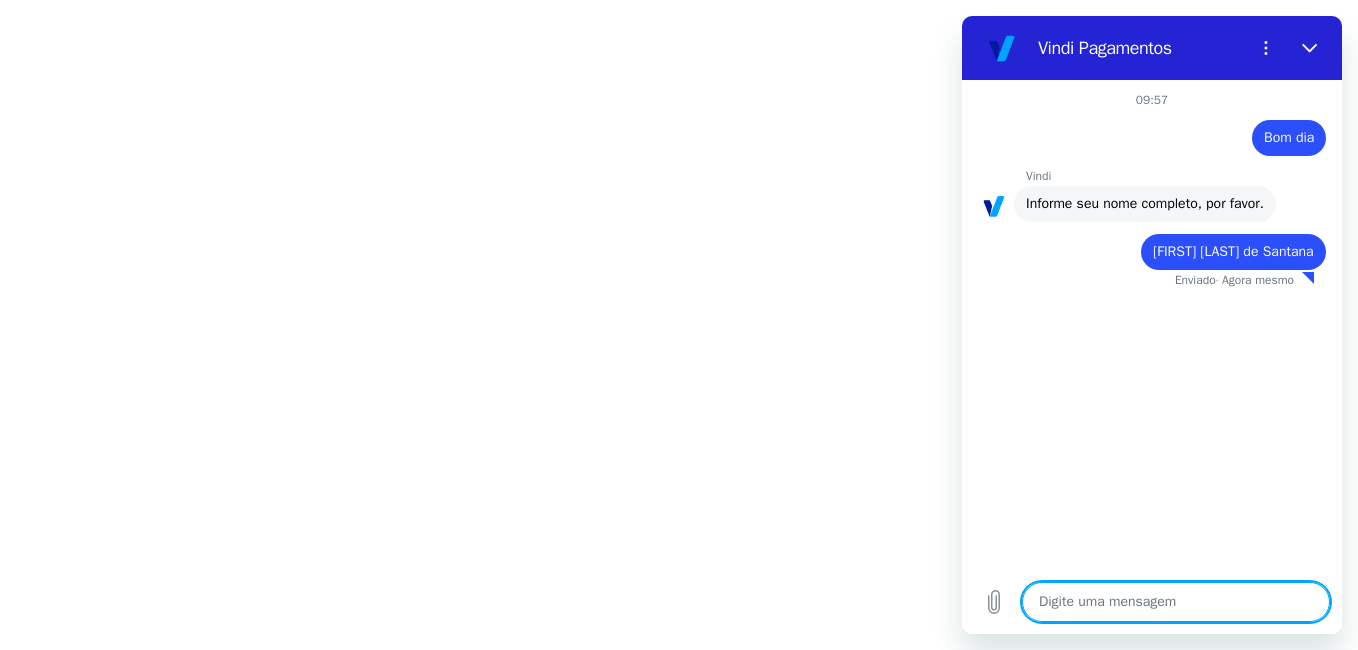 type on "x" 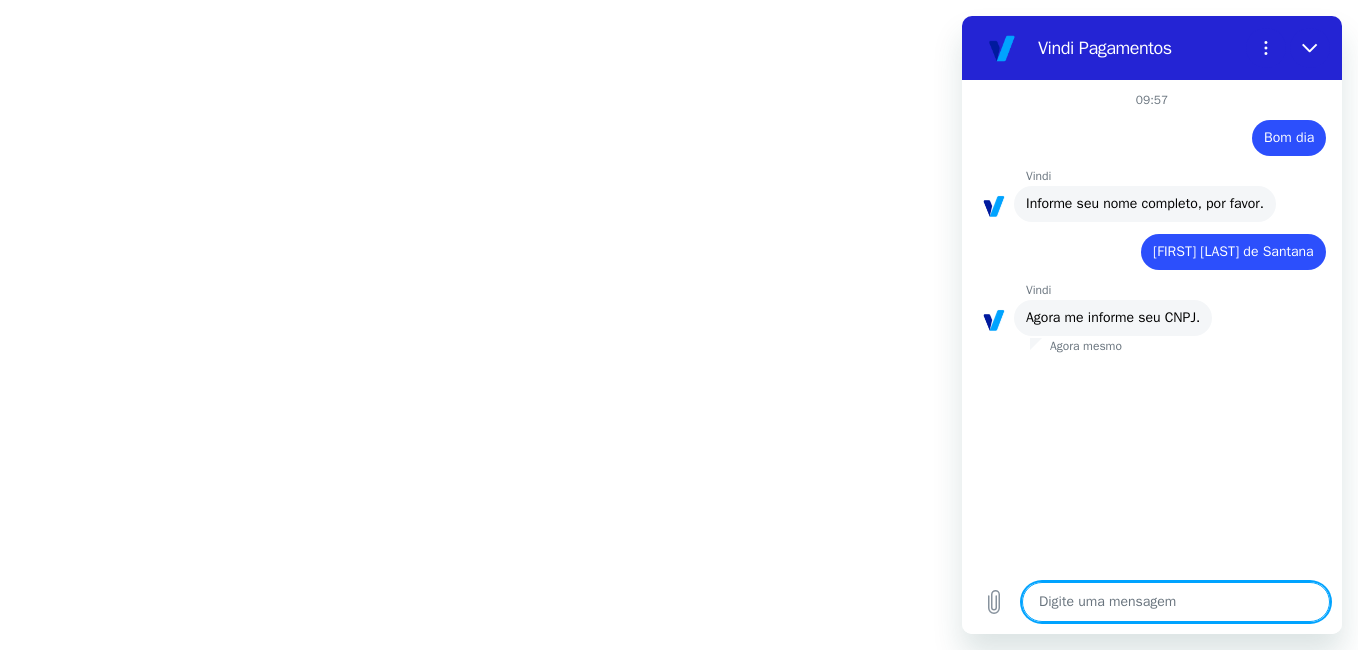 type on "1" 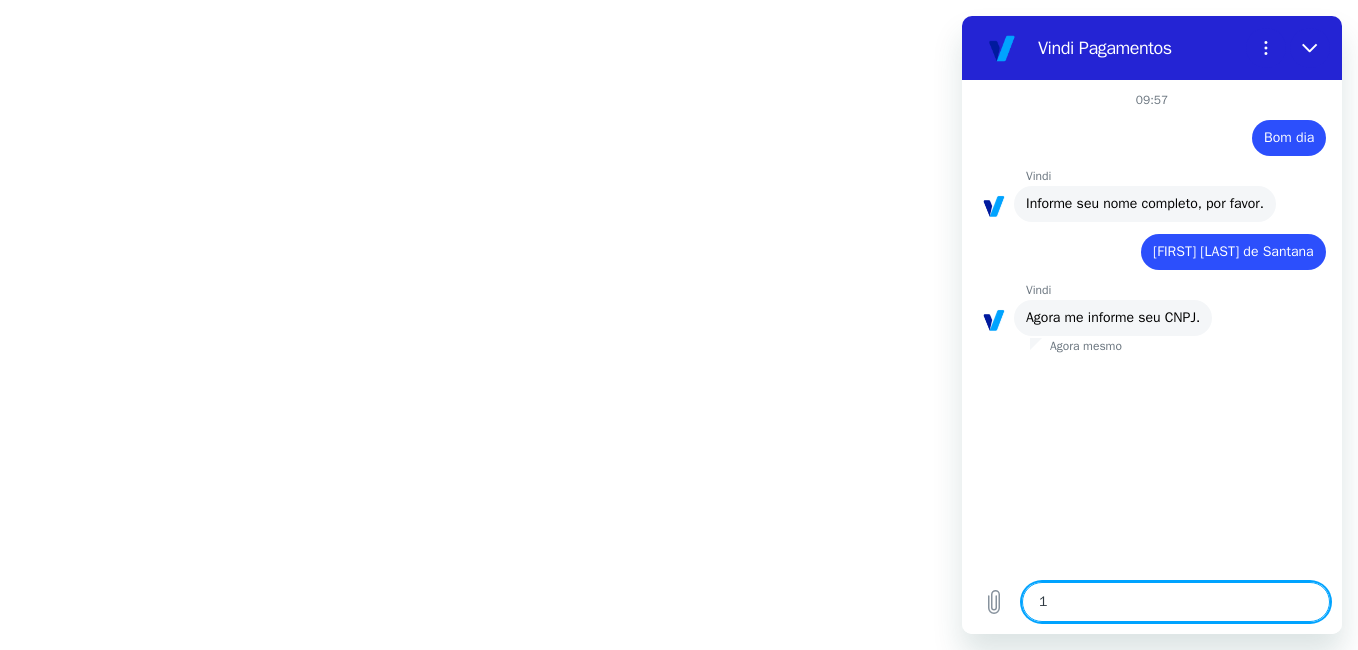 type on "13" 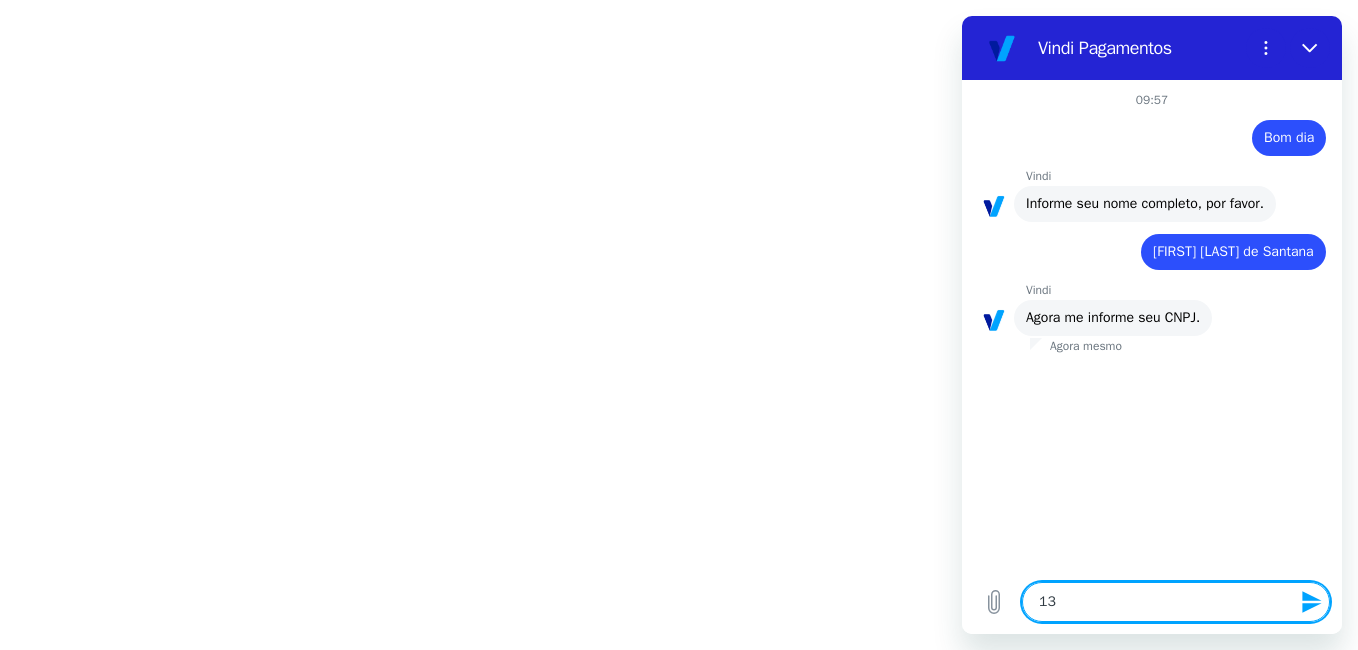 type on "[CNPJ]" 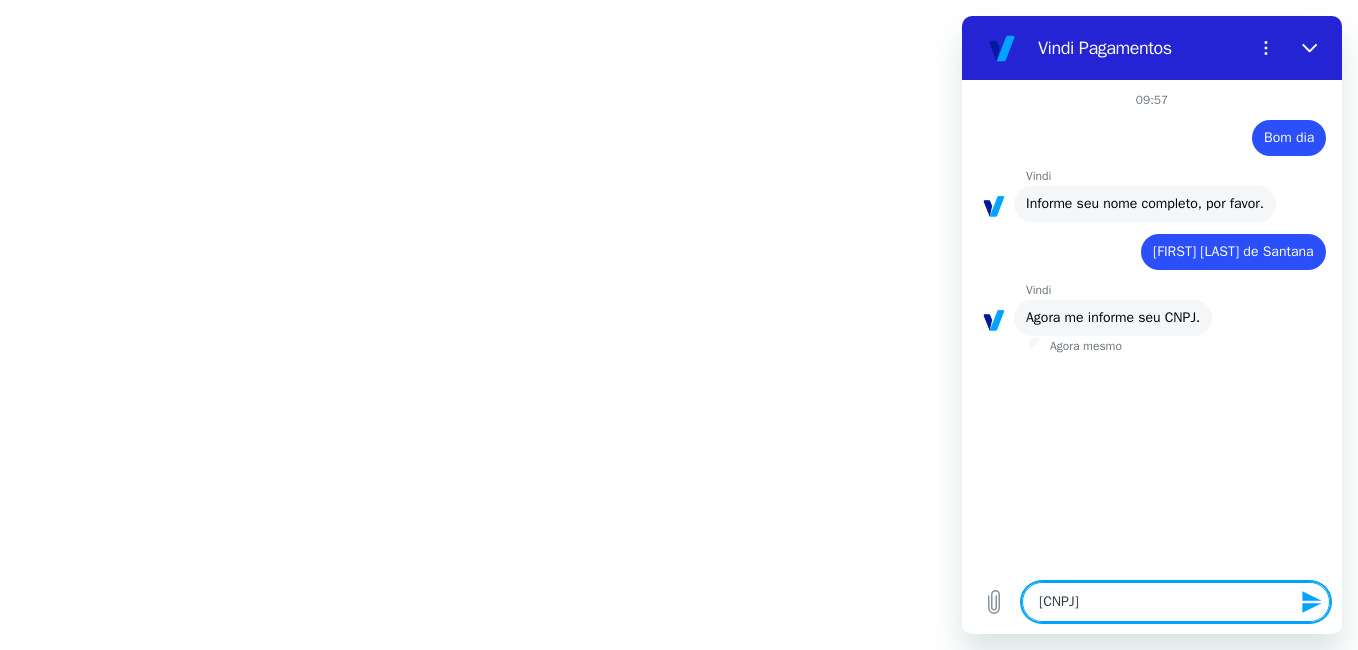 type on "13.6" 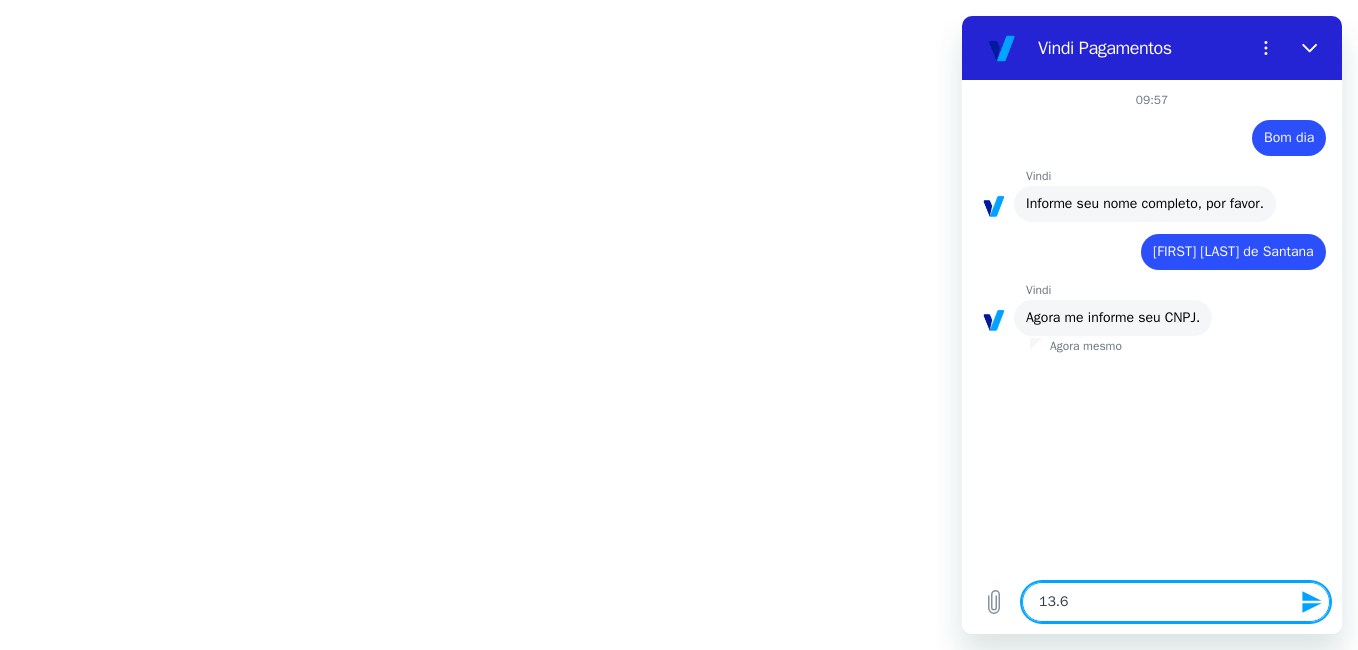 type on "13.61" 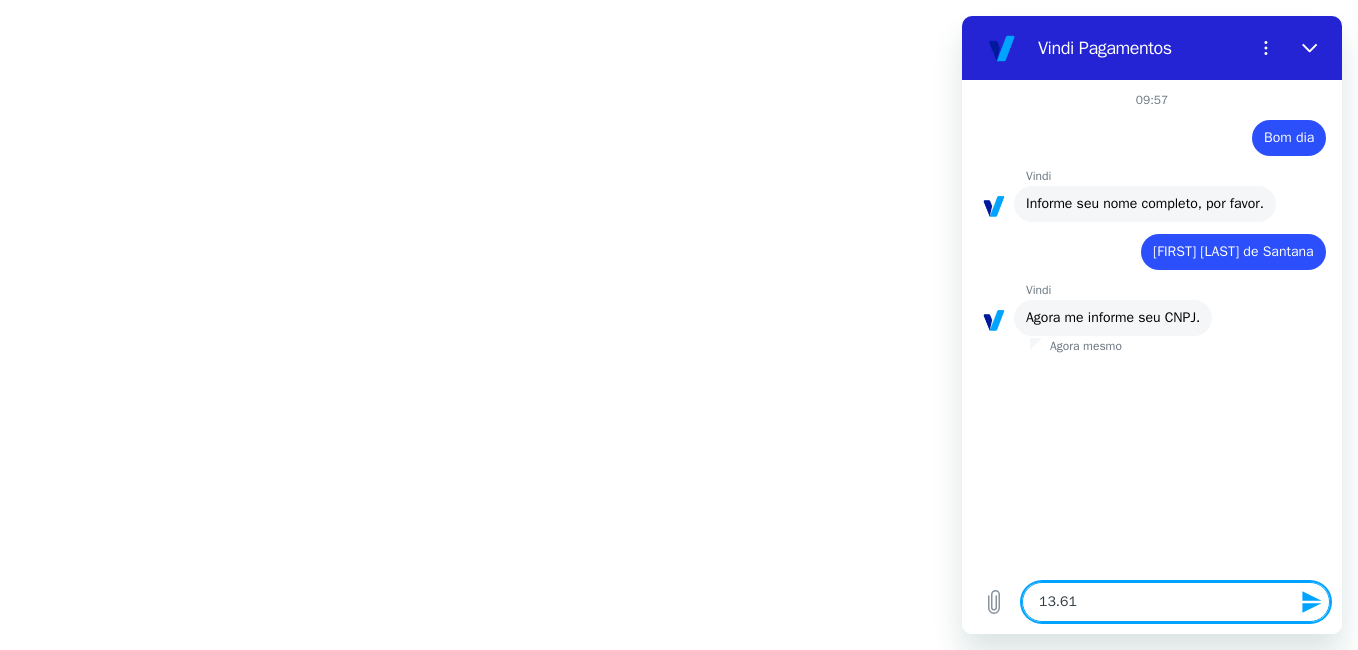 type on "13.612" 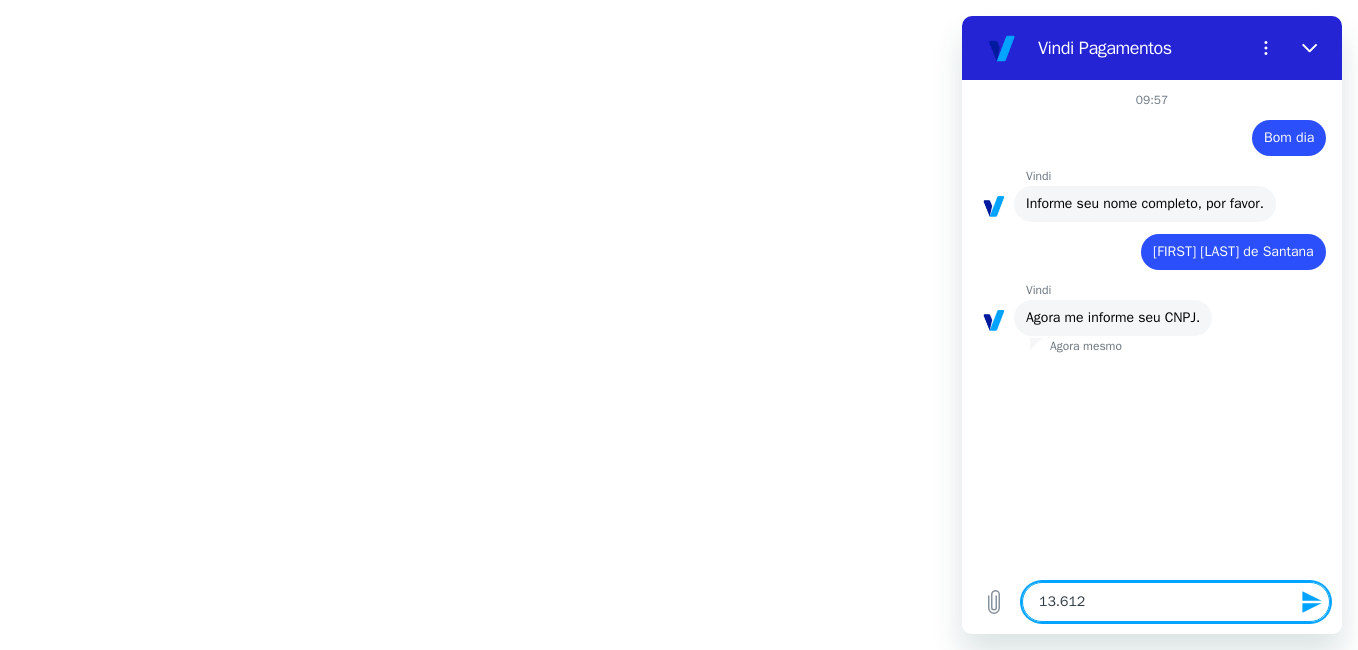 type on "[CNPJ]" 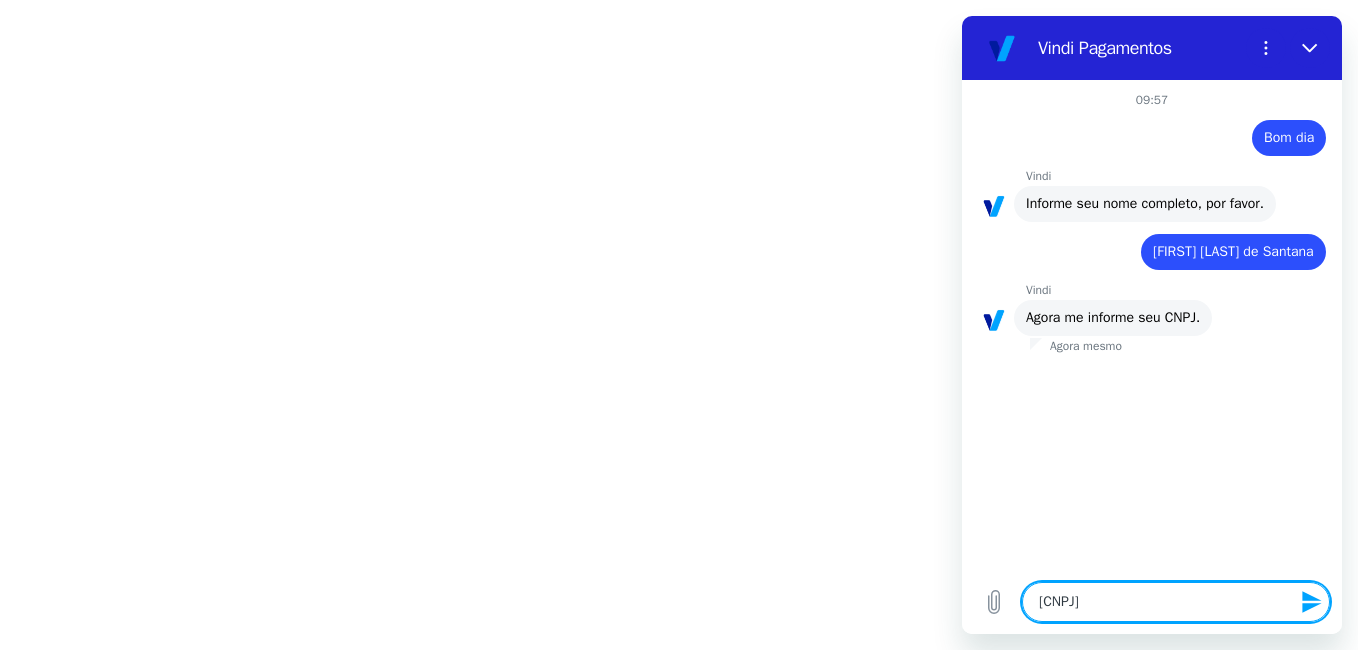 type on "[CNPJ]" 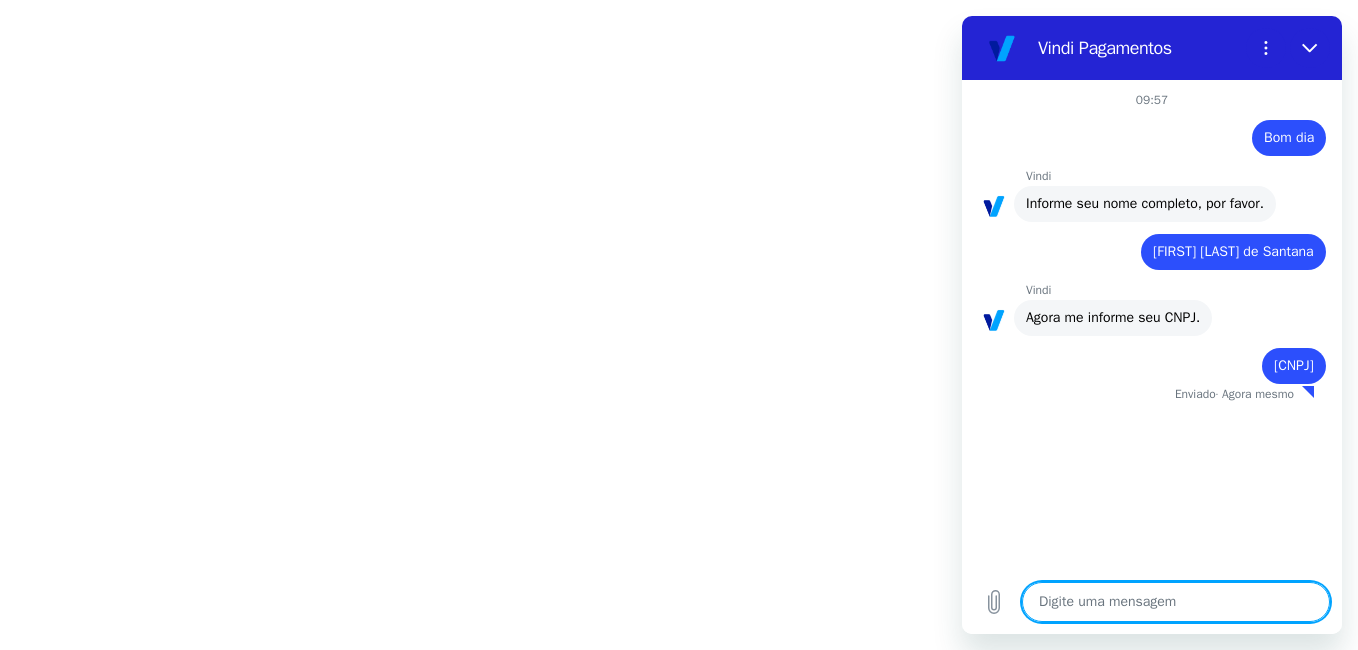 type on "x" 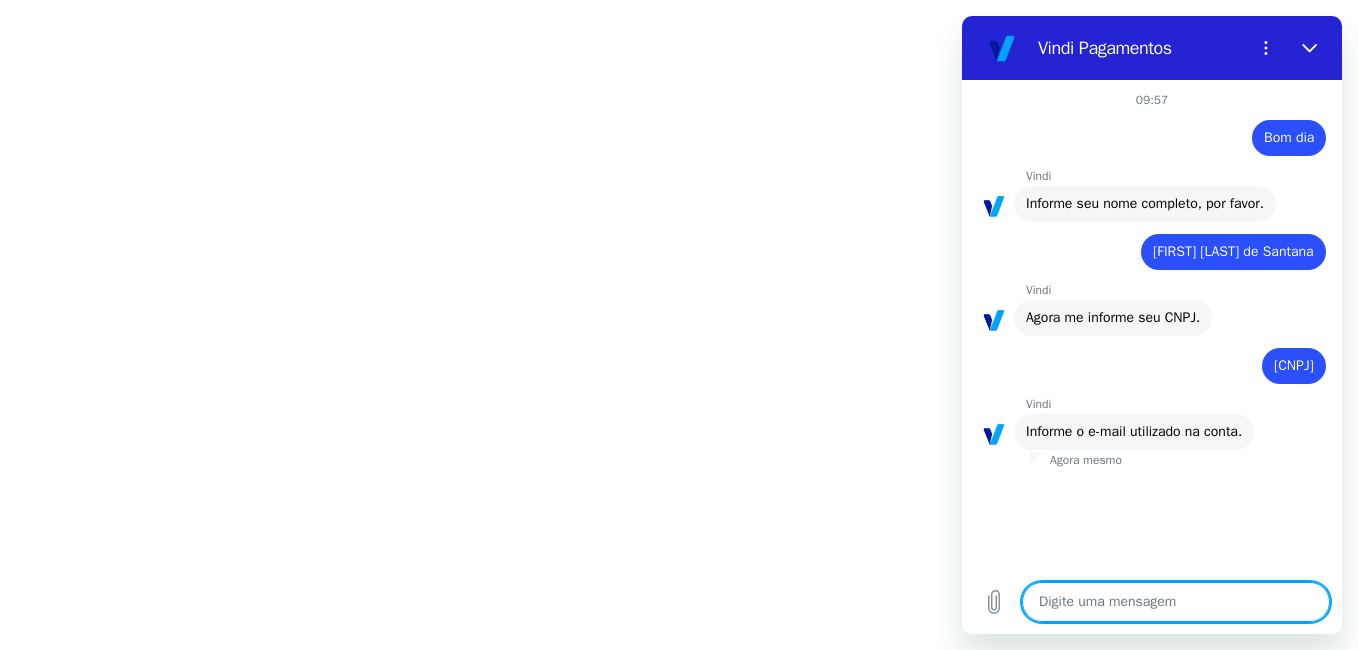 type on "g" 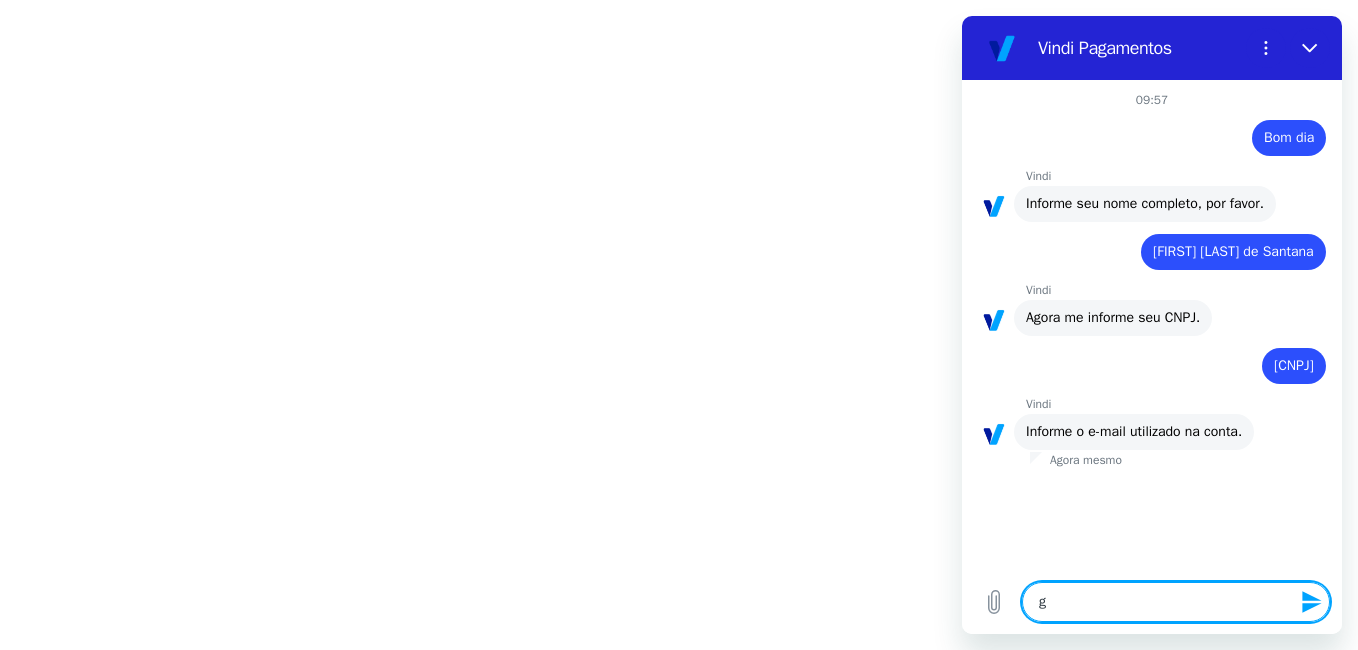 type on "ge" 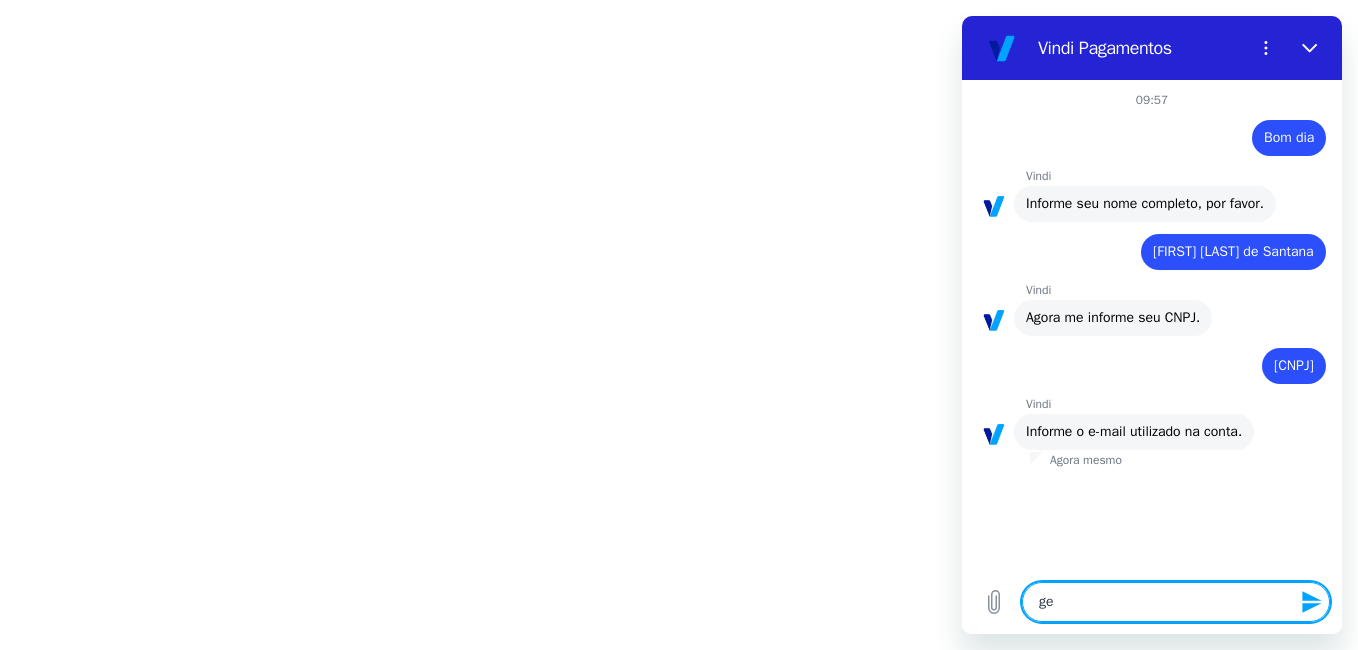 type on "ger" 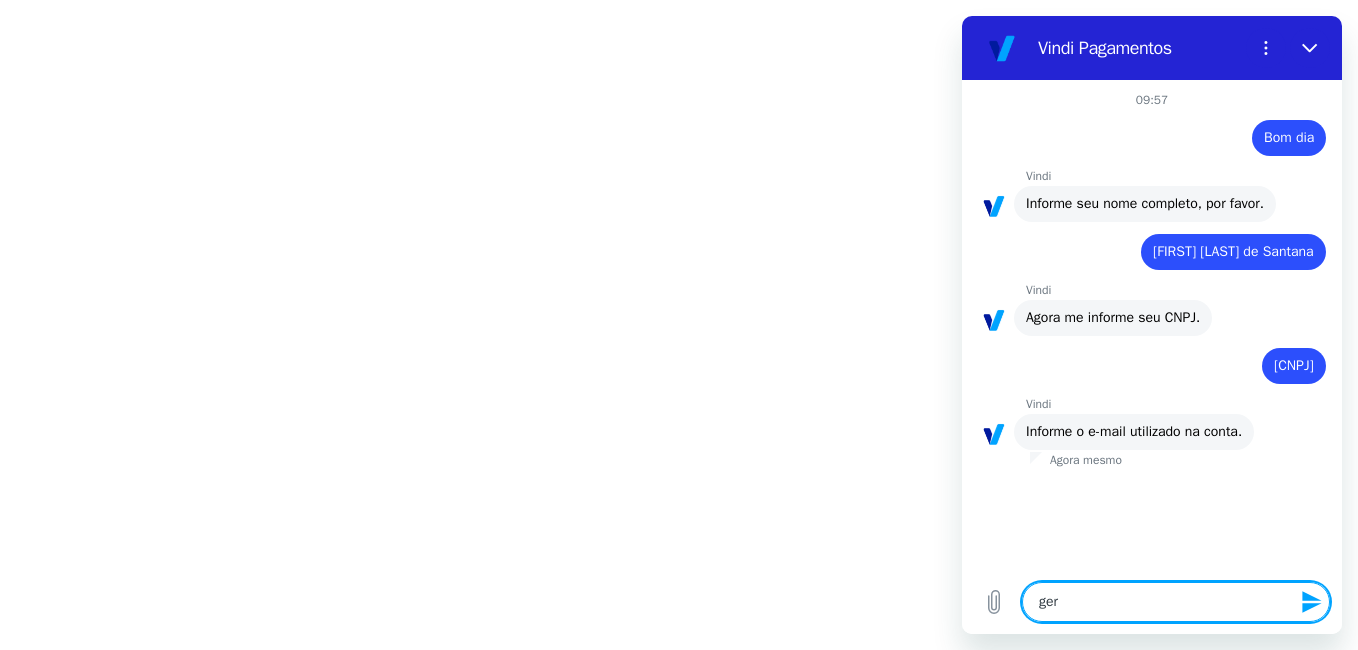 type on "gere" 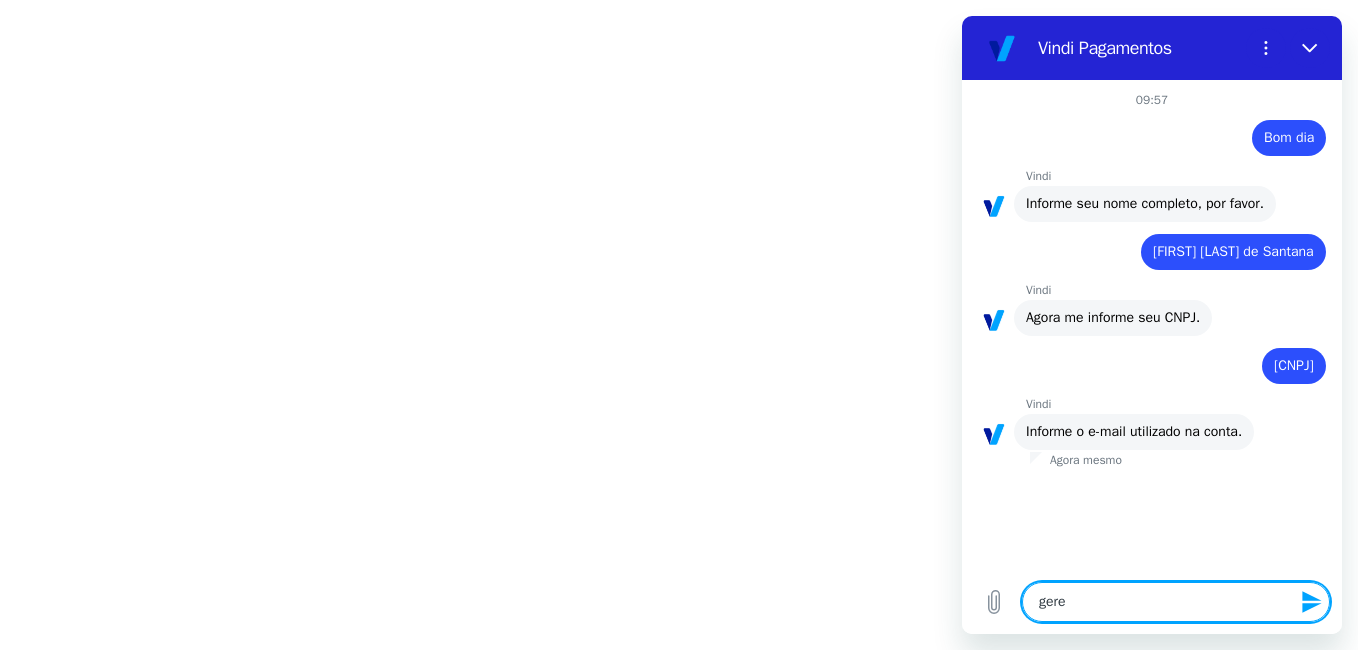 type on "geren" 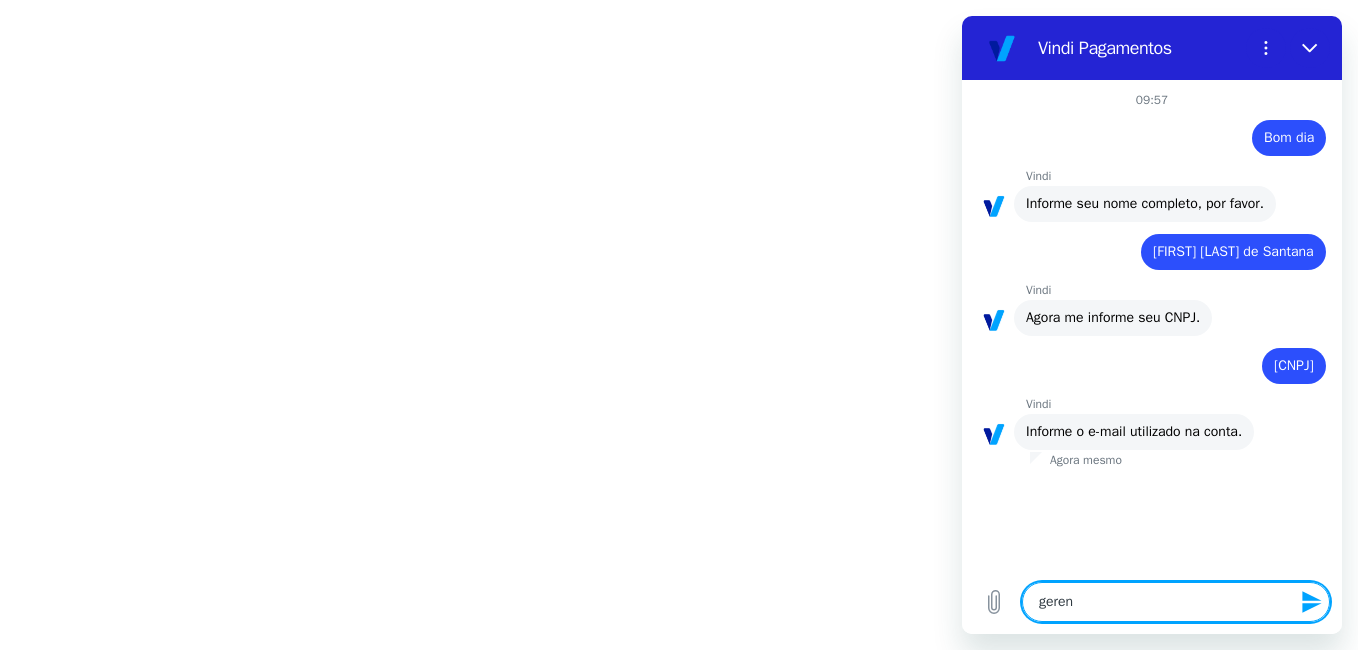type on "[EMAIL]" 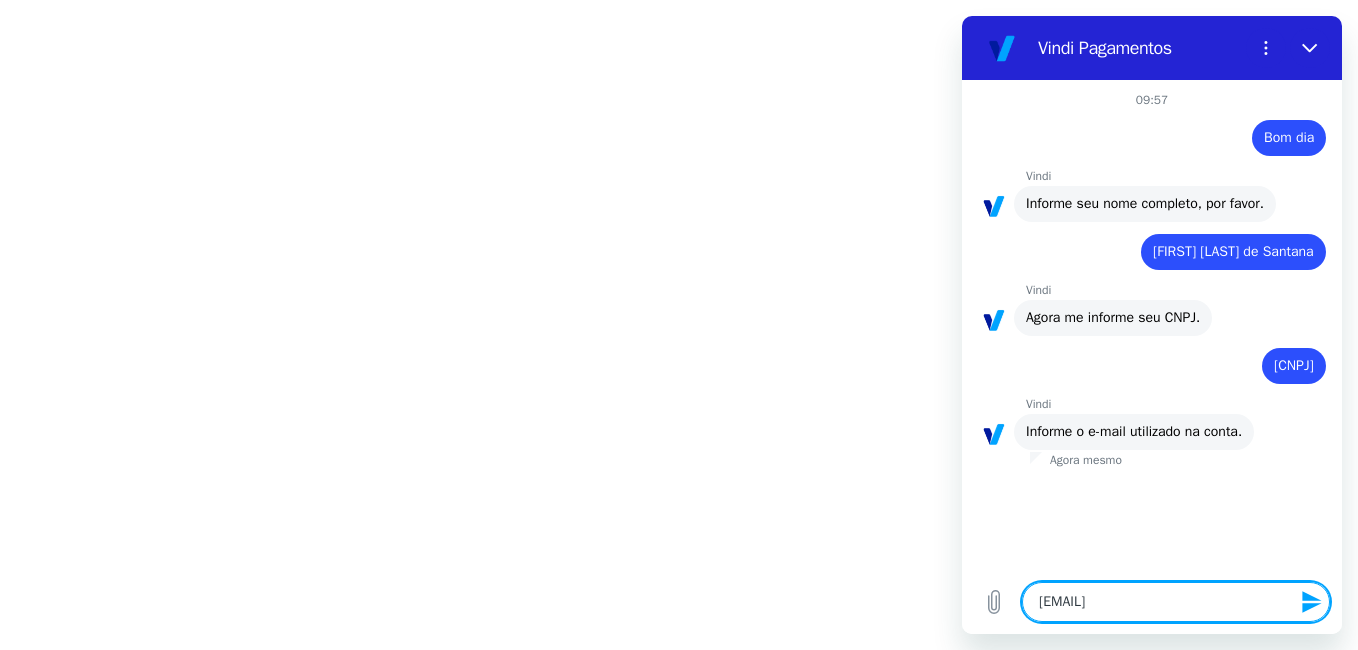 type on "gerente" 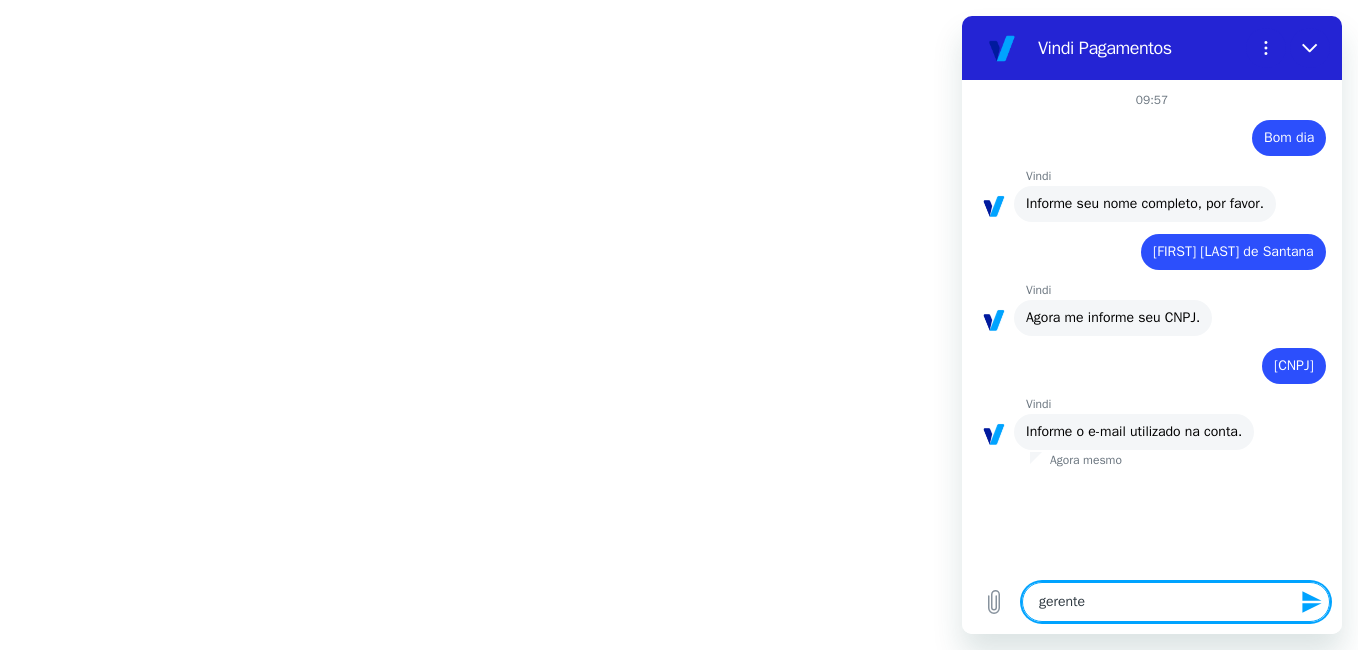 type on "[EMAIL]" 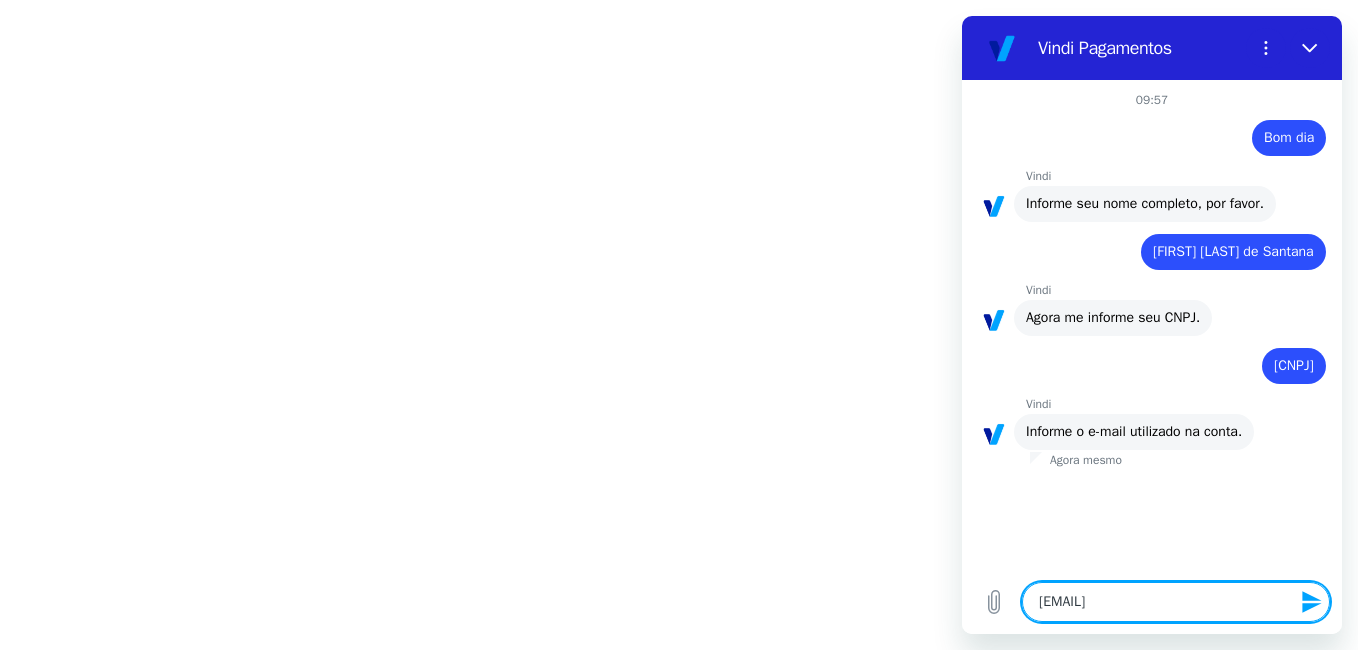type on "[EMAIL]" 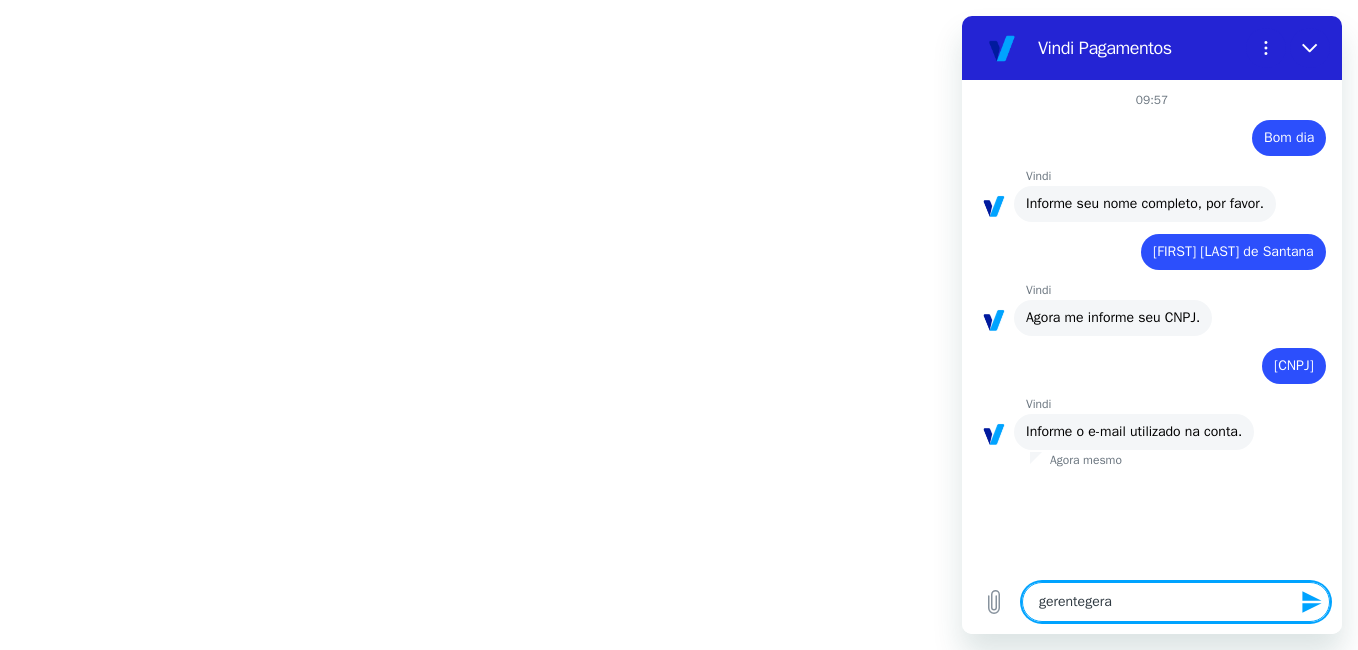 type on "x" 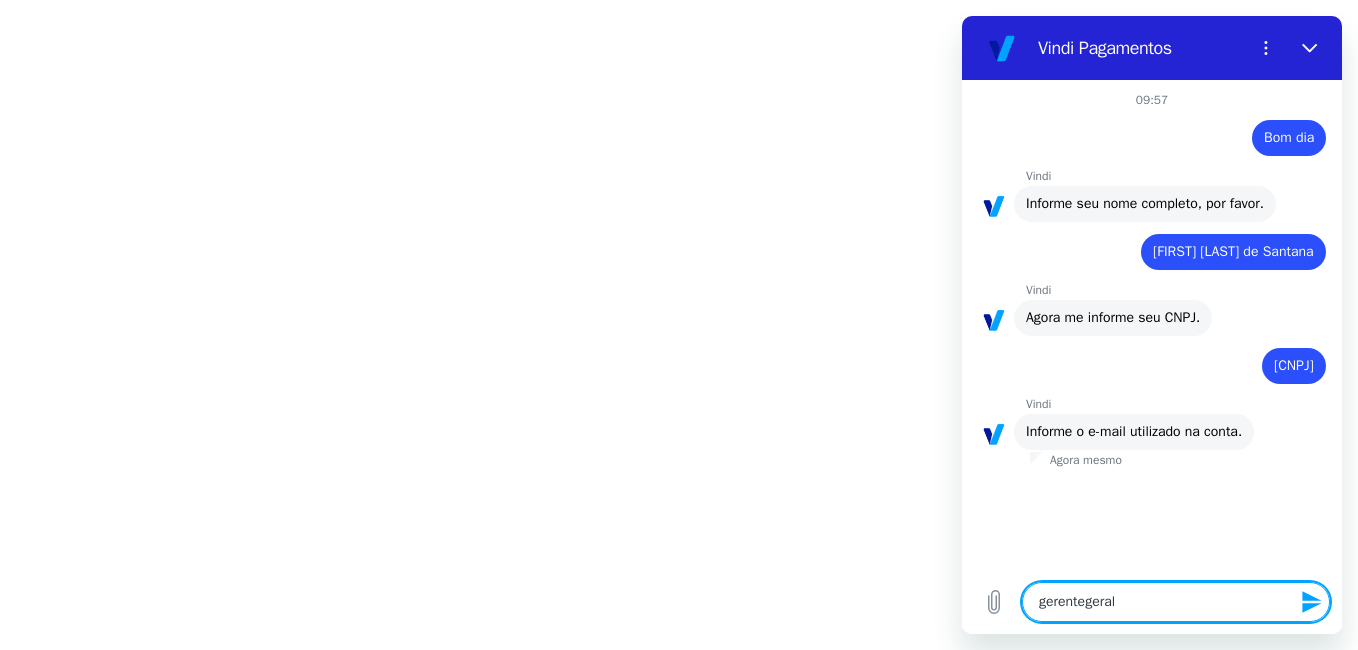 type on "x" 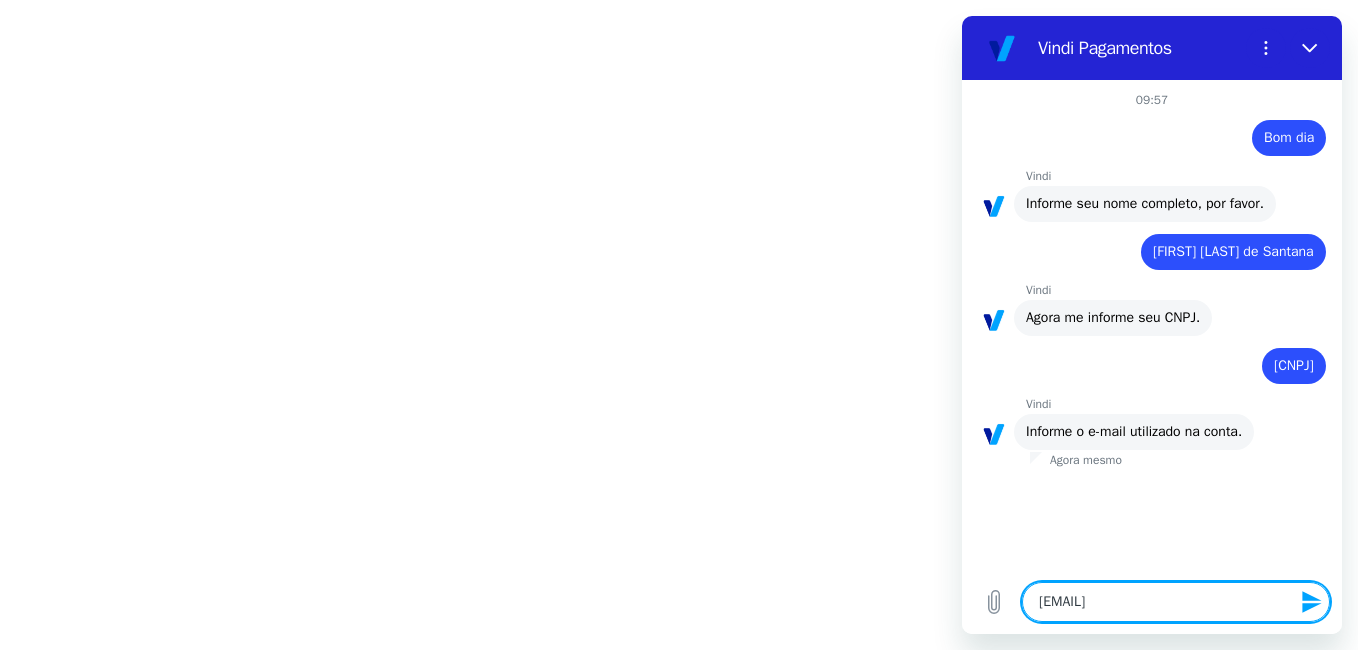 type on "[EMAIL]" 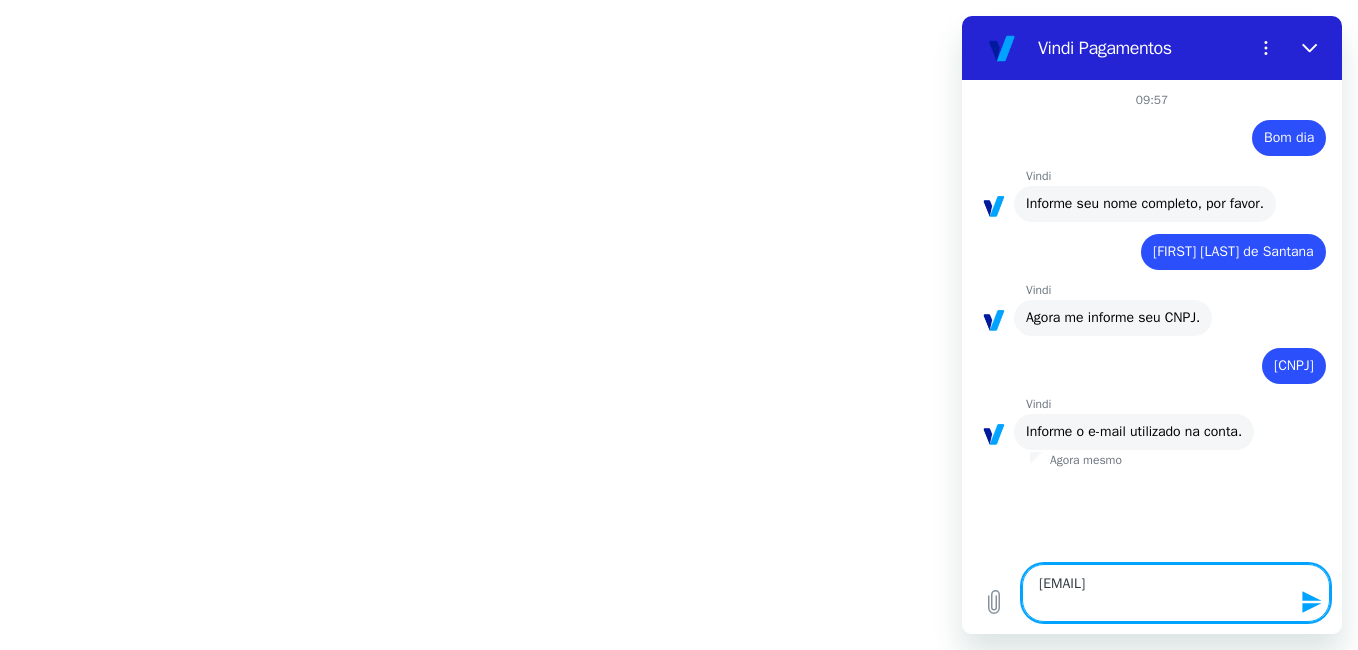 type on "[EMAIL]" 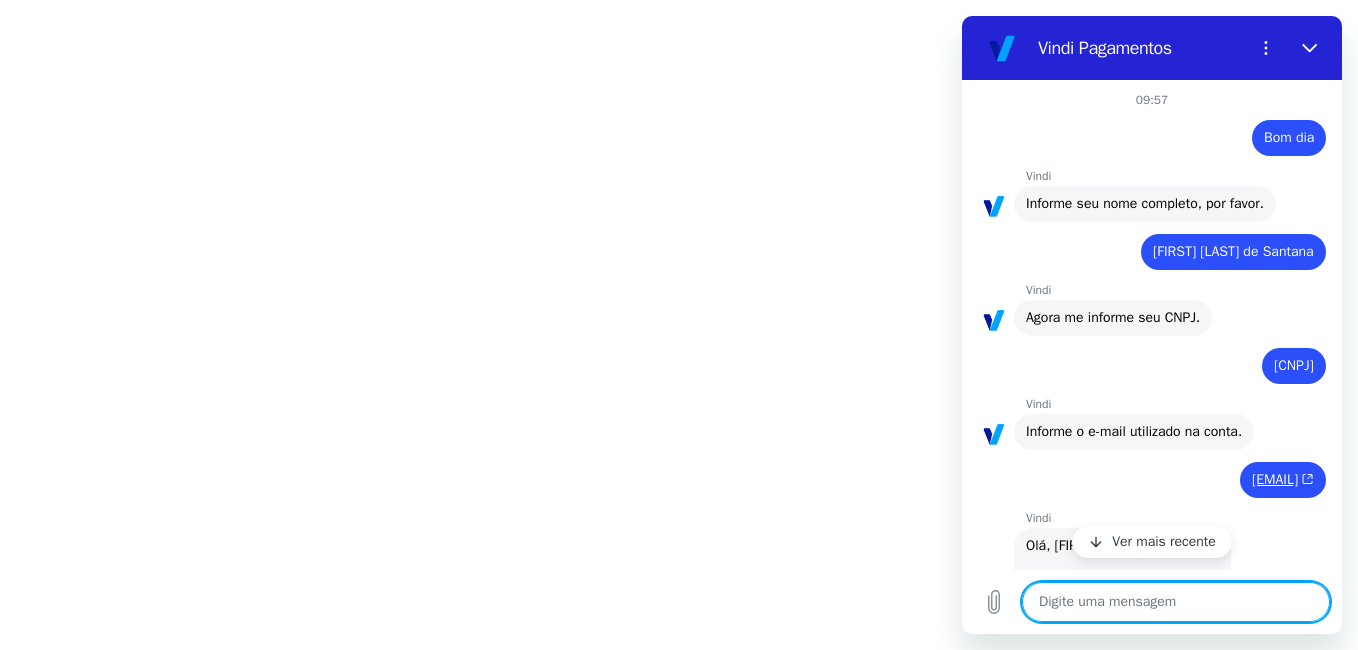 scroll, scrollTop: 465, scrollLeft: 0, axis: vertical 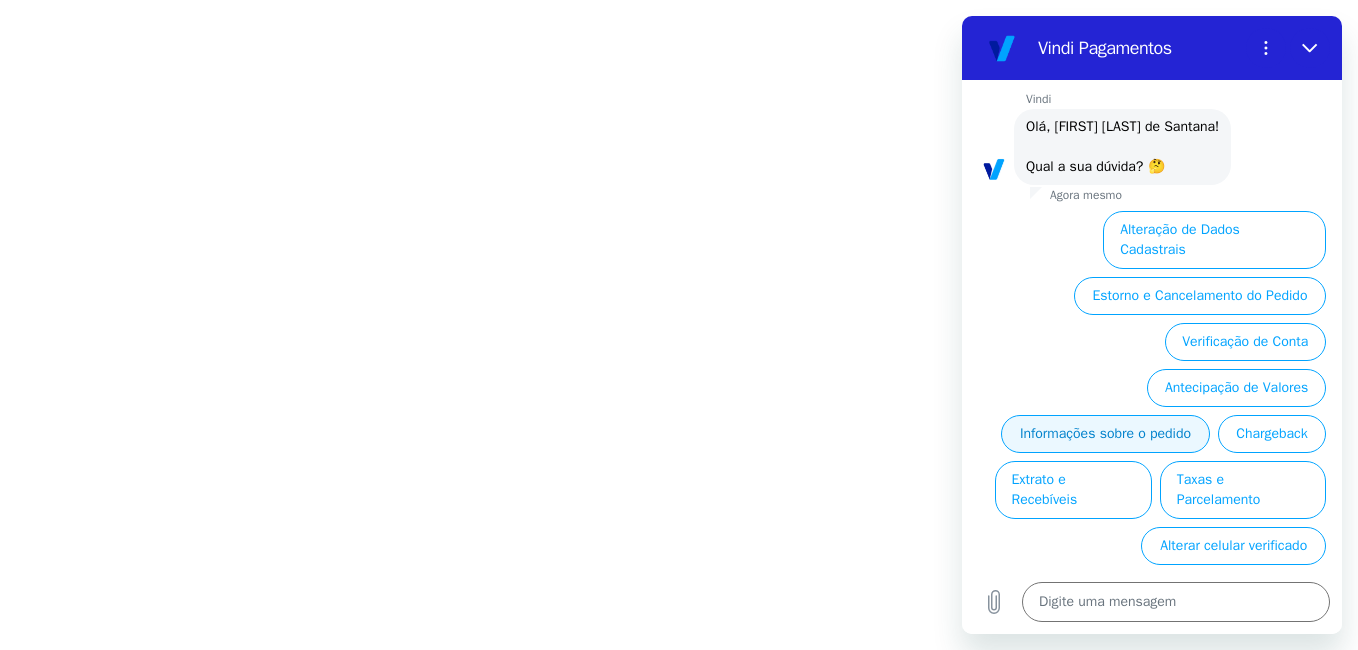 click on "Informações sobre o pedido" at bounding box center (1105, 434) 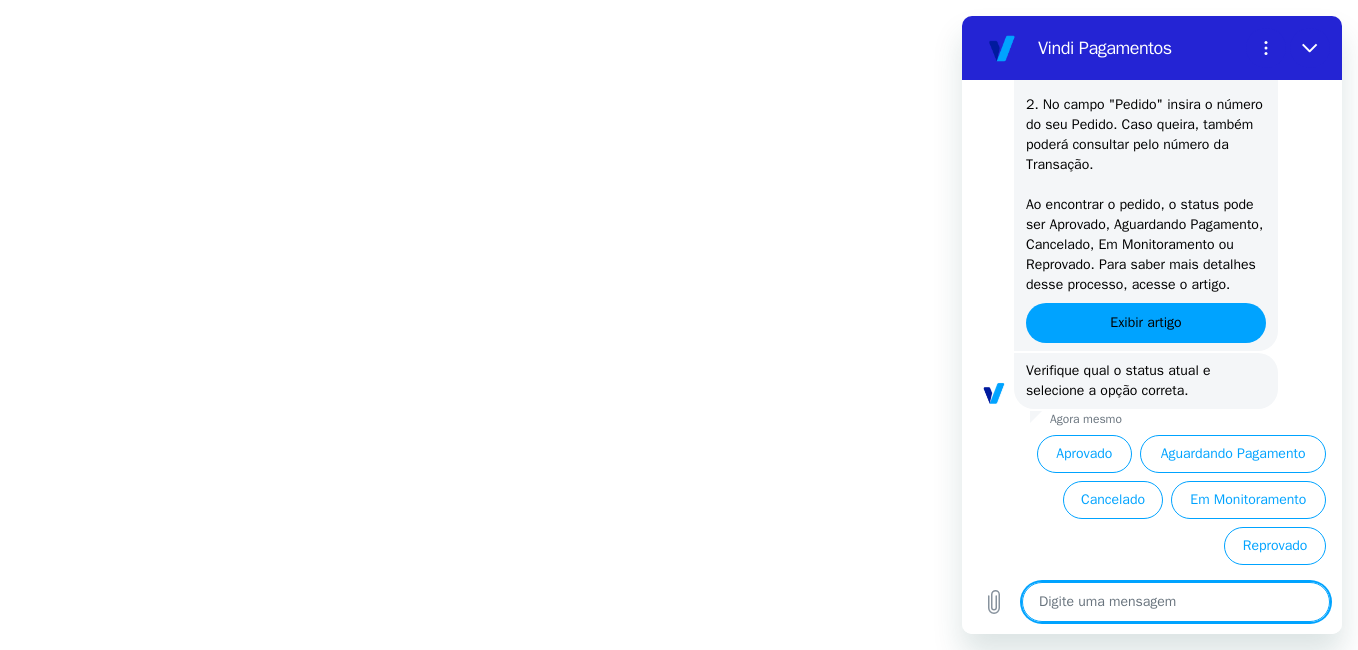 scroll, scrollTop: 855, scrollLeft: 0, axis: vertical 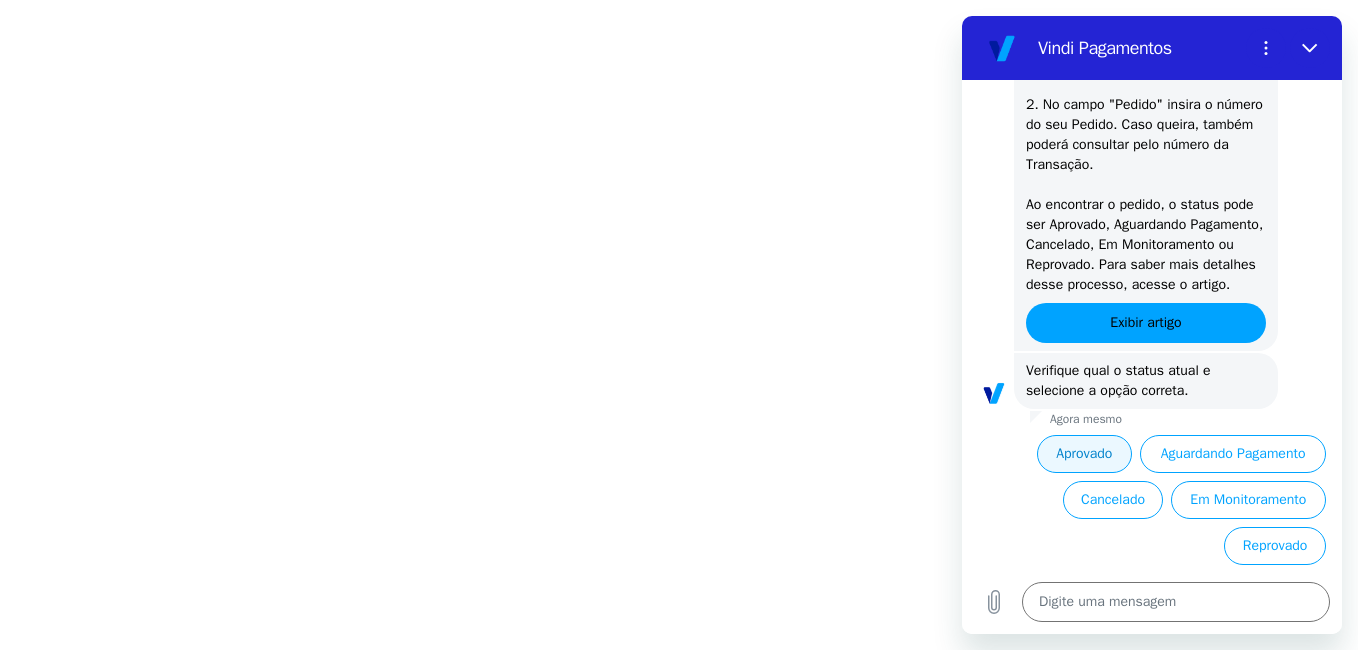 click on "Aprovado" at bounding box center (1085, 454) 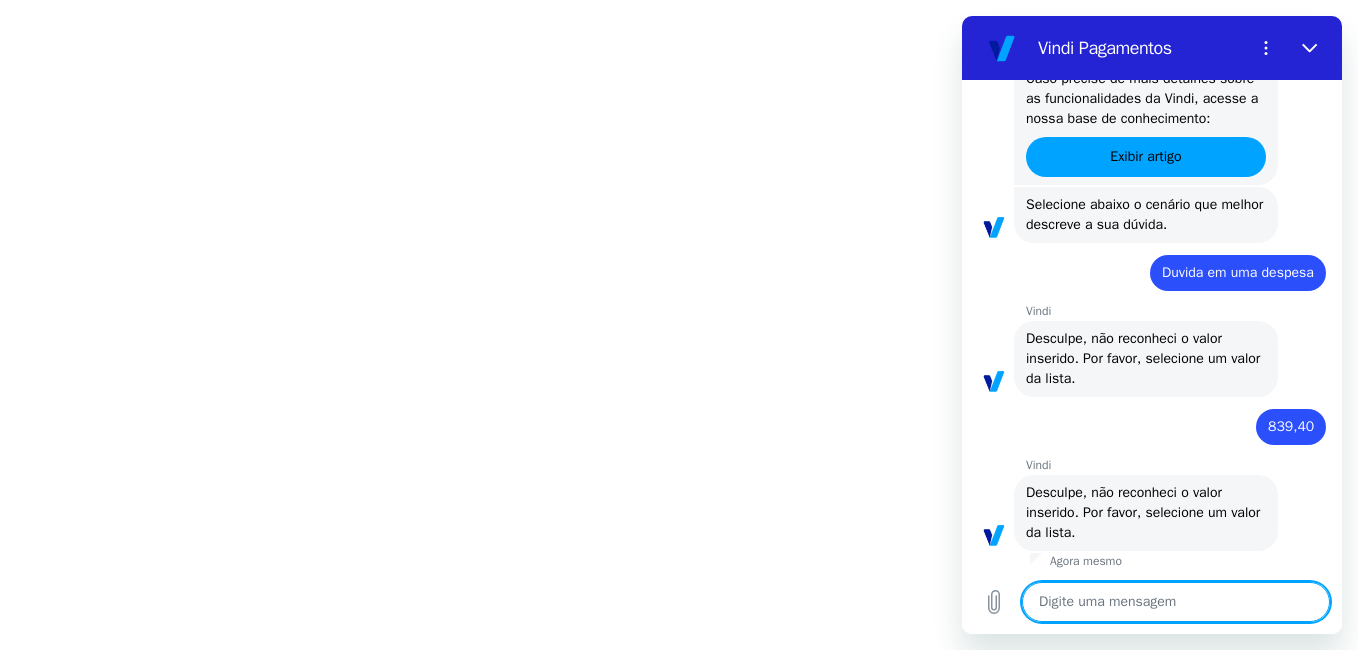 scroll, scrollTop: 1565, scrollLeft: 0, axis: vertical 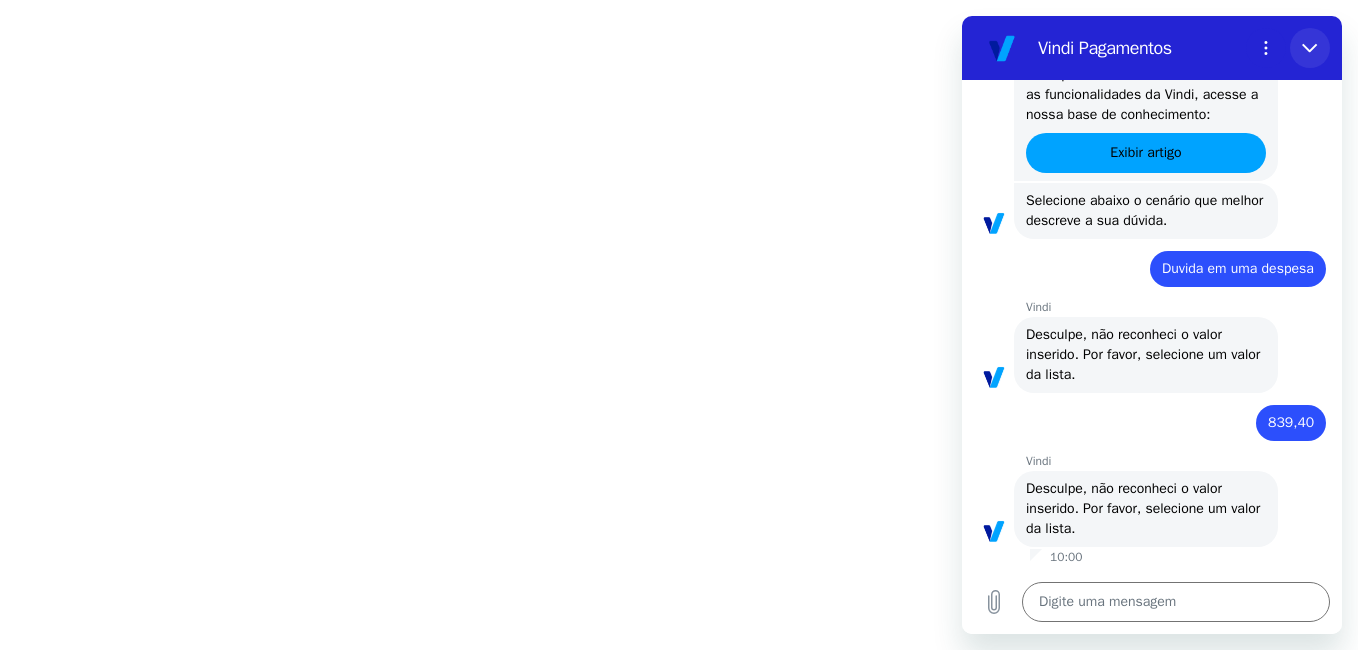 click 